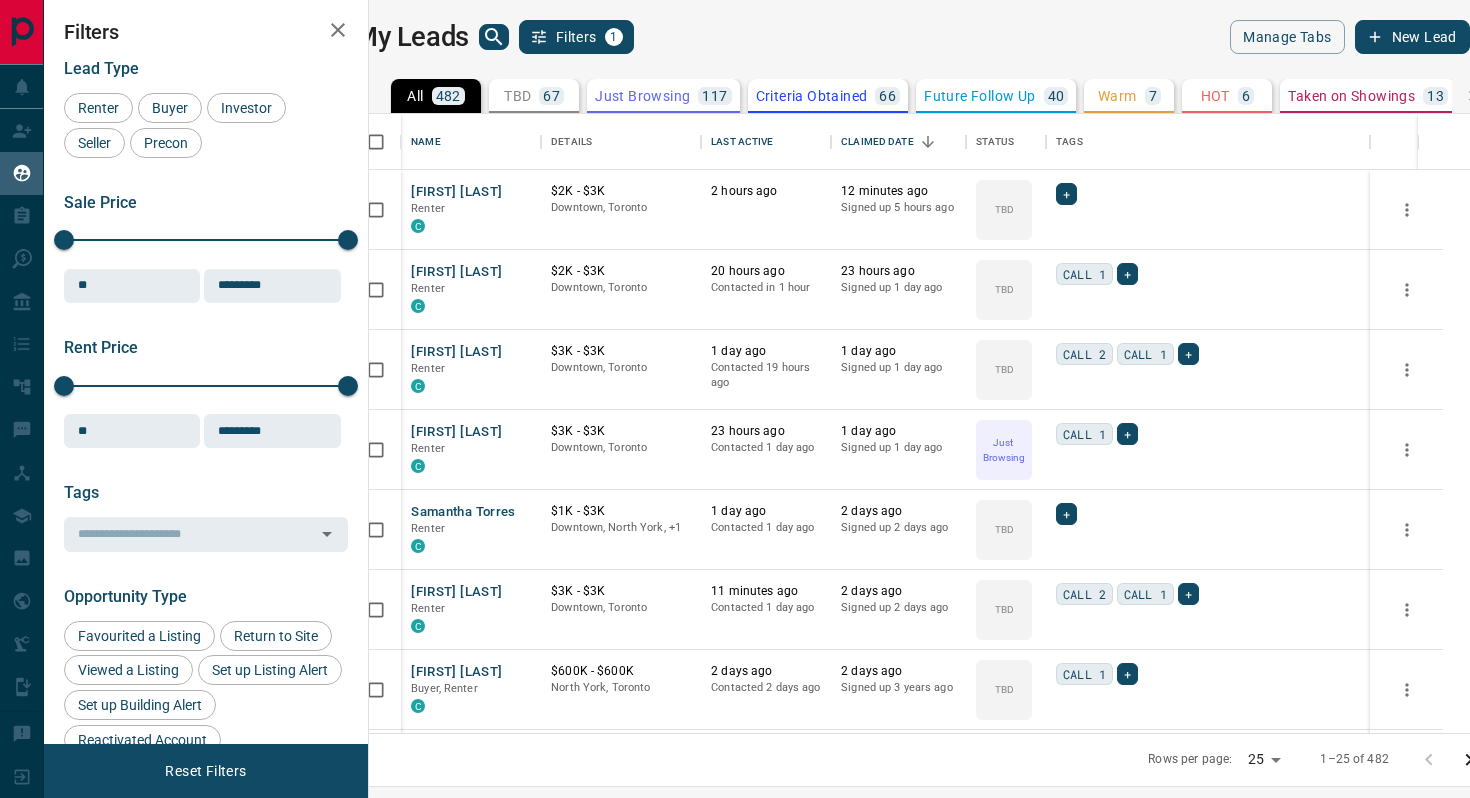 scroll, scrollTop: 0, scrollLeft: 0, axis: both 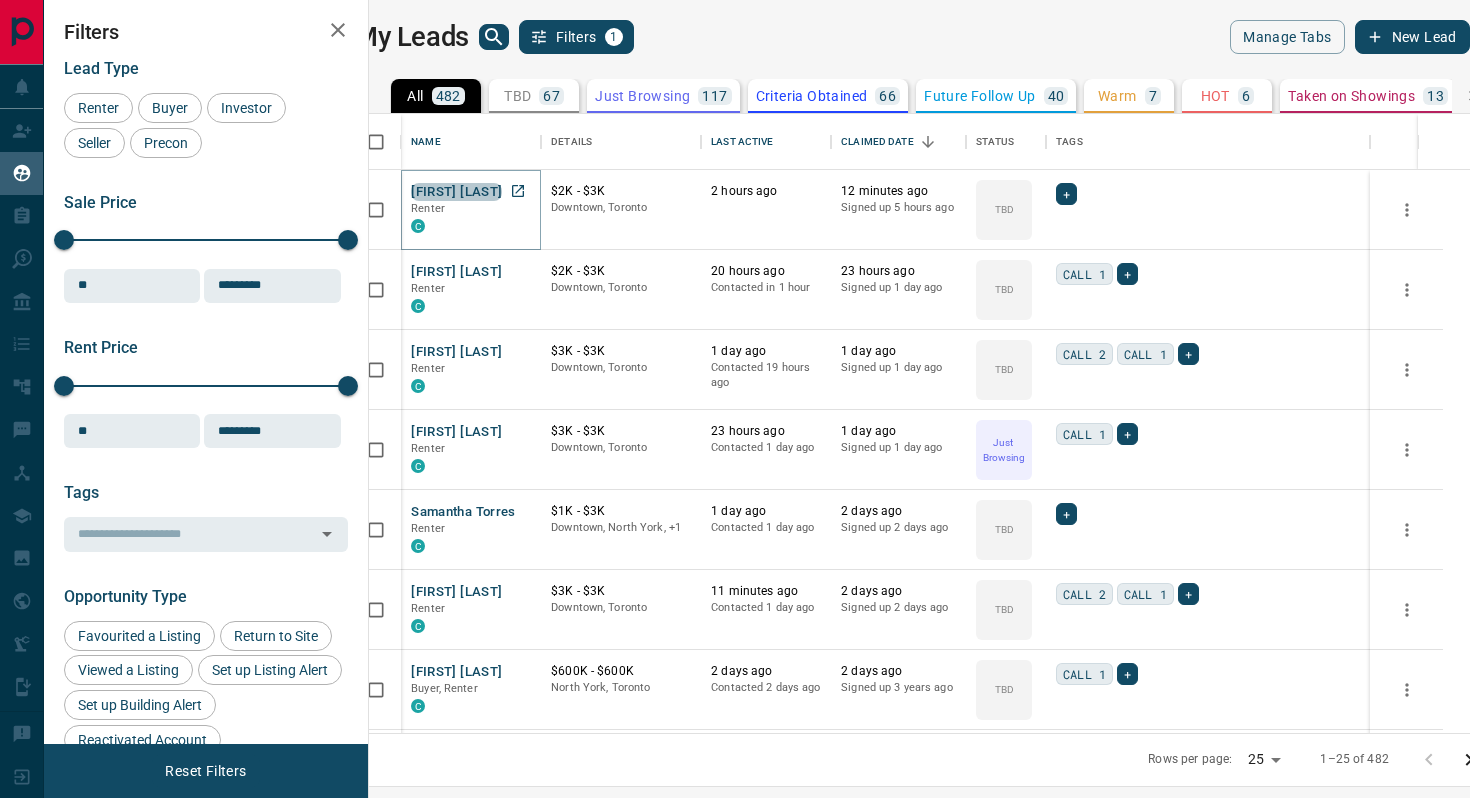 click on "[FIRST] [LAST]" at bounding box center (456, 192) 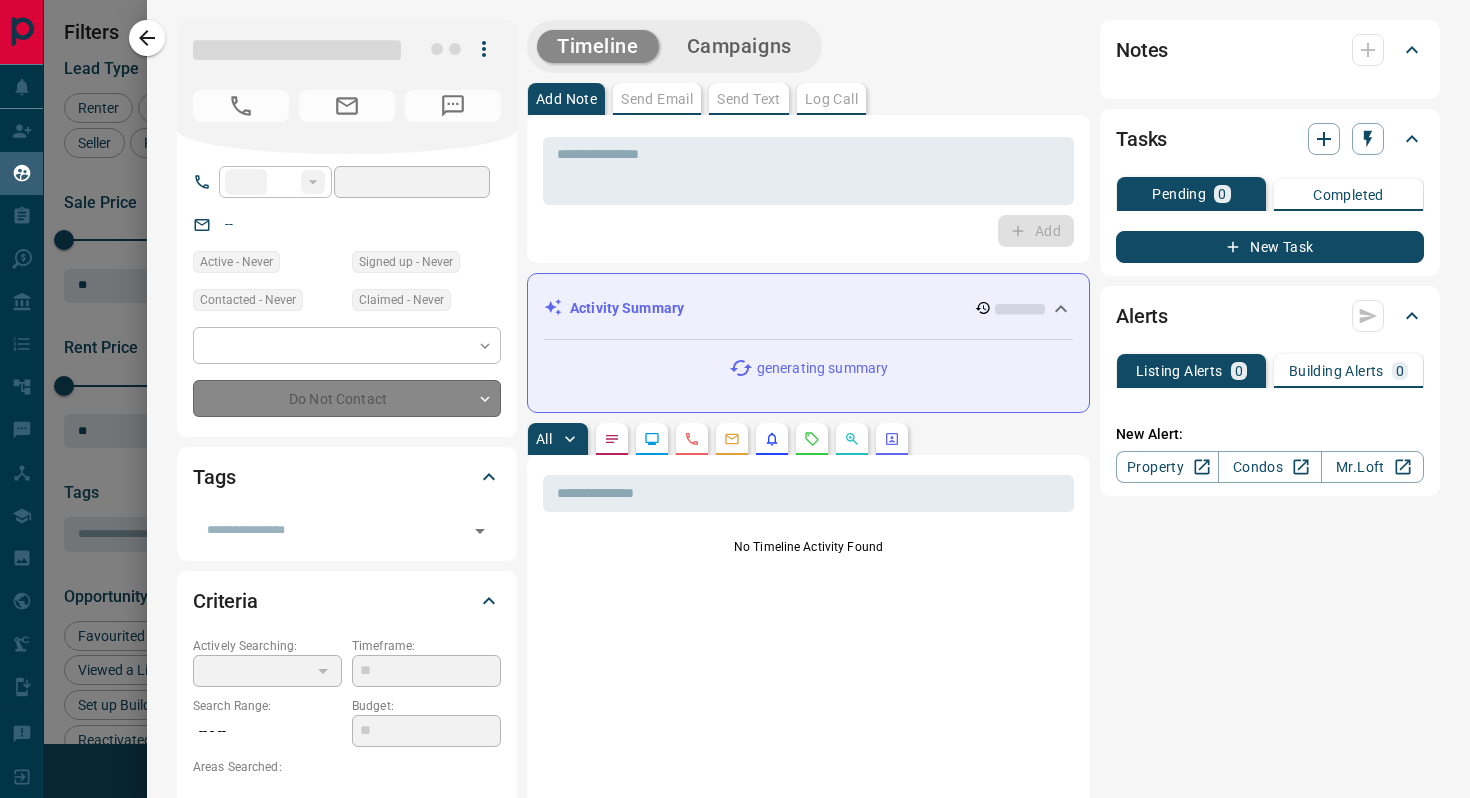 type on "**" 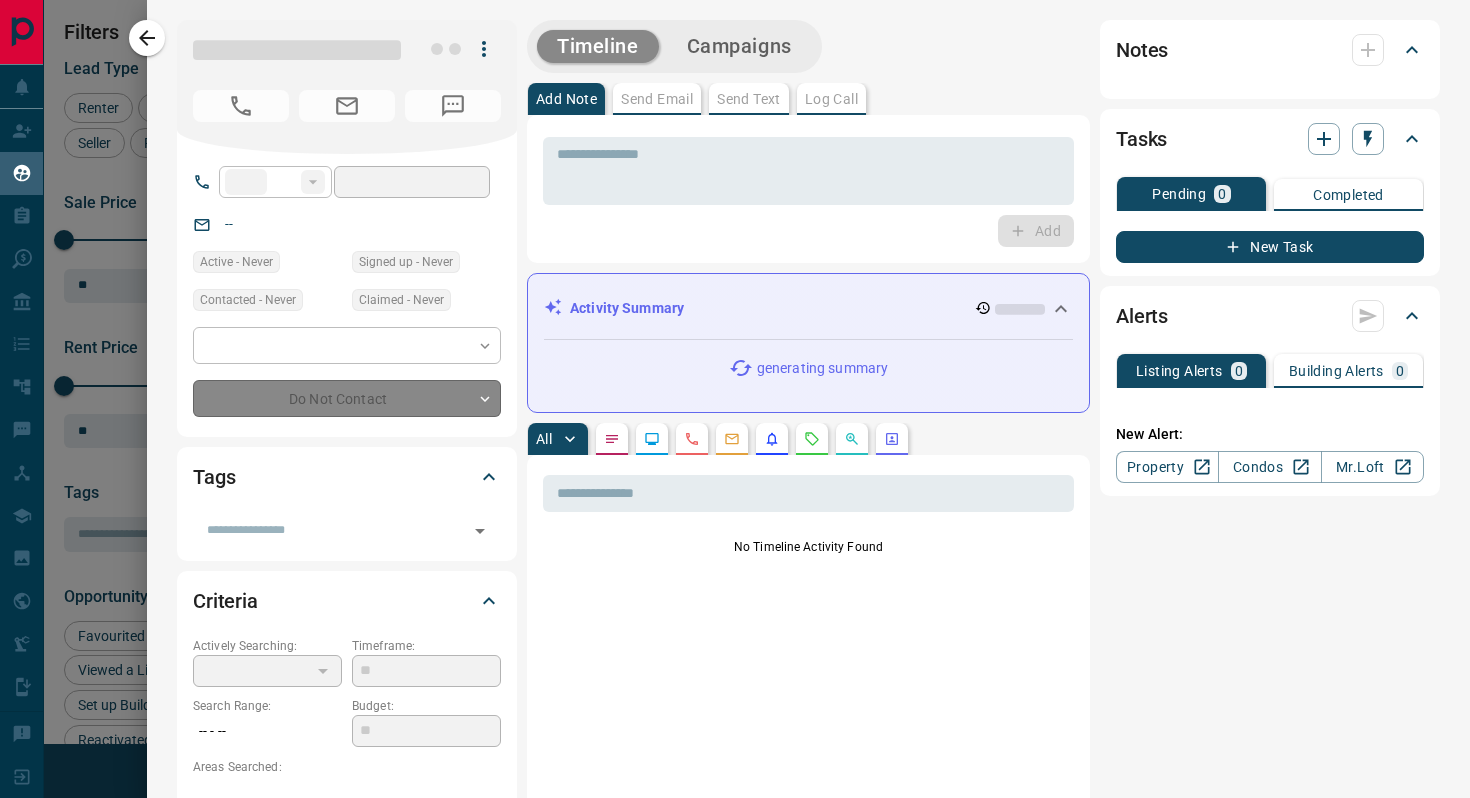 type on "**********" 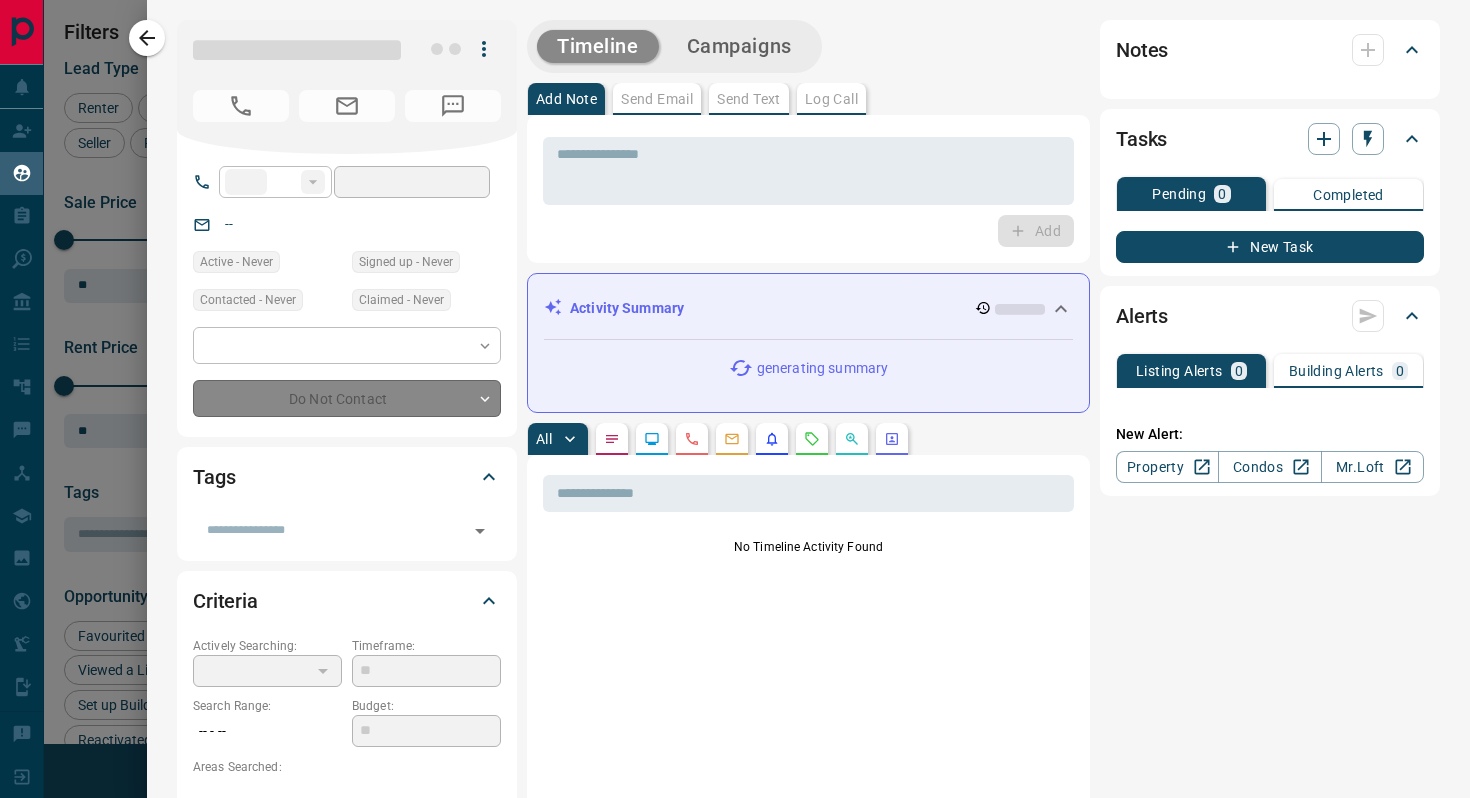 type on "**********" 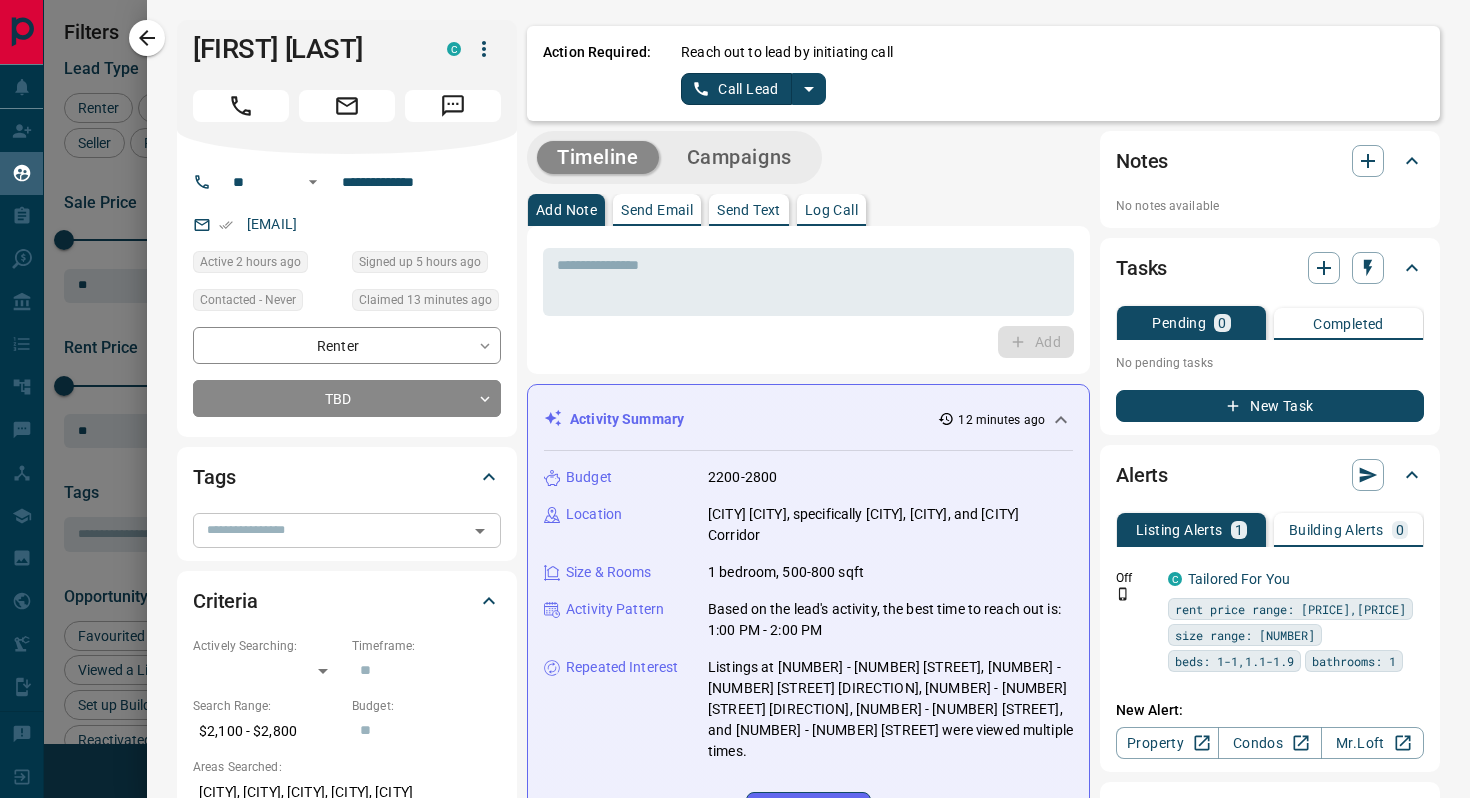 click on "​" at bounding box center [347, 530] 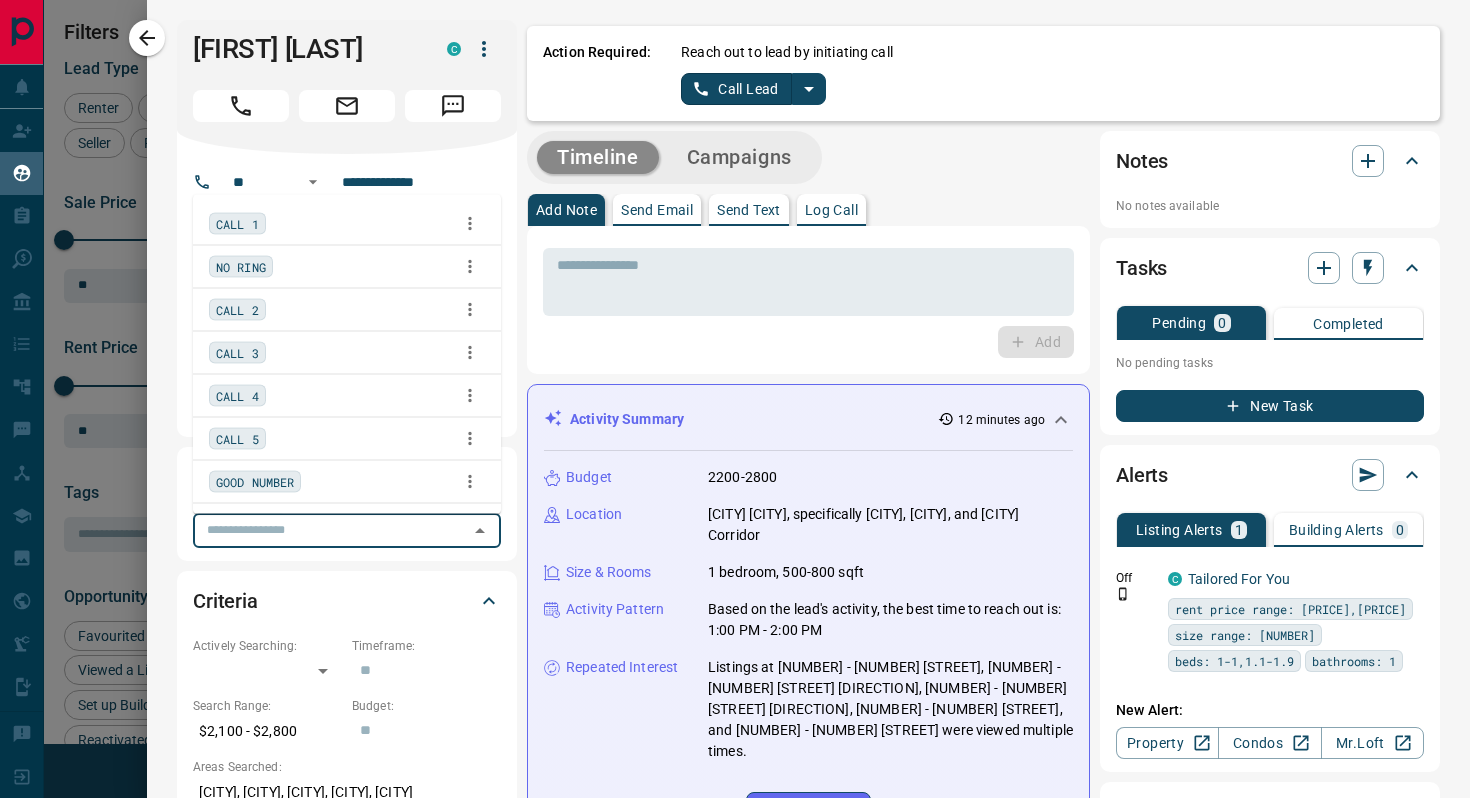 click on "CALL 1" at bounding box center (237, 223) 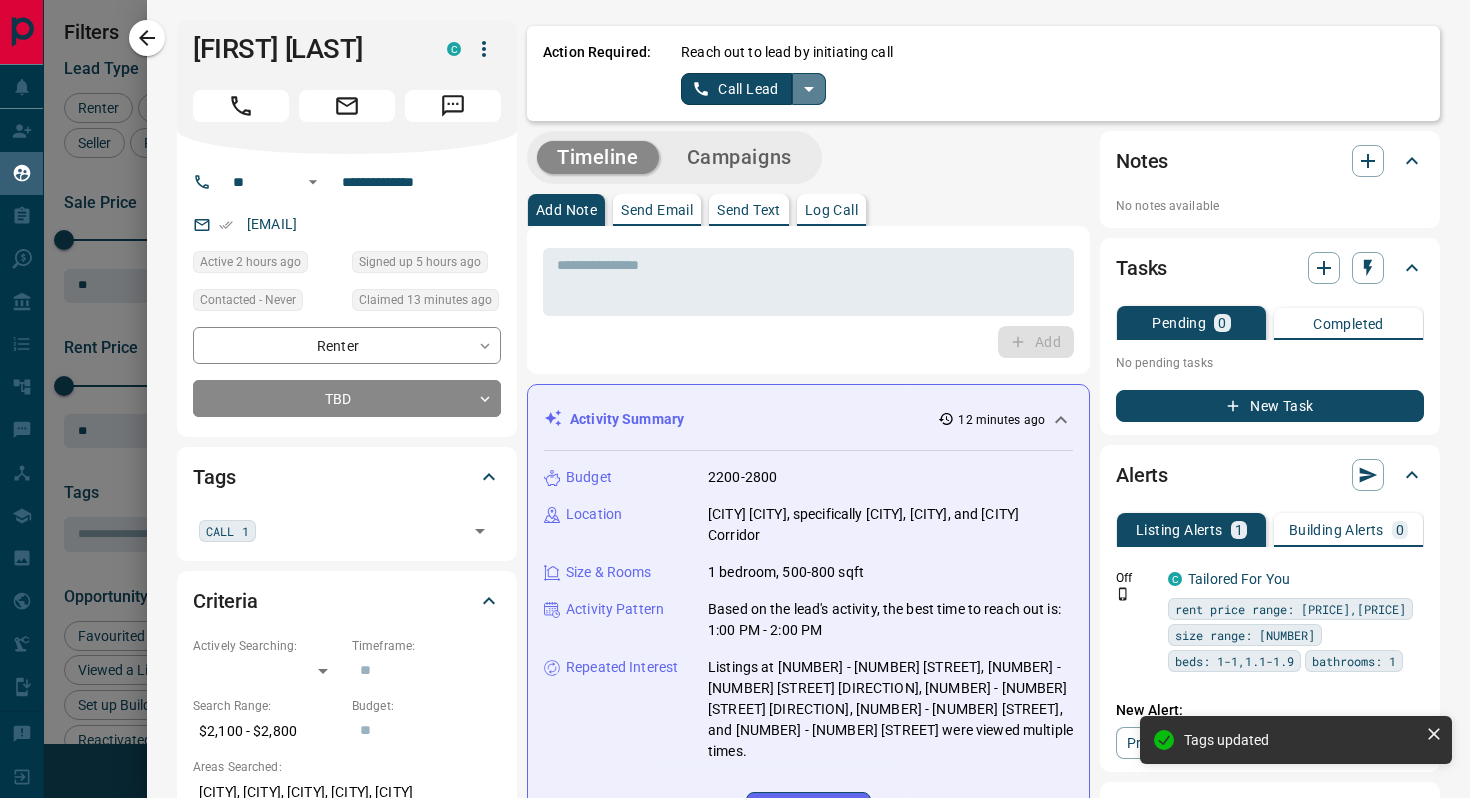 click 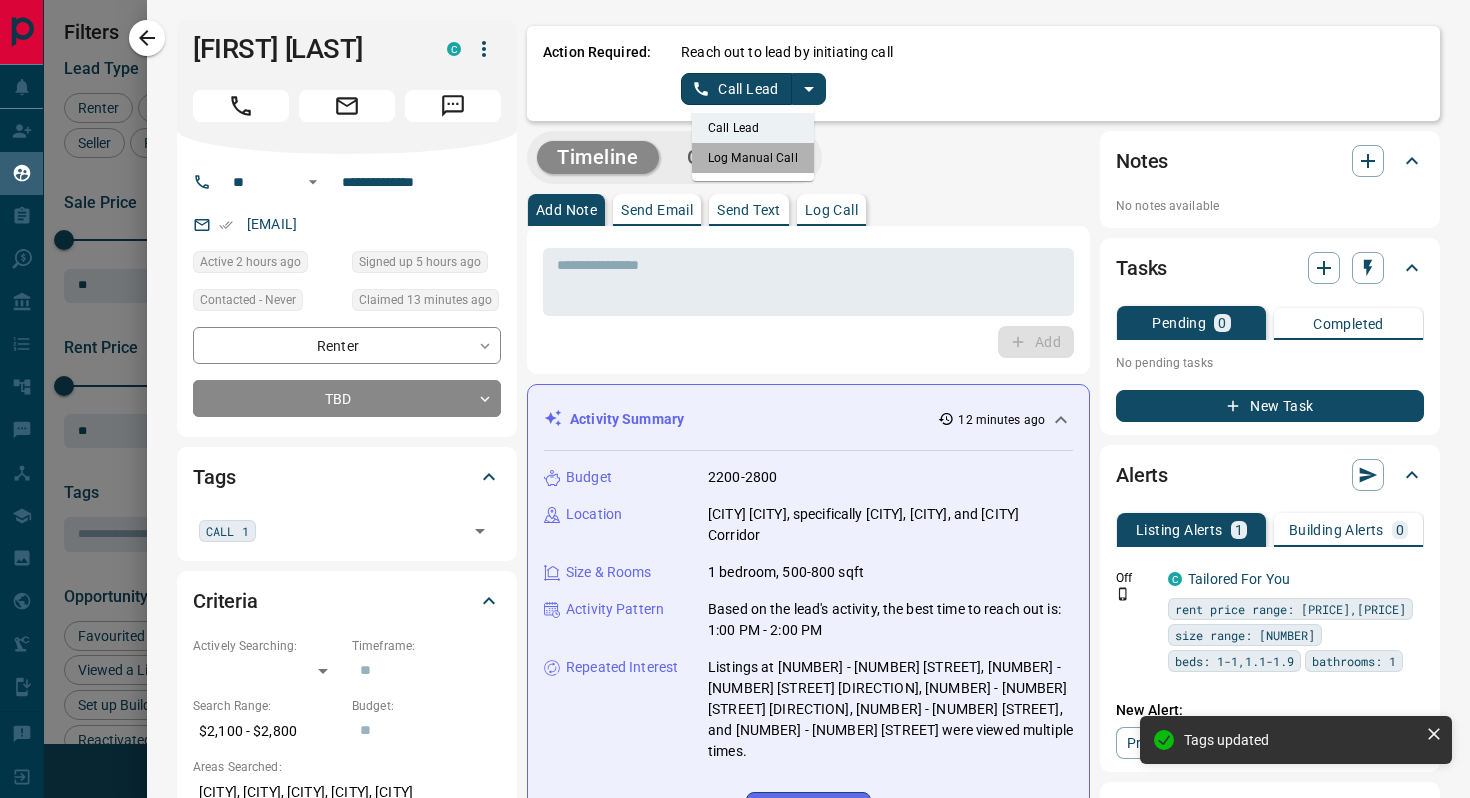 click on "Log Manual Call" at bounding box center (753, 158) 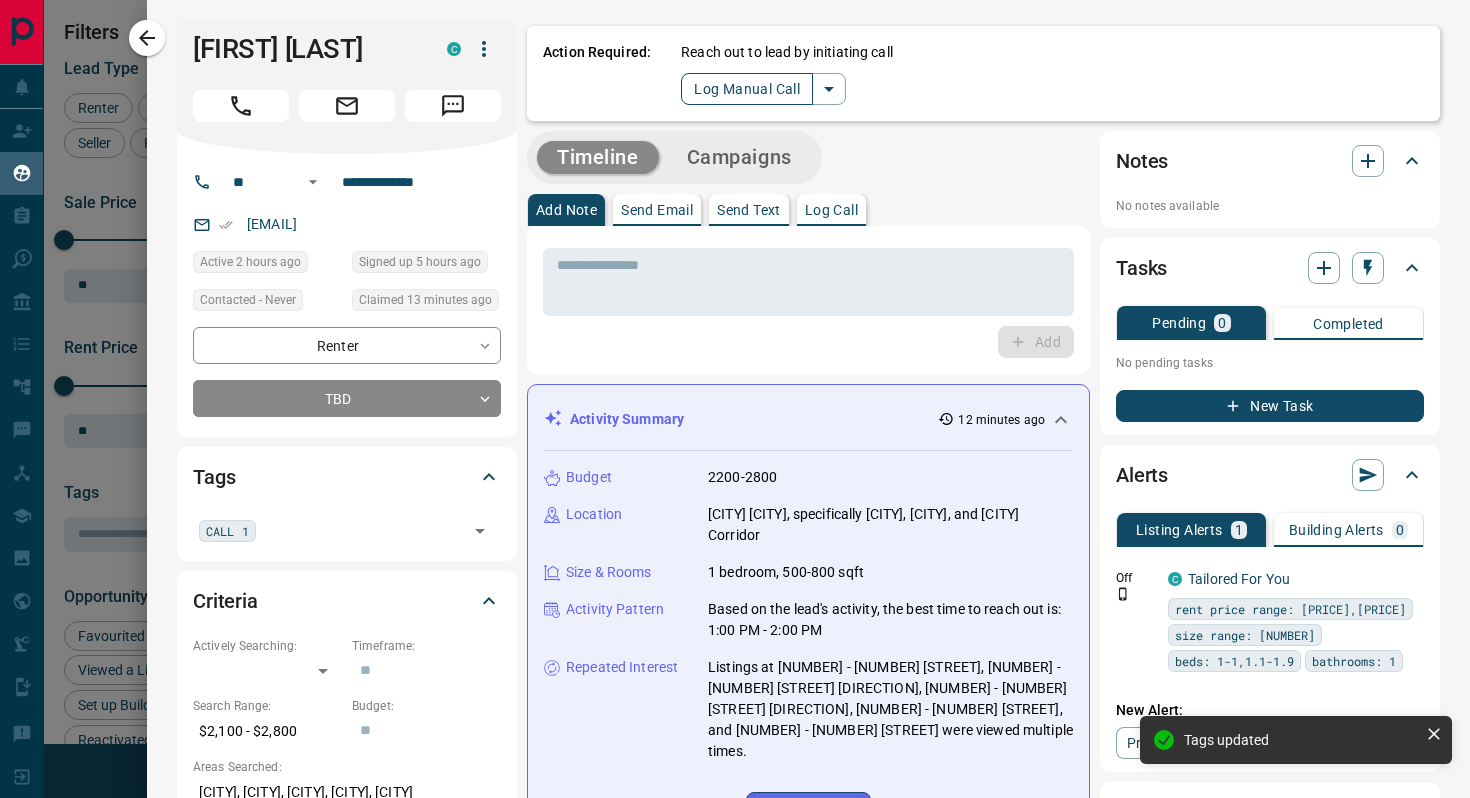 click on "Log Manual Call" at bounding box center [747, 89] 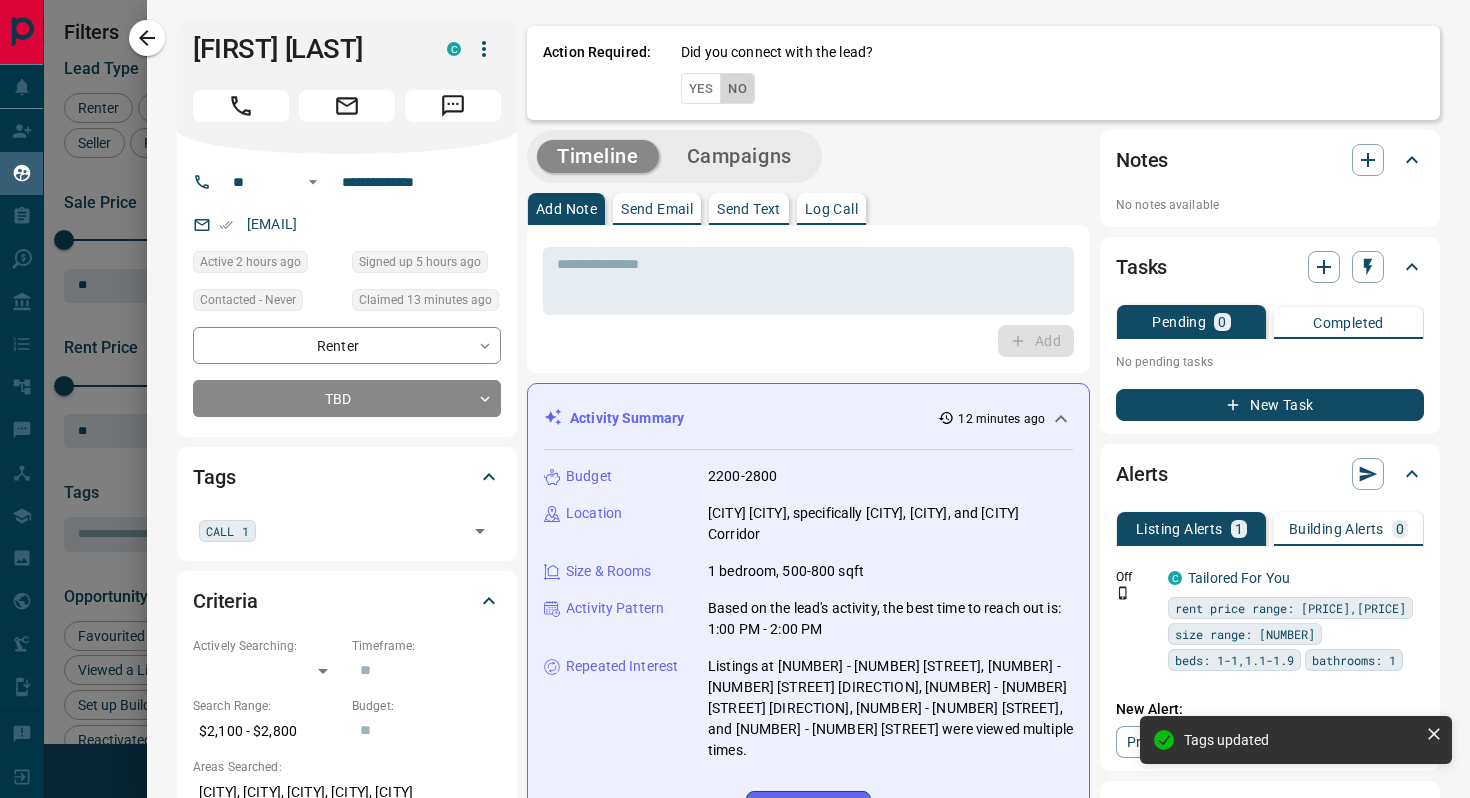 click on "No" at bounding box center (737, 88) 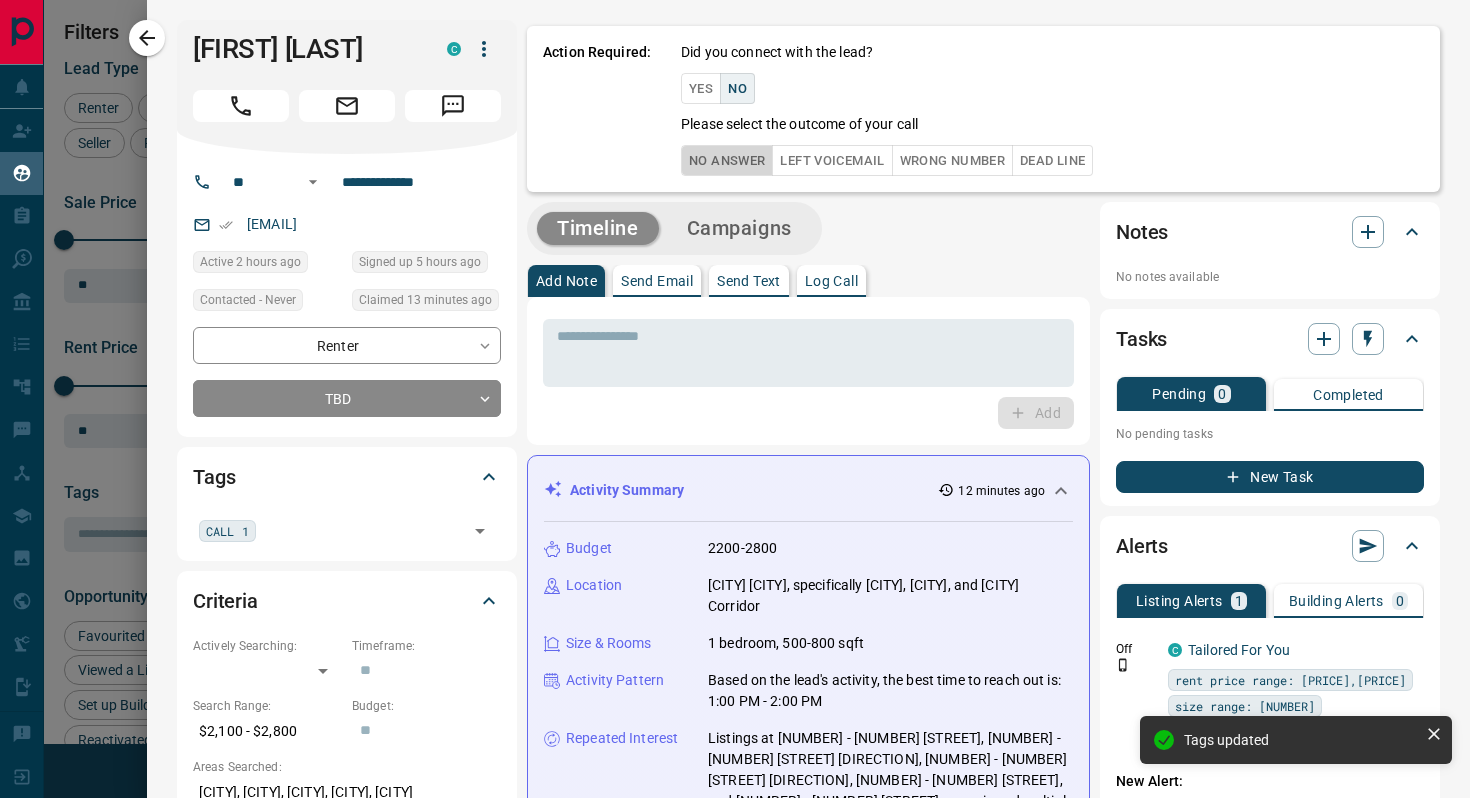 click on "No Answer" at bounding box center [727, 160] 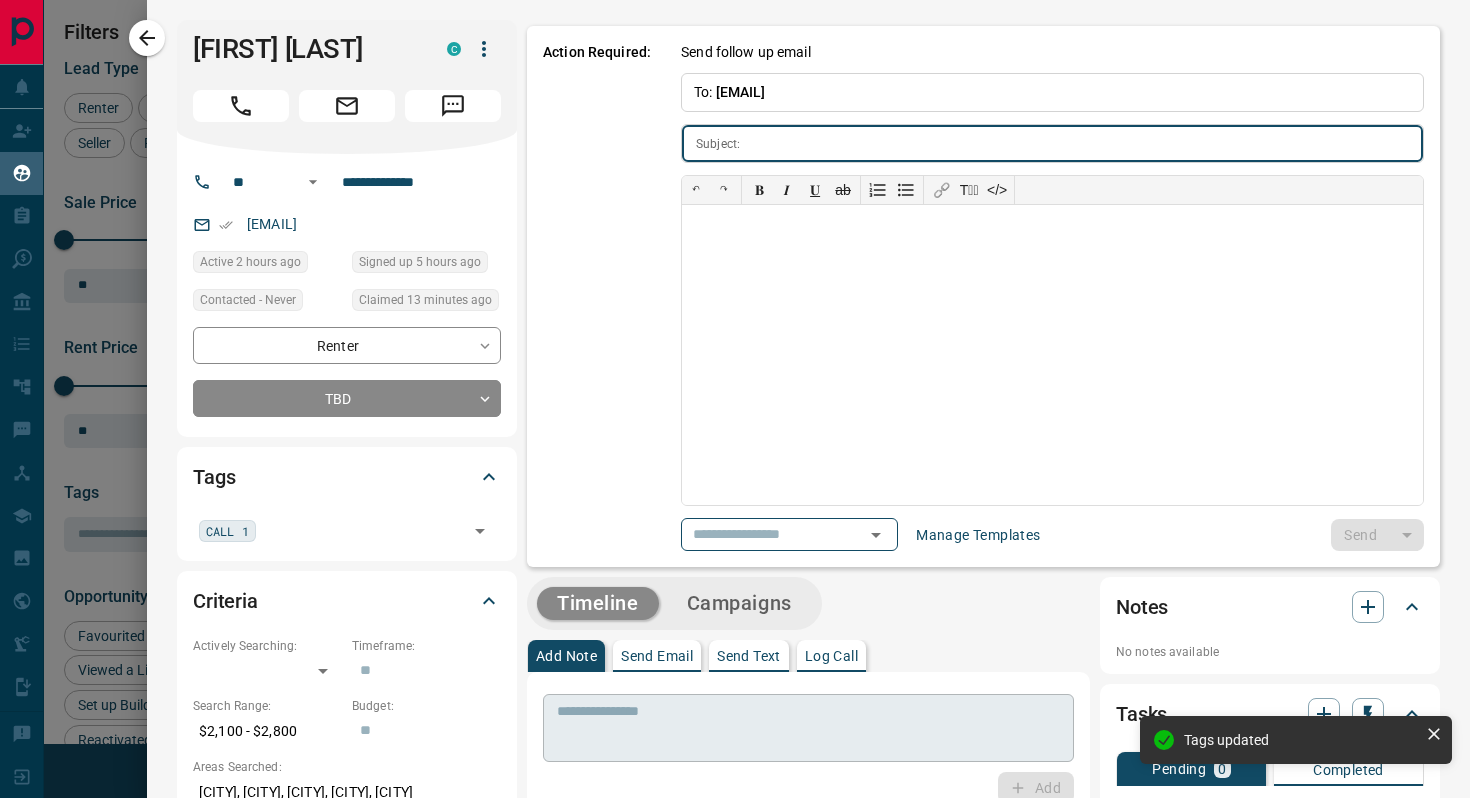 type on "**********" 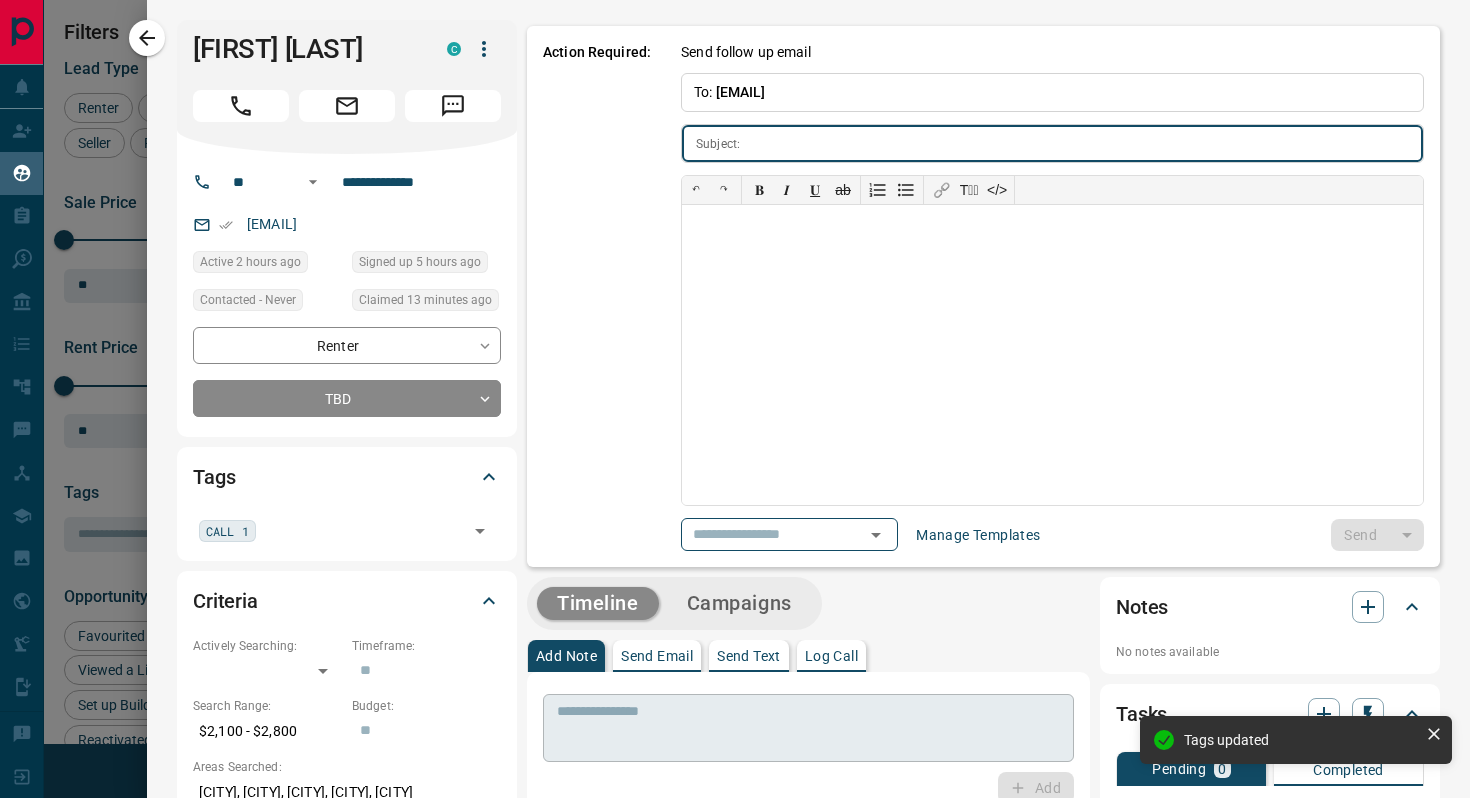 type on "**********" 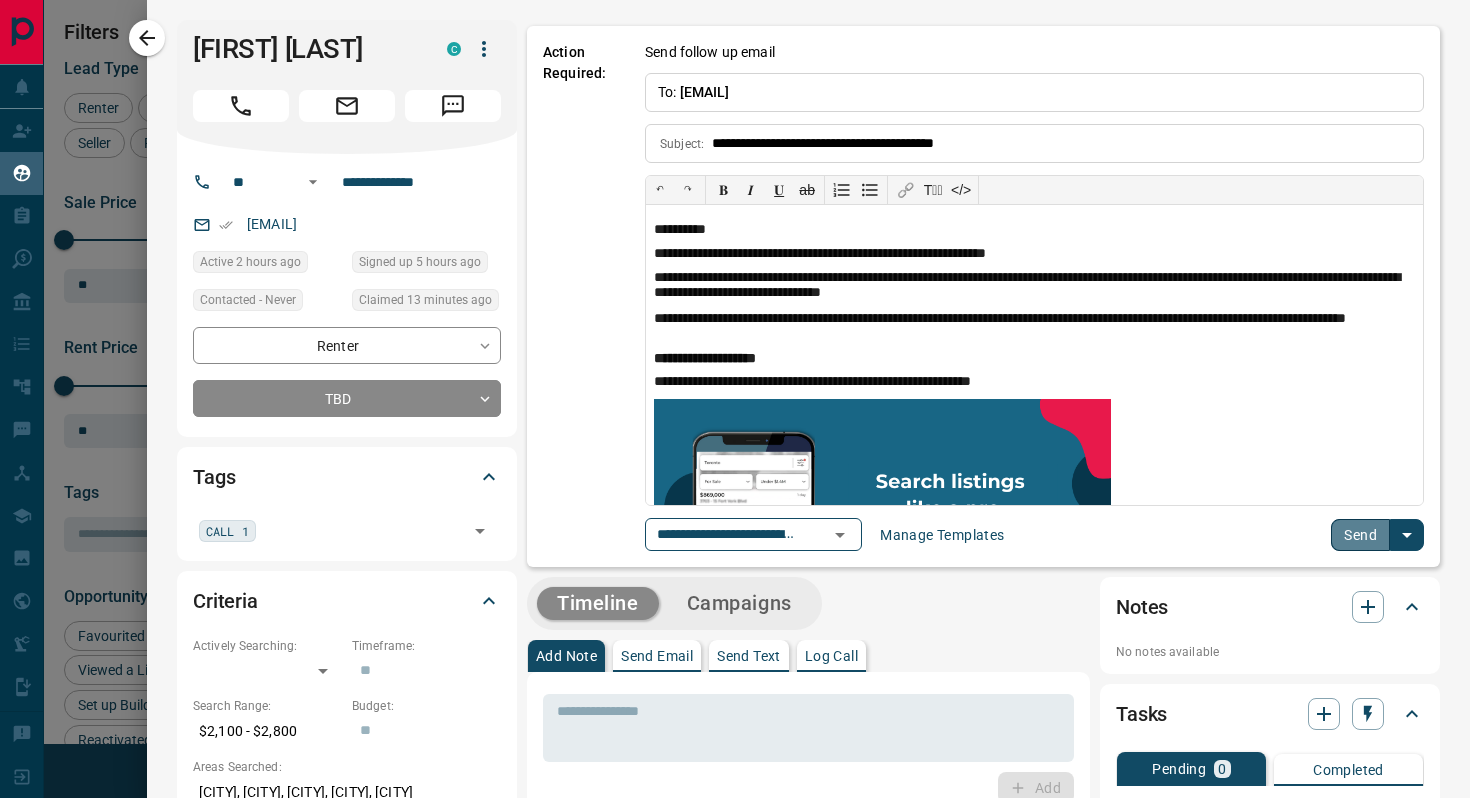 click on "Send" at bounding box center [1360, 535] 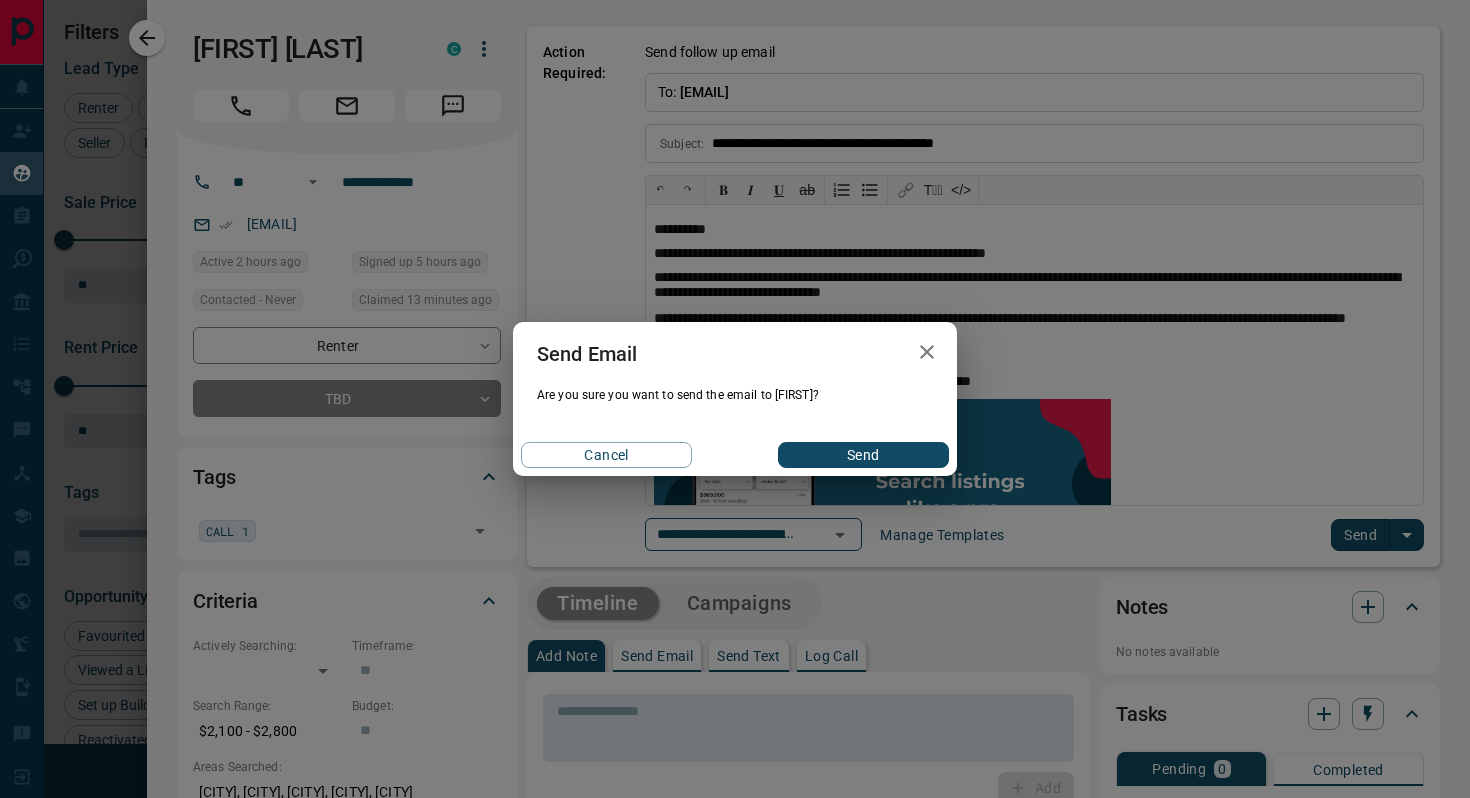 click on "Cancel Send" at bounding box center [735, 455] 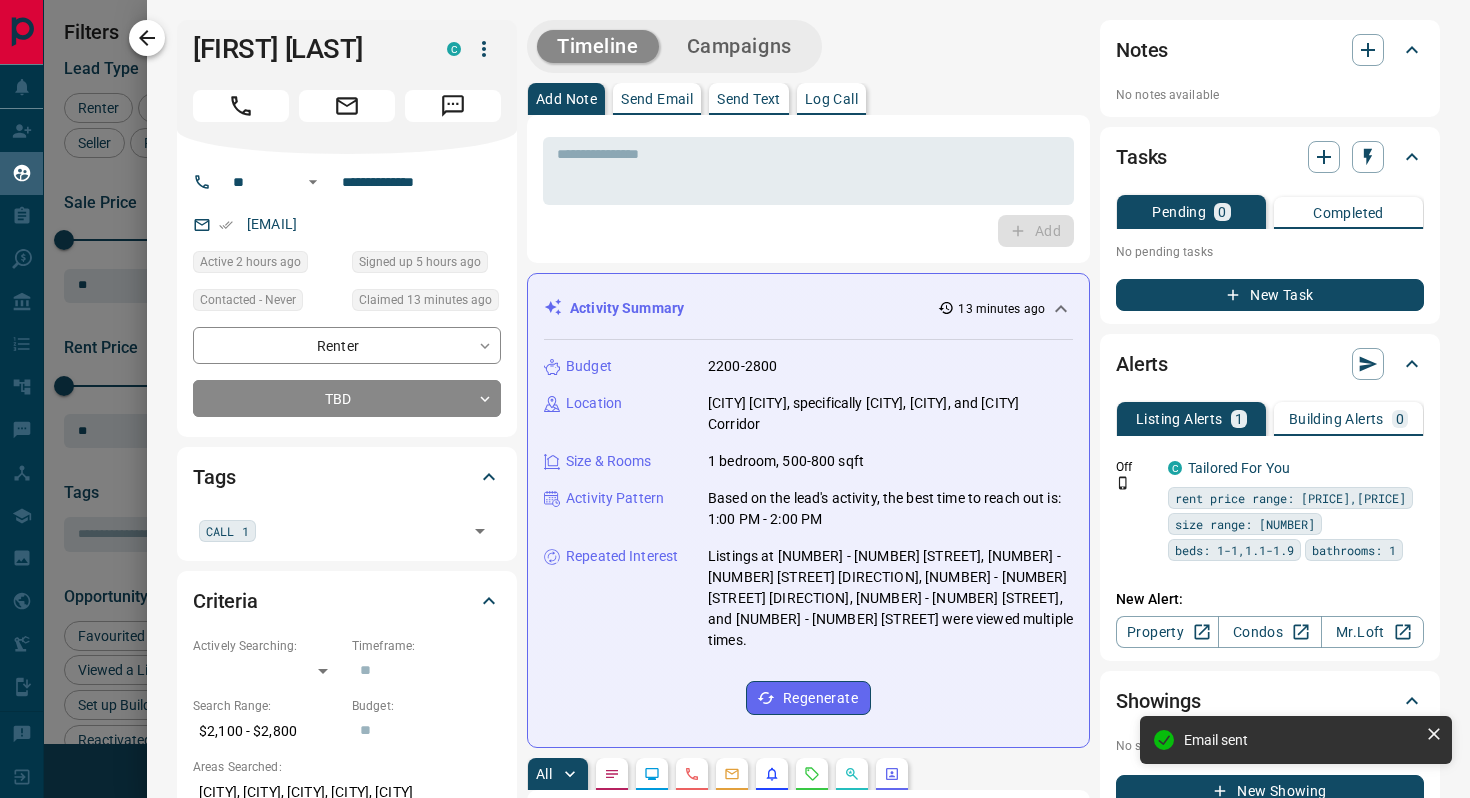 click 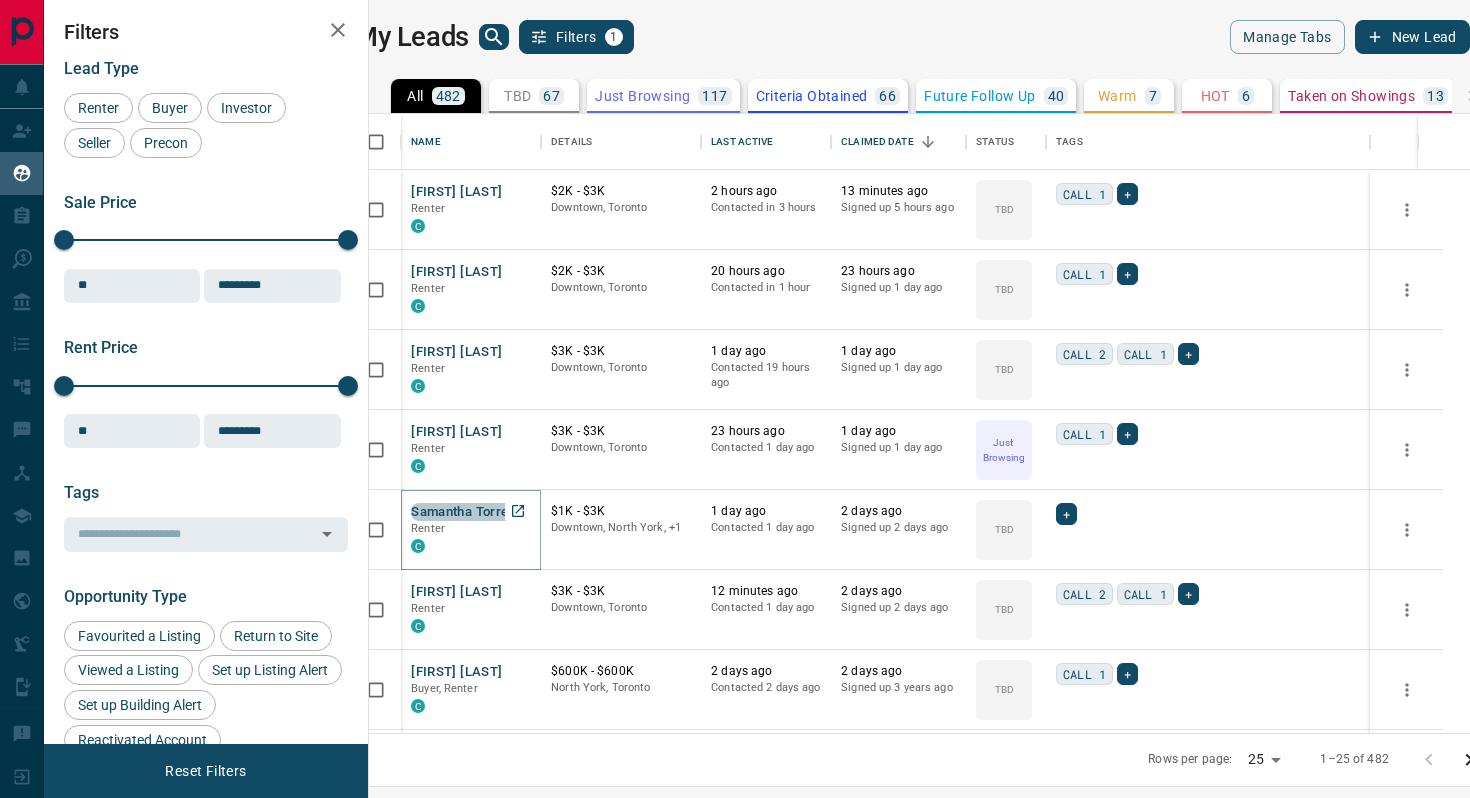 click on "Samantha Torres" at bounding box center (463, 512) 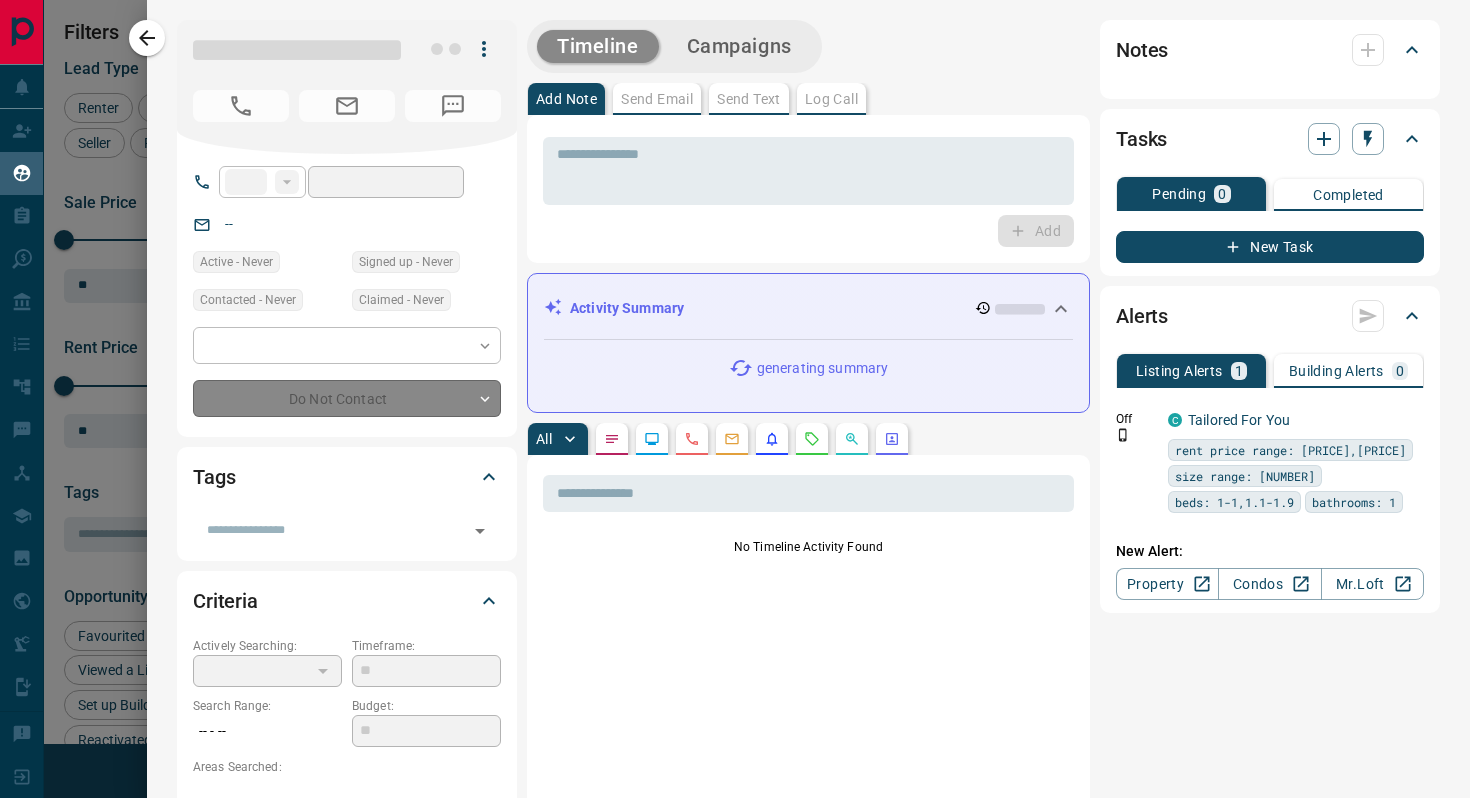 type on "**" 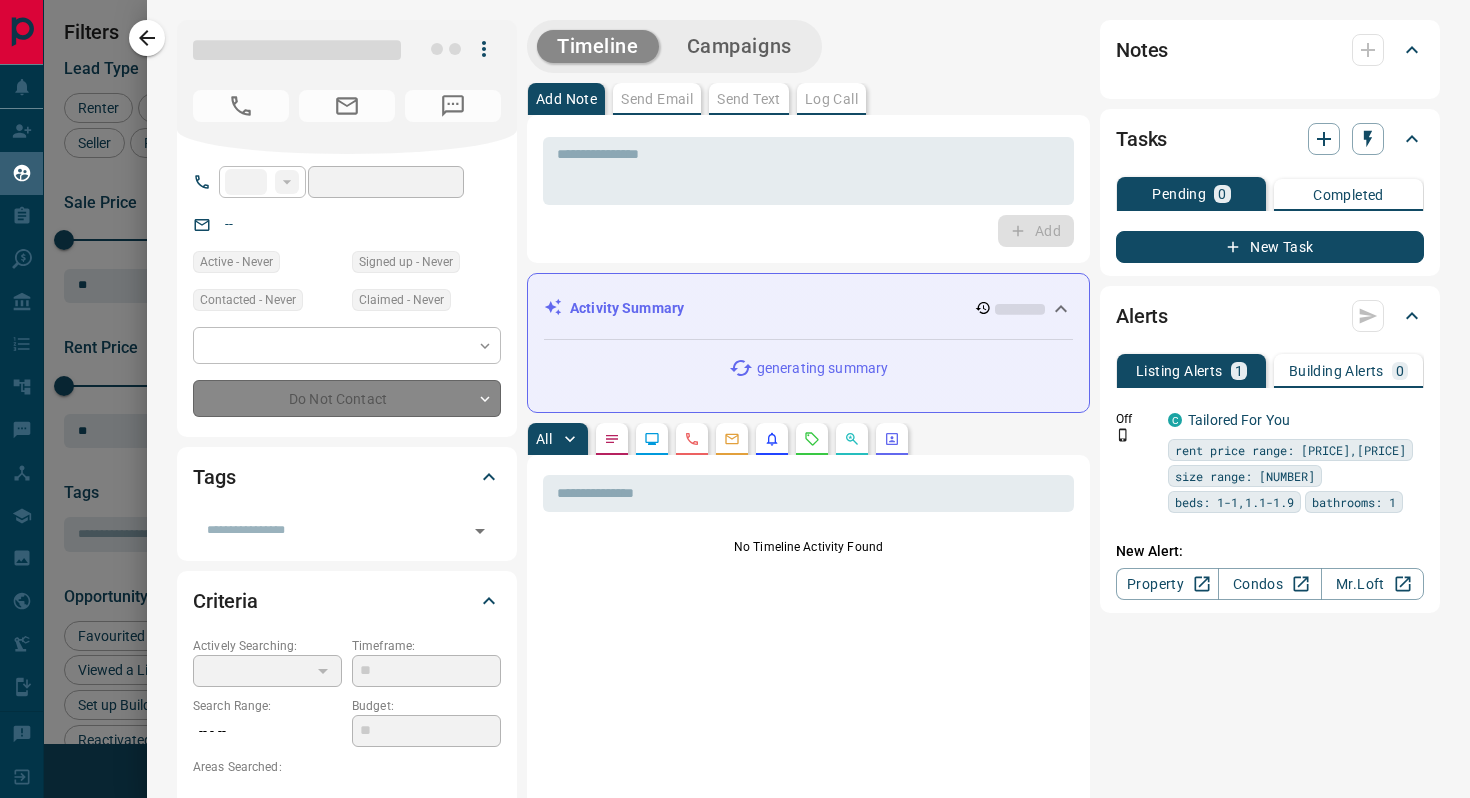 type on "**********" 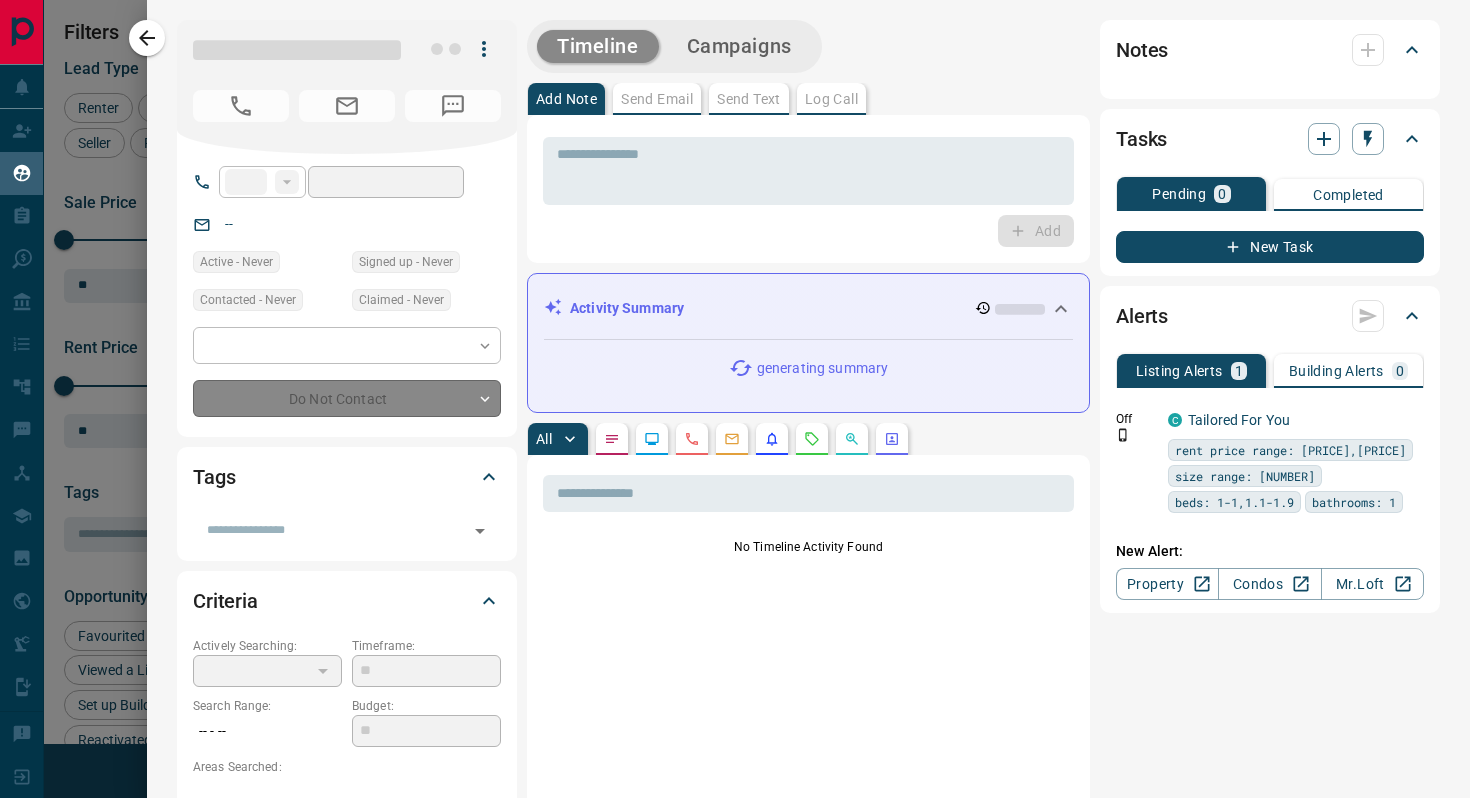 type on "**********" 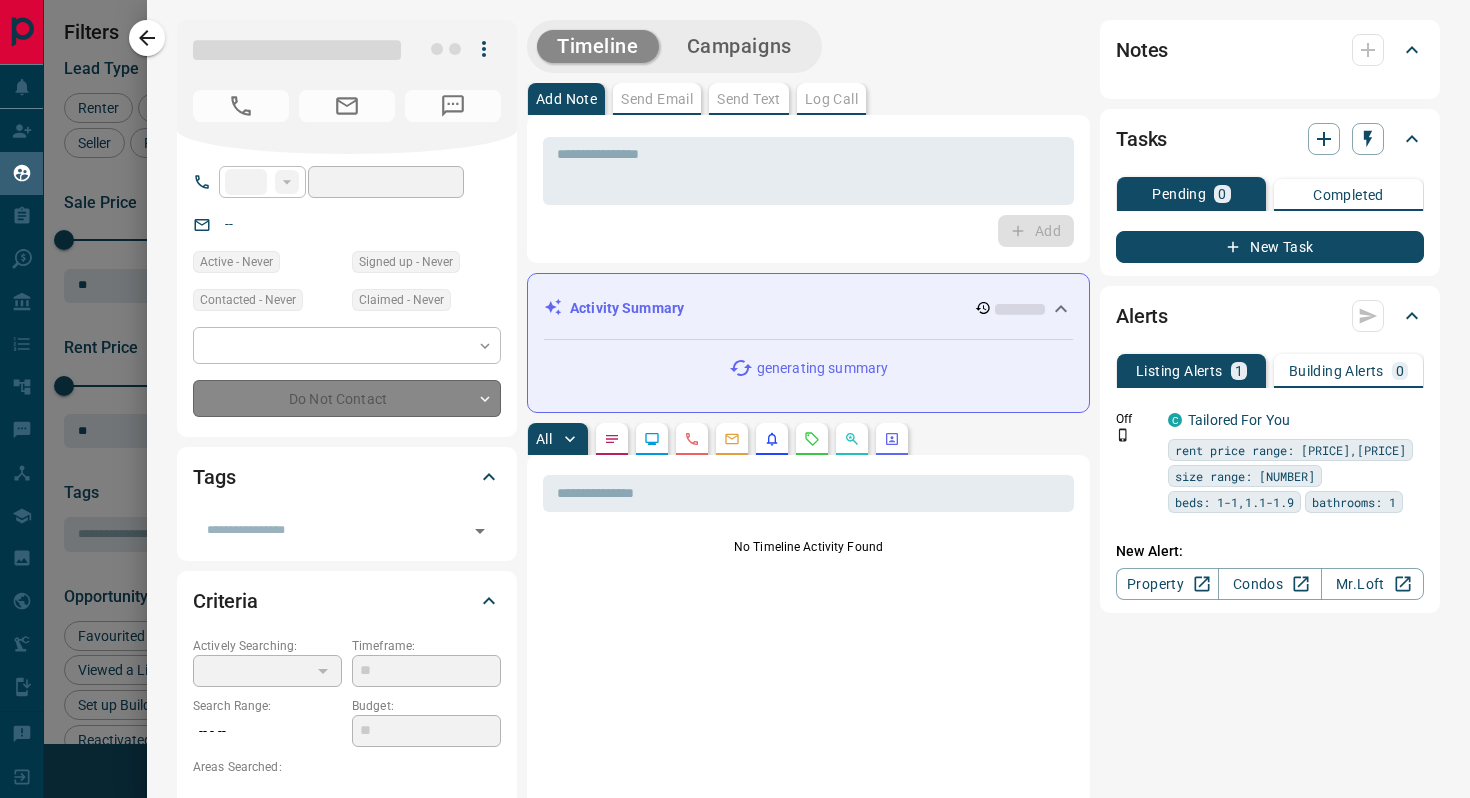 type on "**" 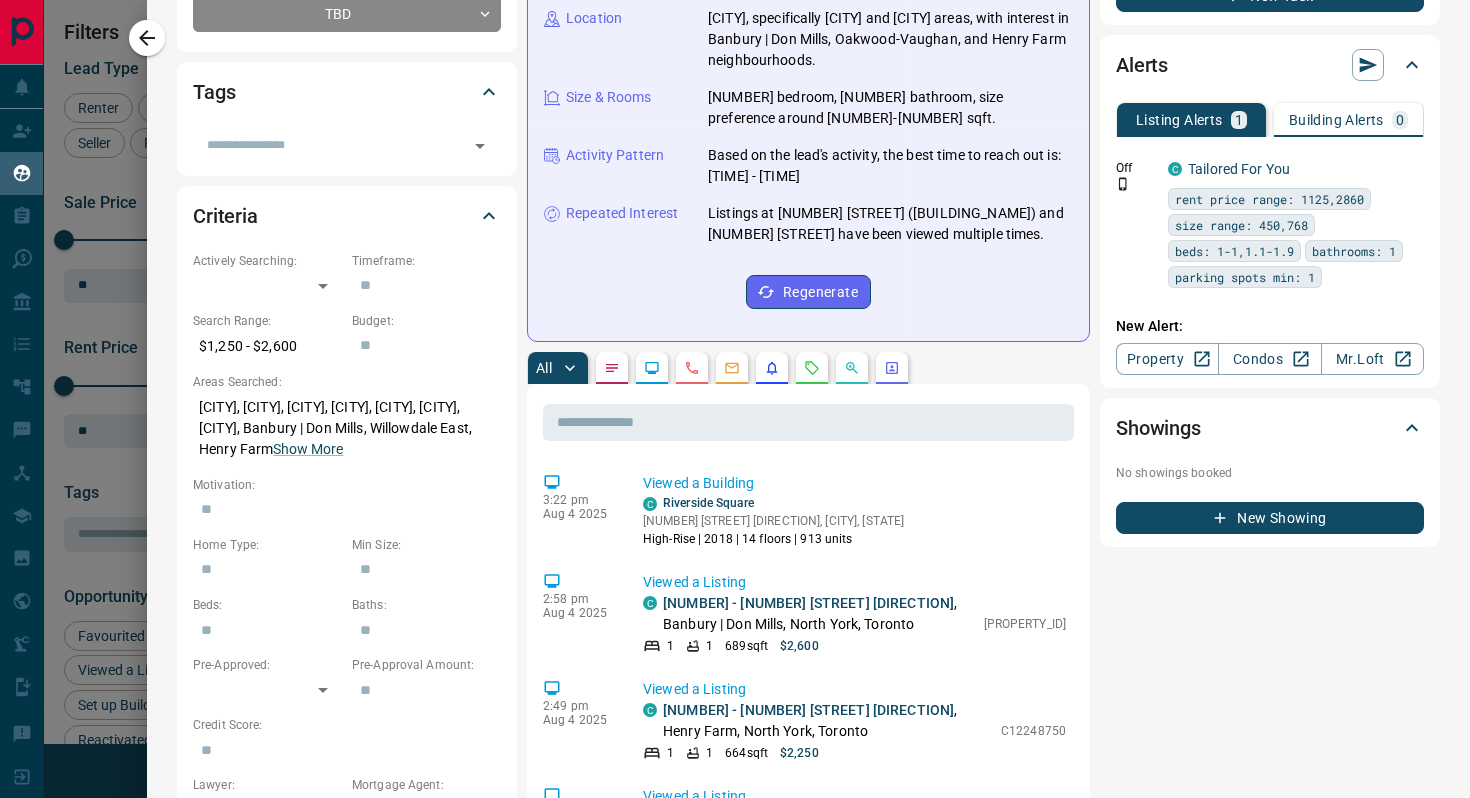 scroll, scrollTop: 388, scrollLeft: 0, axis: vertical 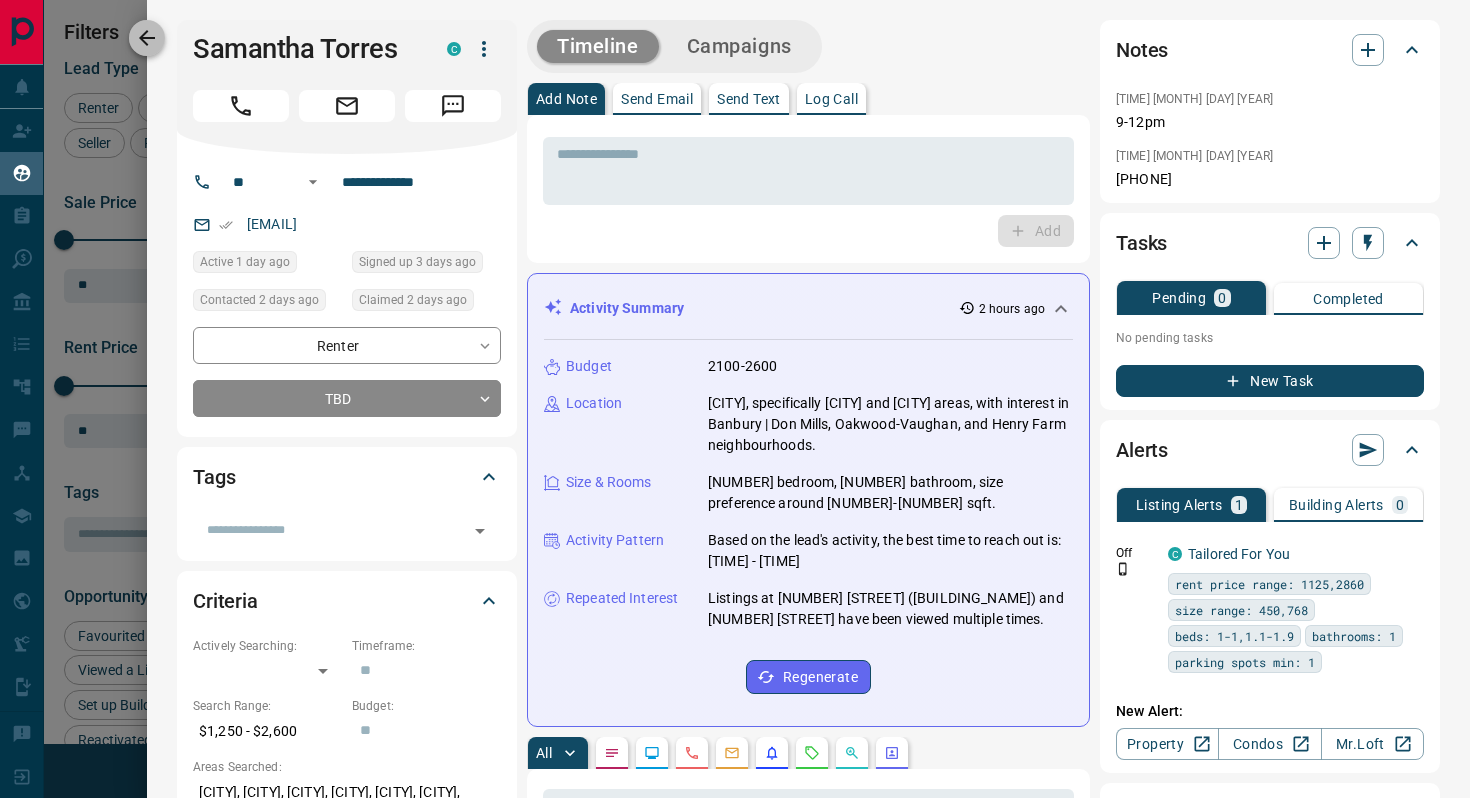click 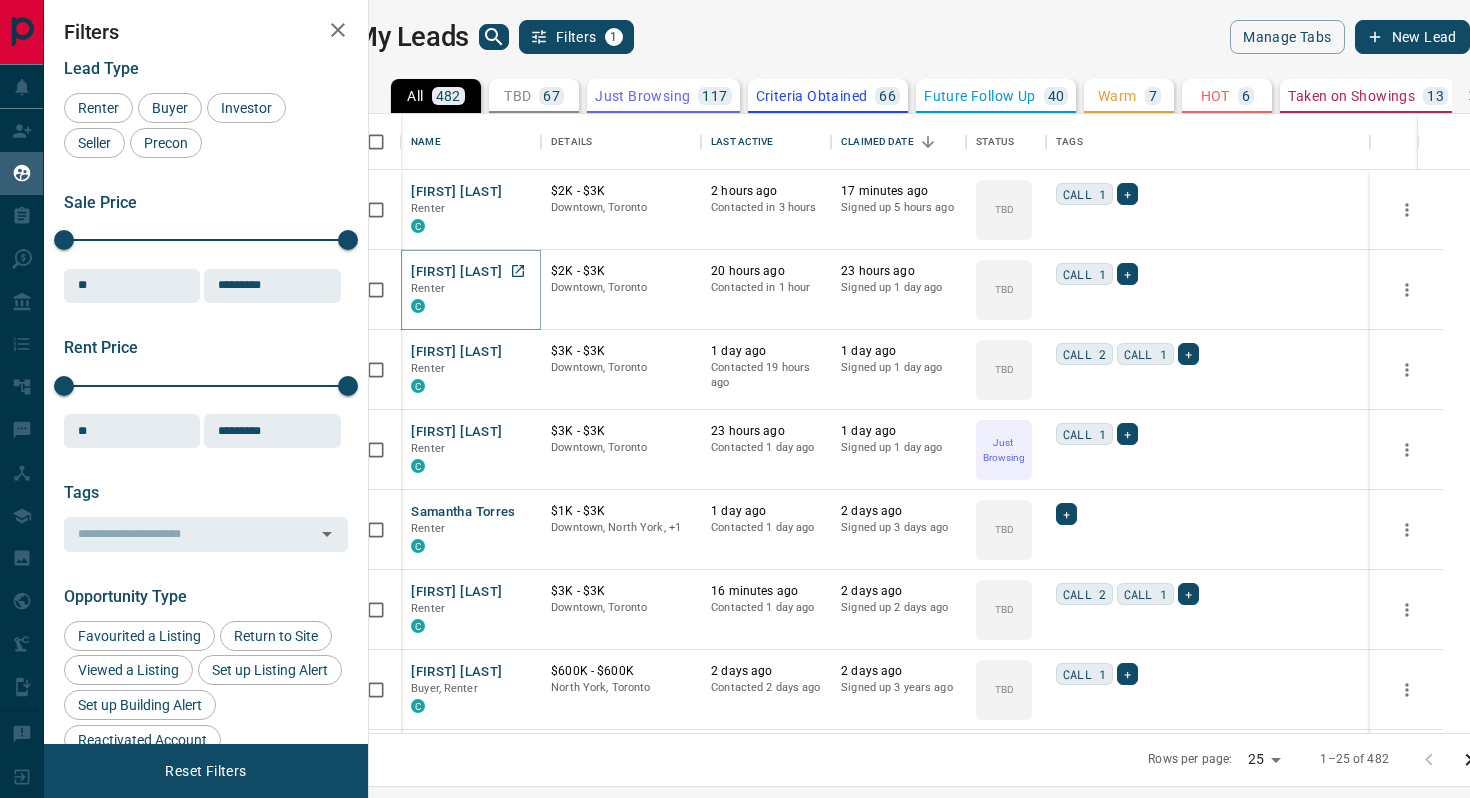 click on "[FIRST] [LAST]" at bounding box center (456, 272) 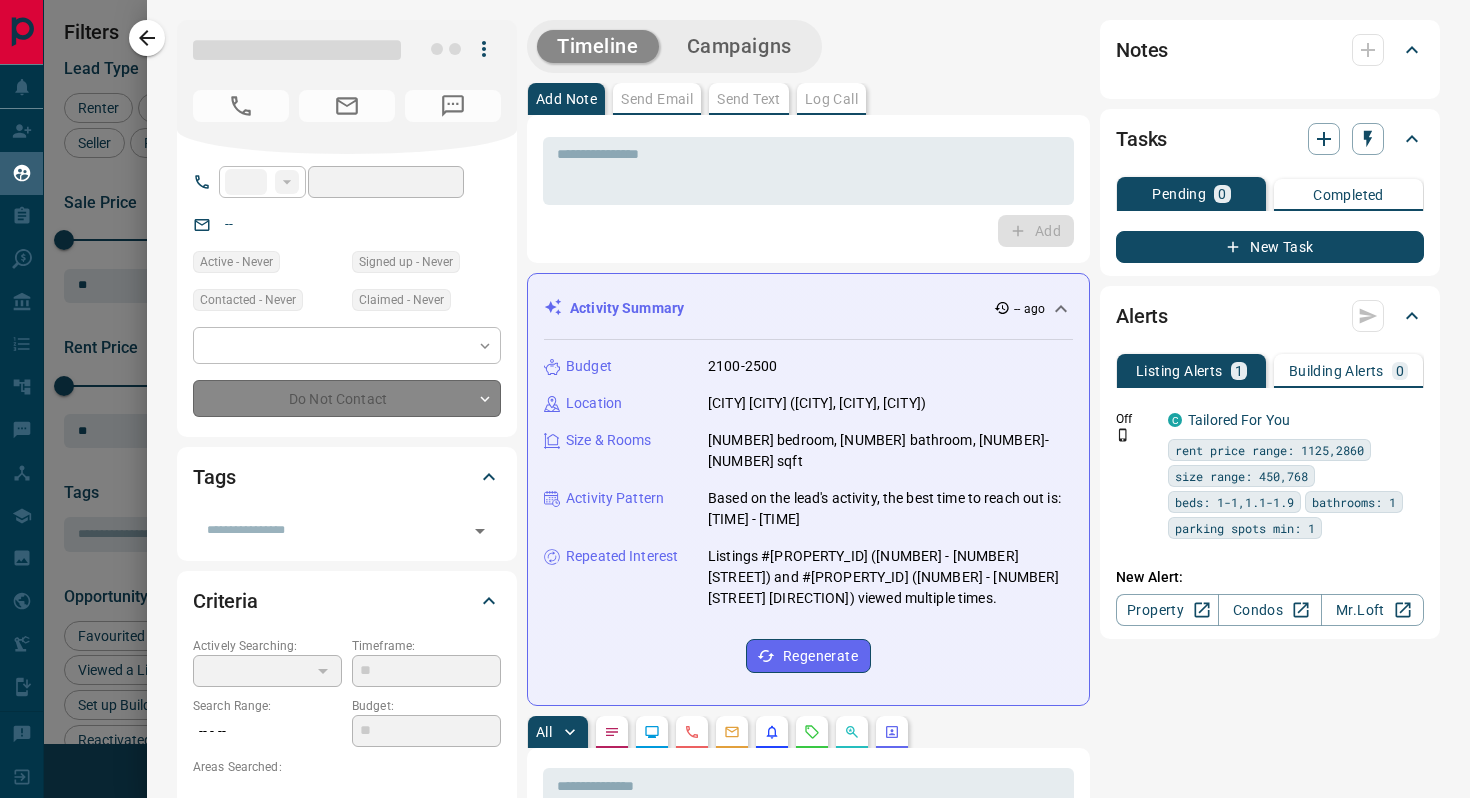 type on "**" 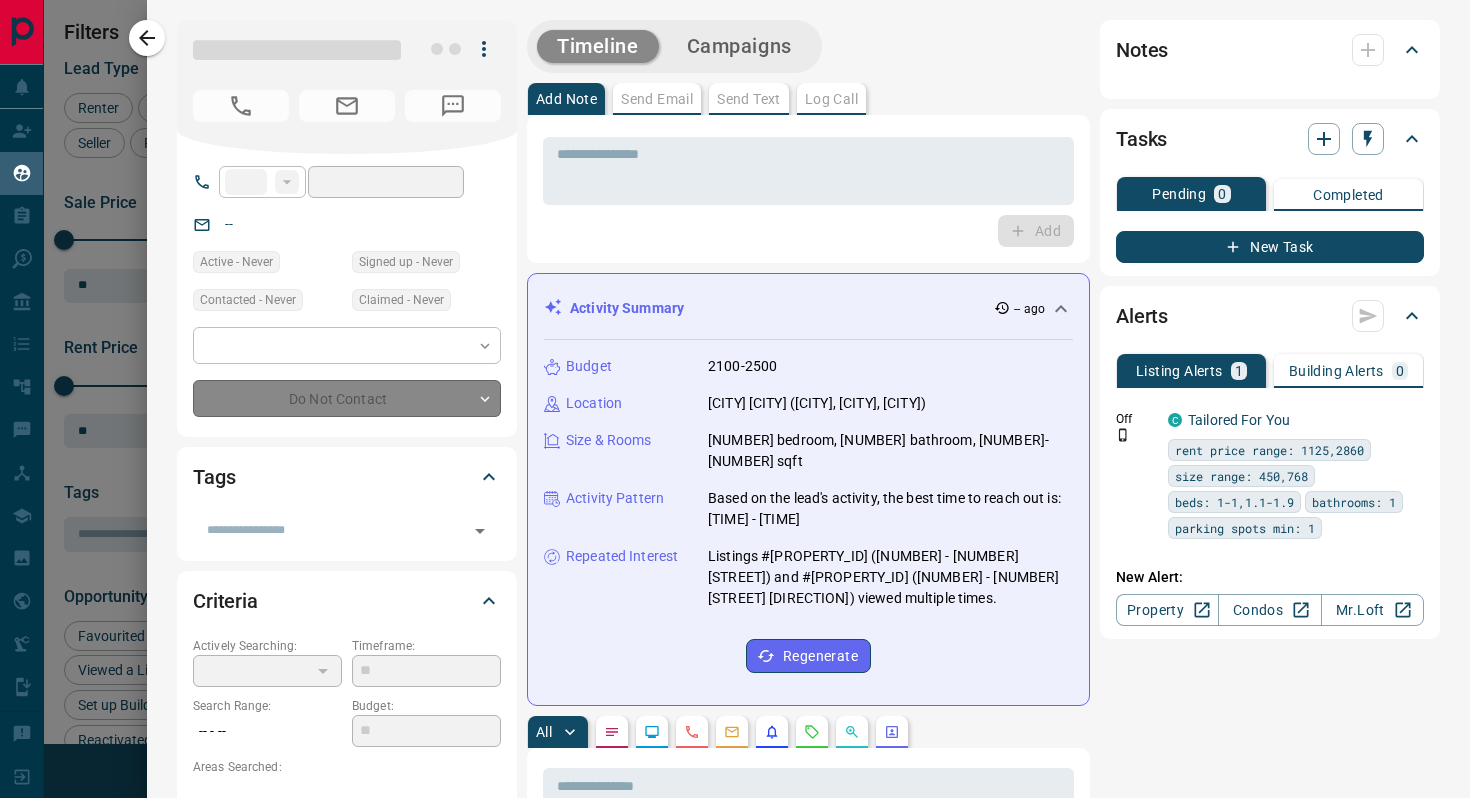 type on "**********" 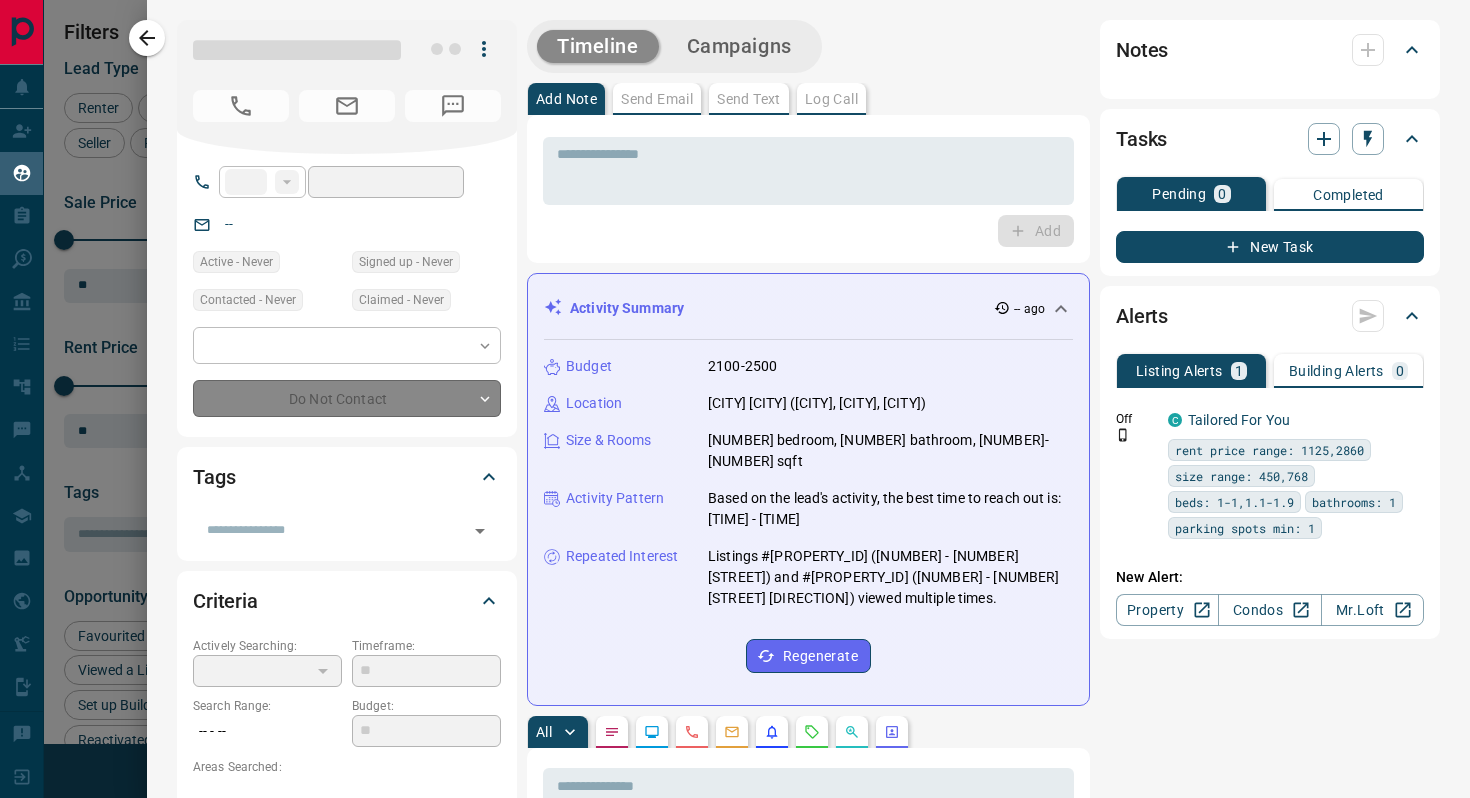 type on "**********" 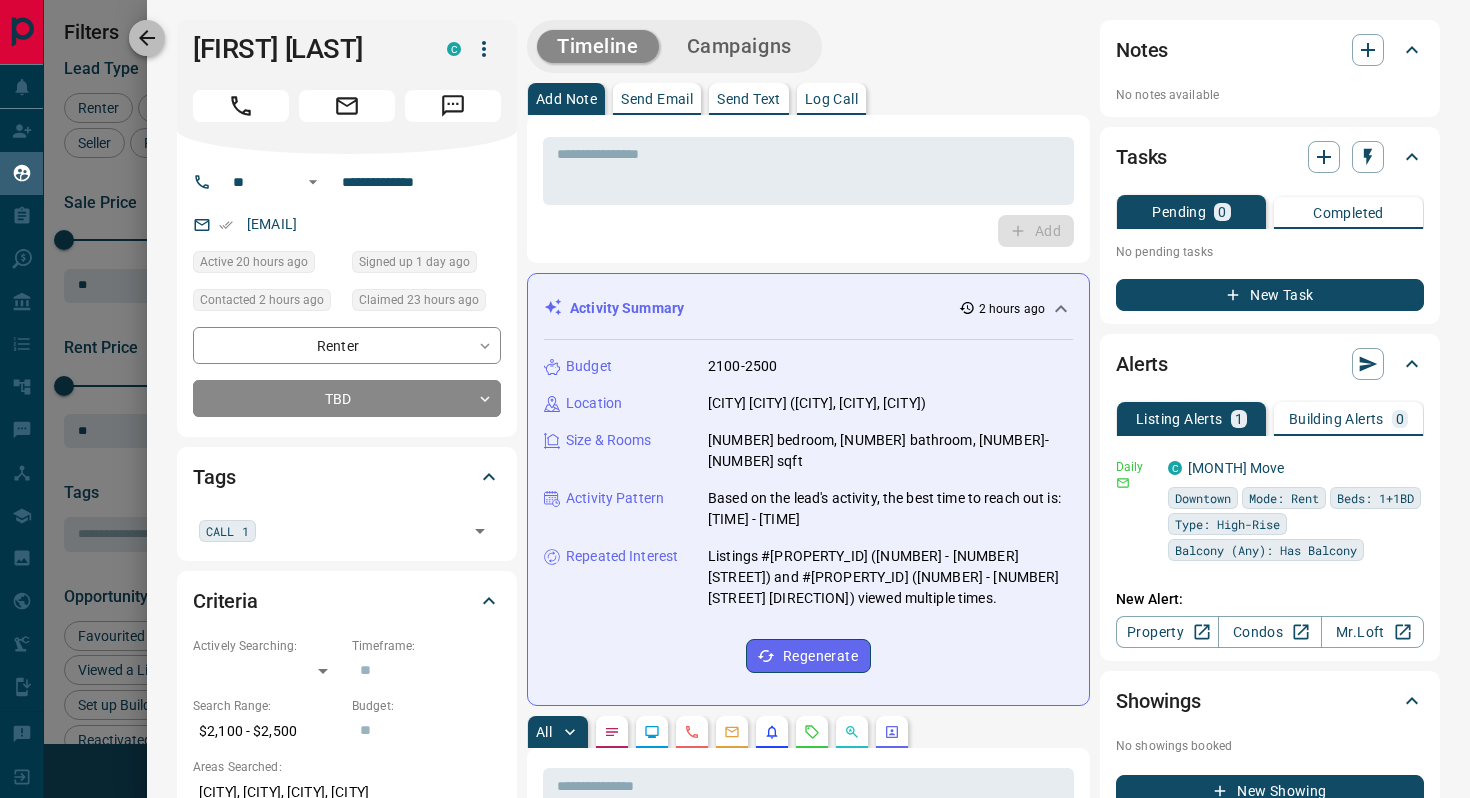 click 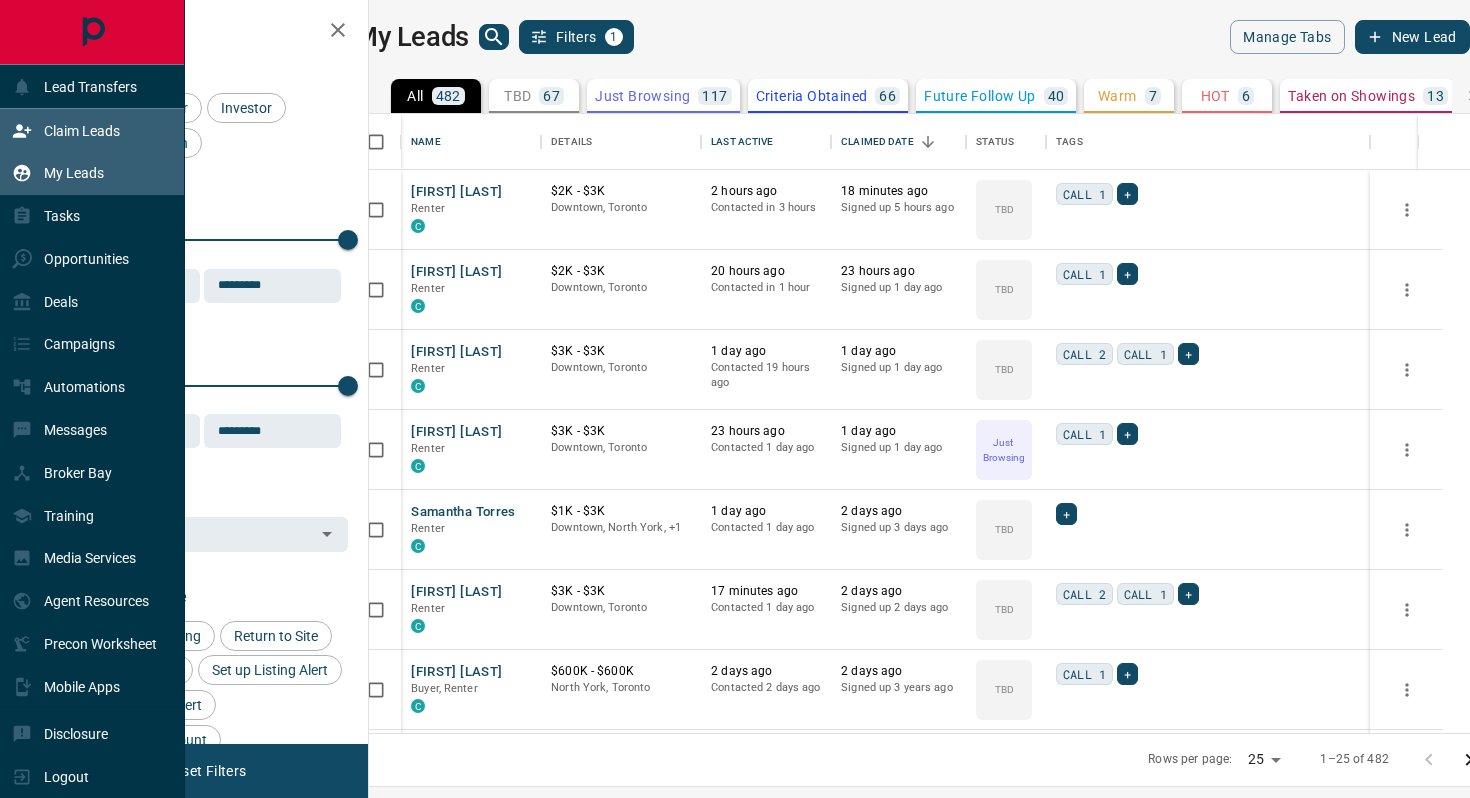 click on "Claim Leads" at bounding box center [82, 131] 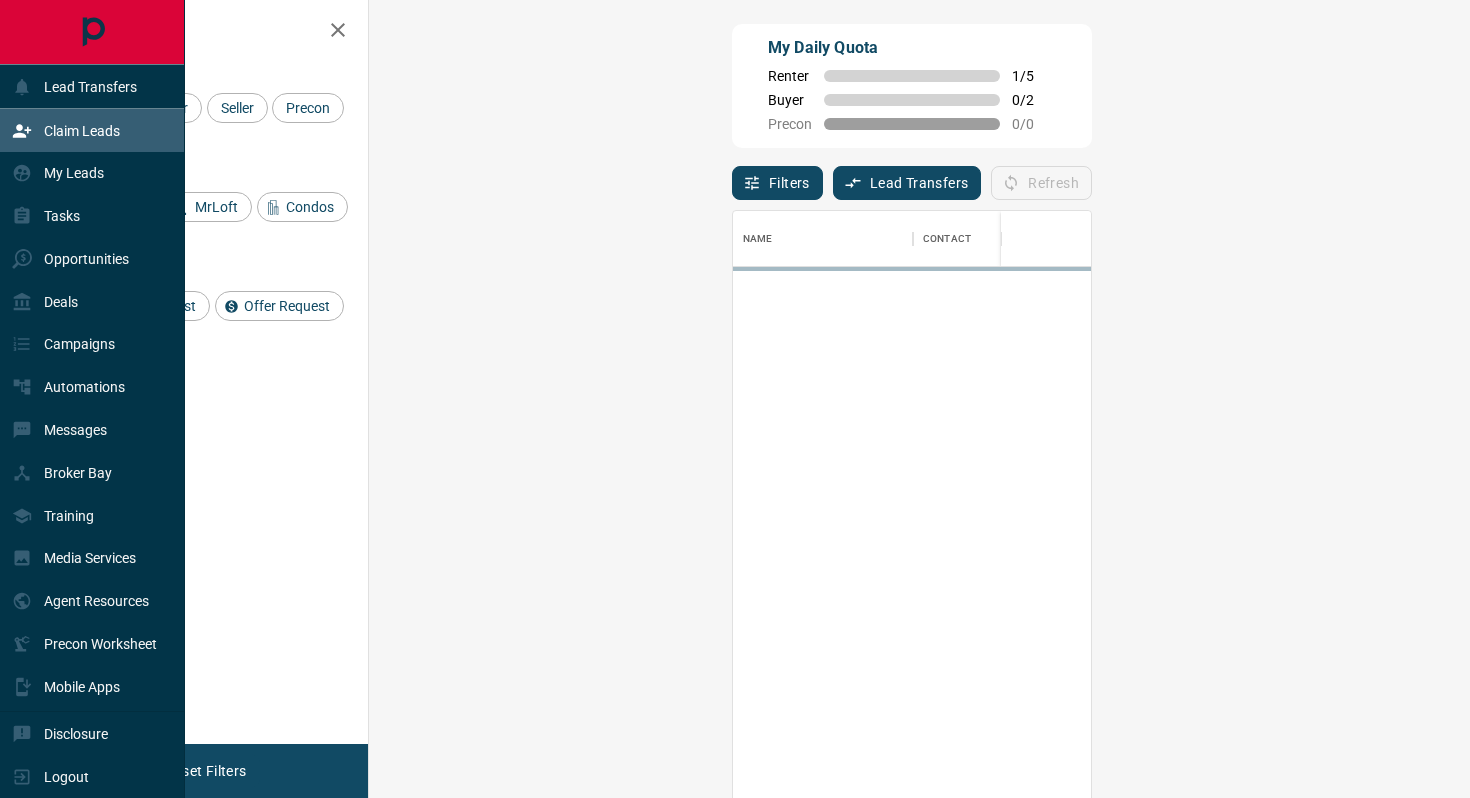 scroll, scrollTop: 0, scrollLeft: 1, axis: horizontal 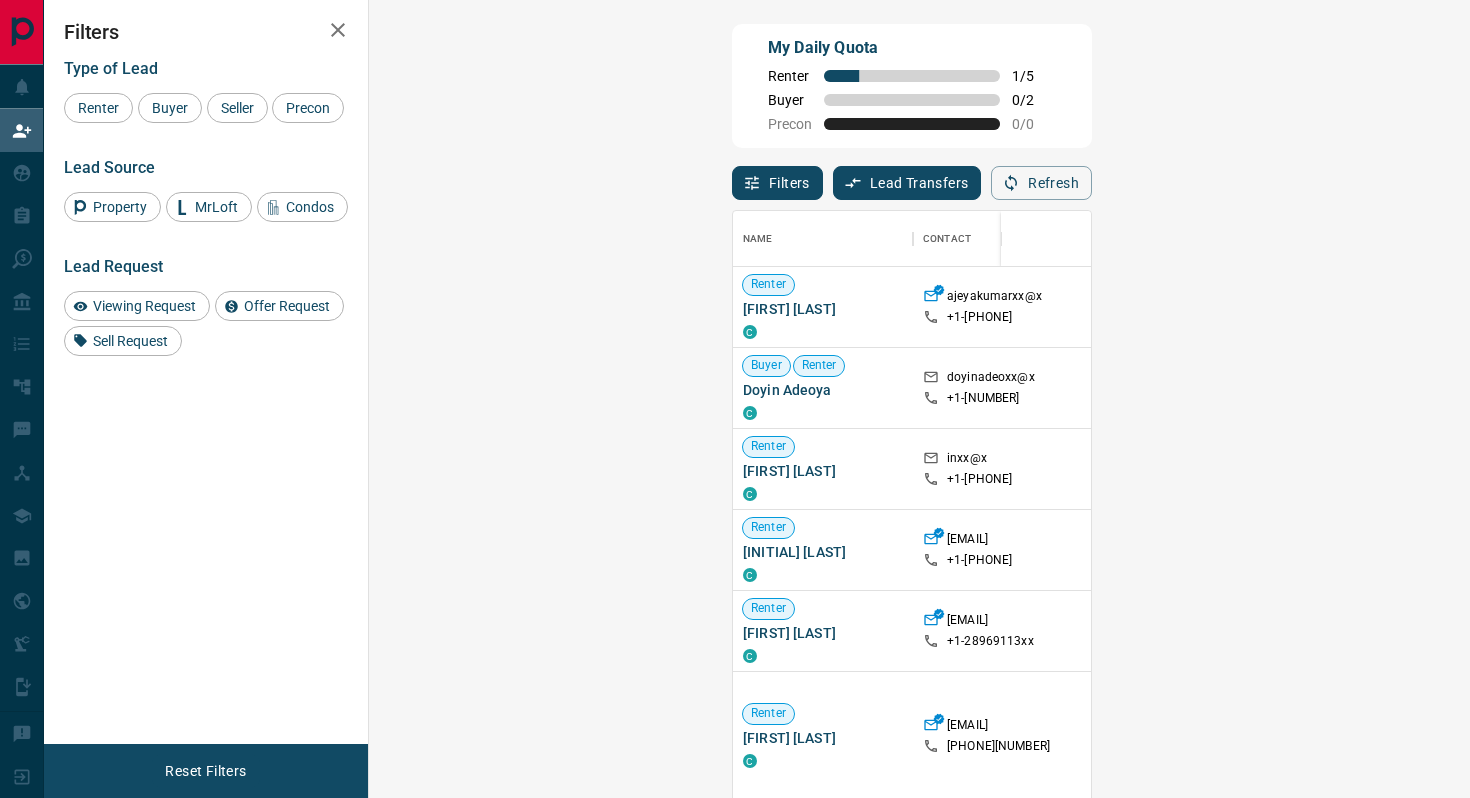 click 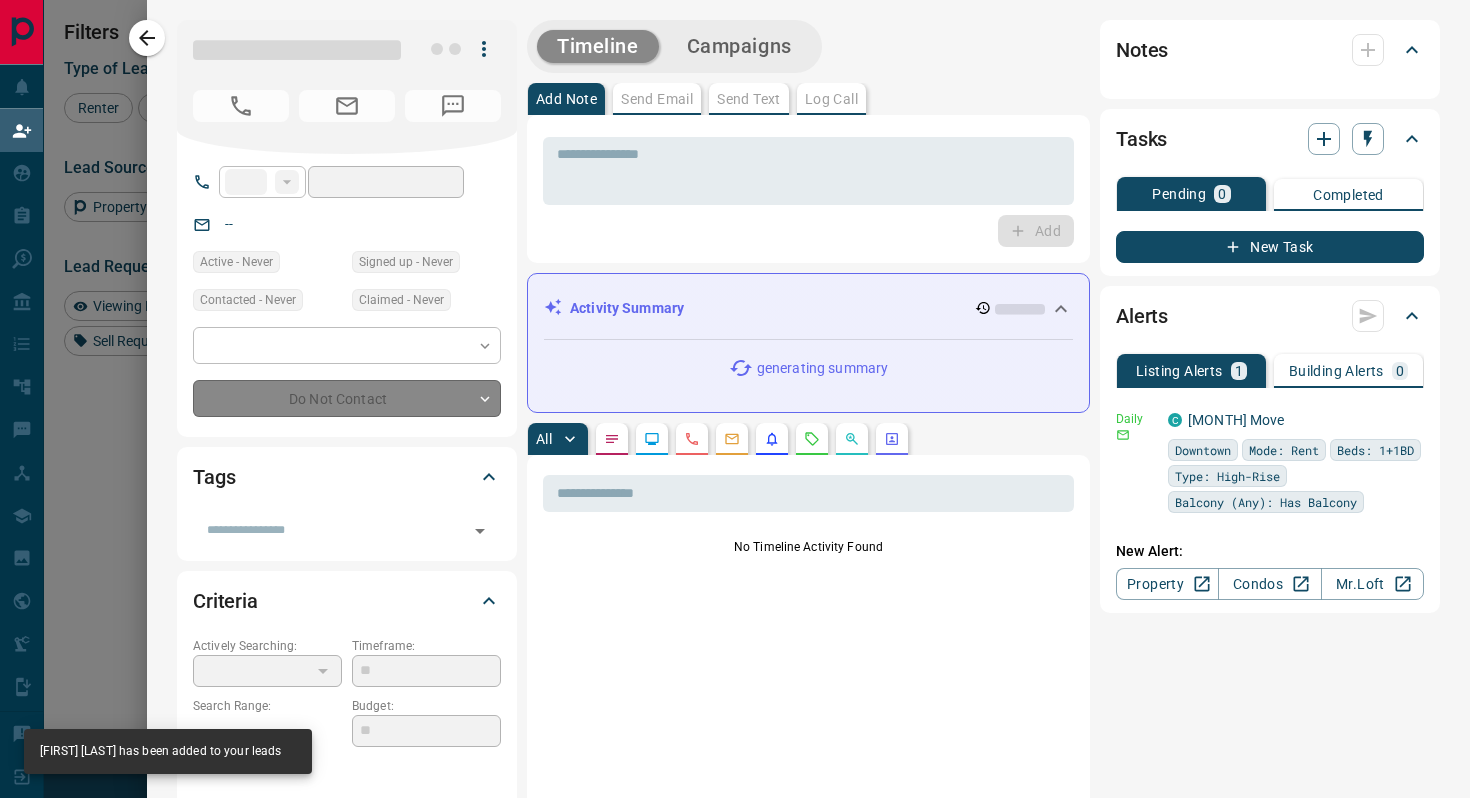 type on "**" 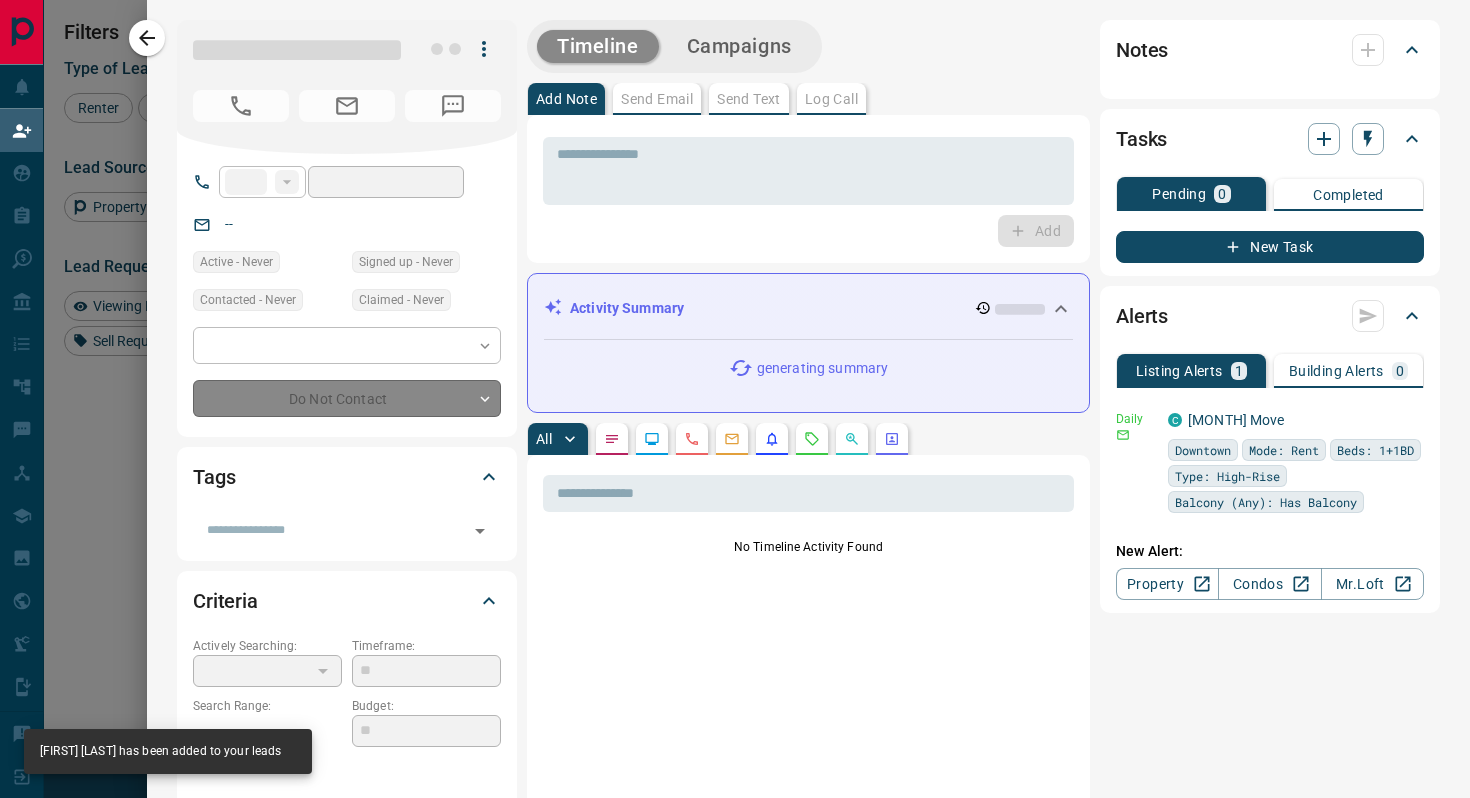 type on "**********" 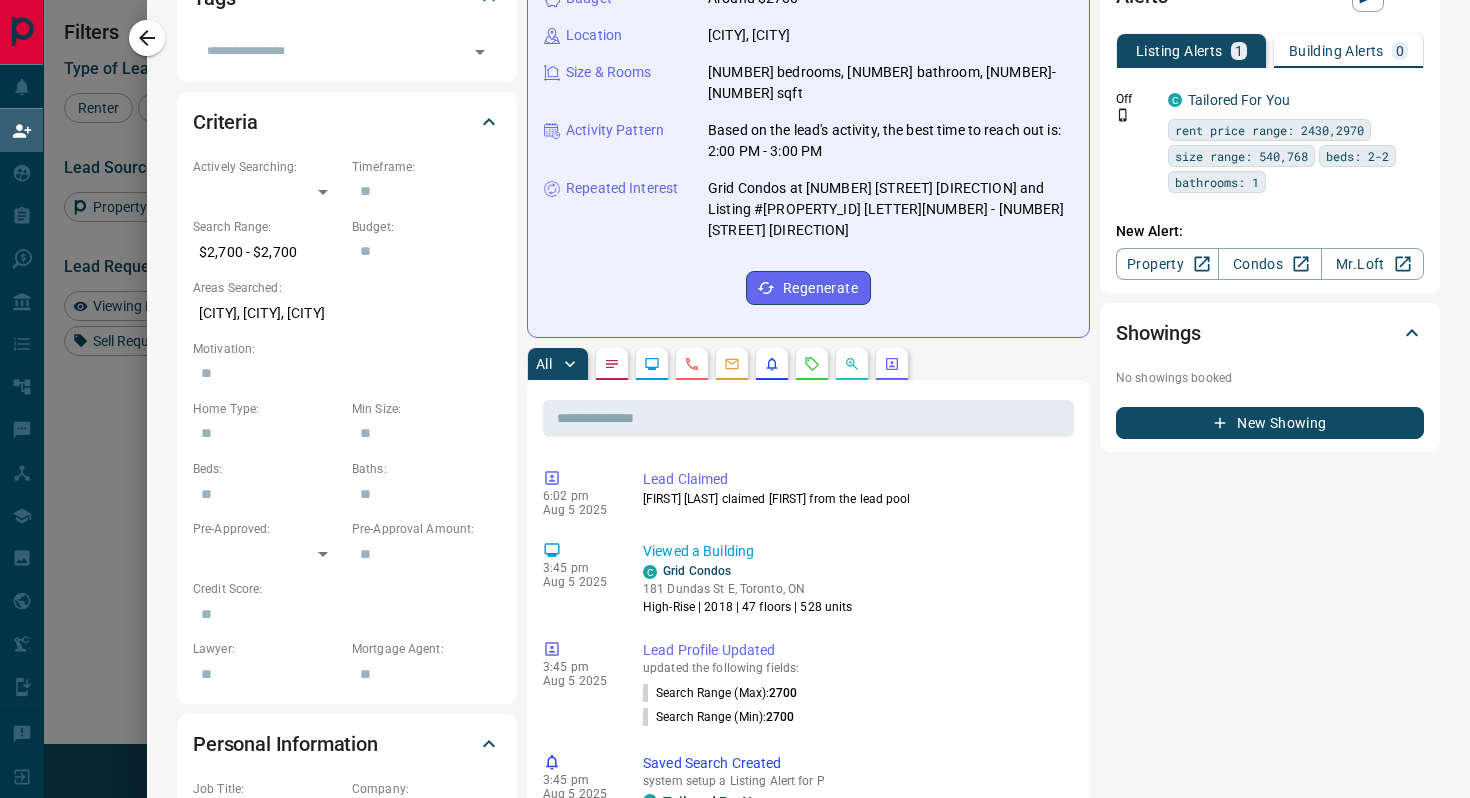 scroll, scrollTop: 0, scrollLeft: 0, axis: both 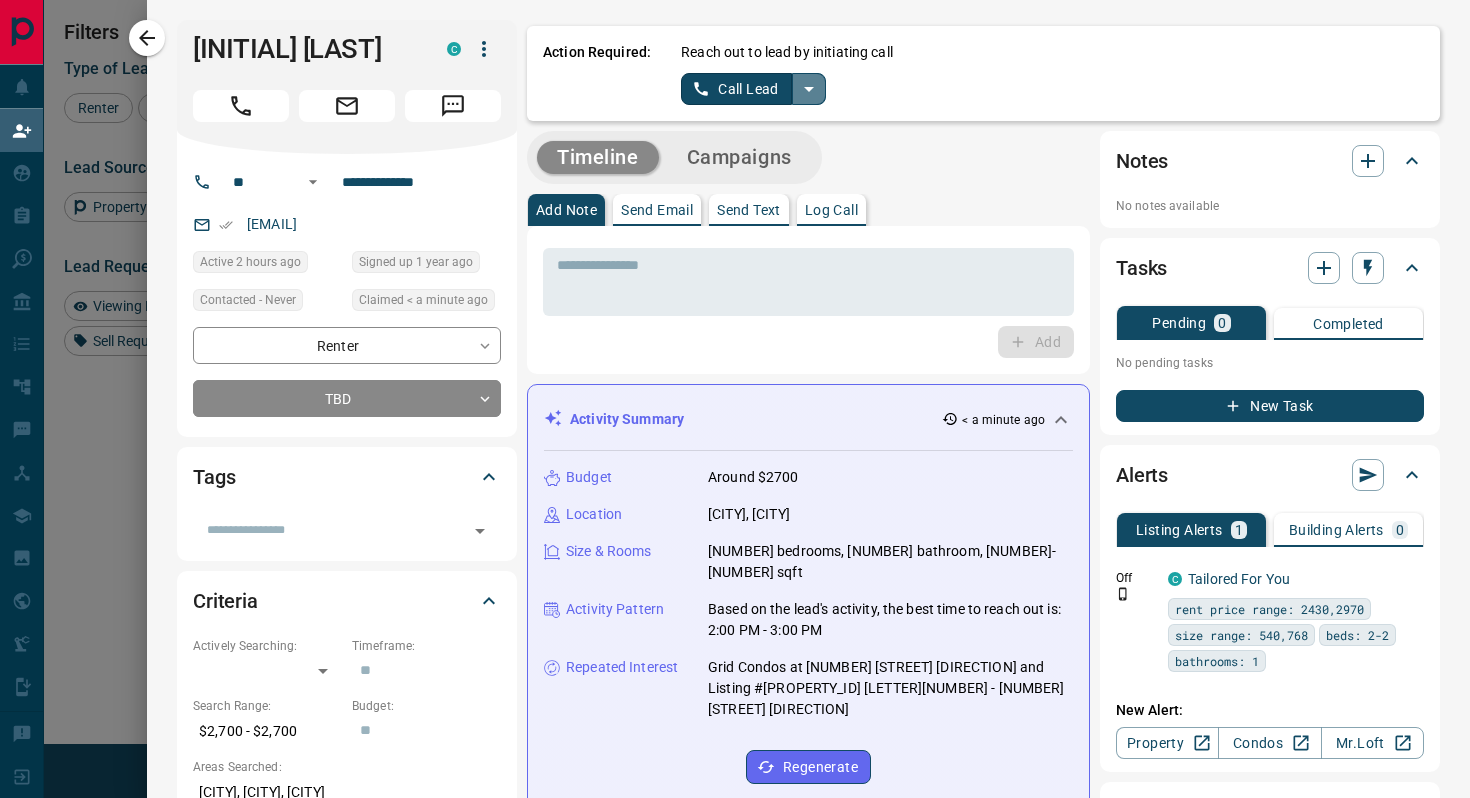 click 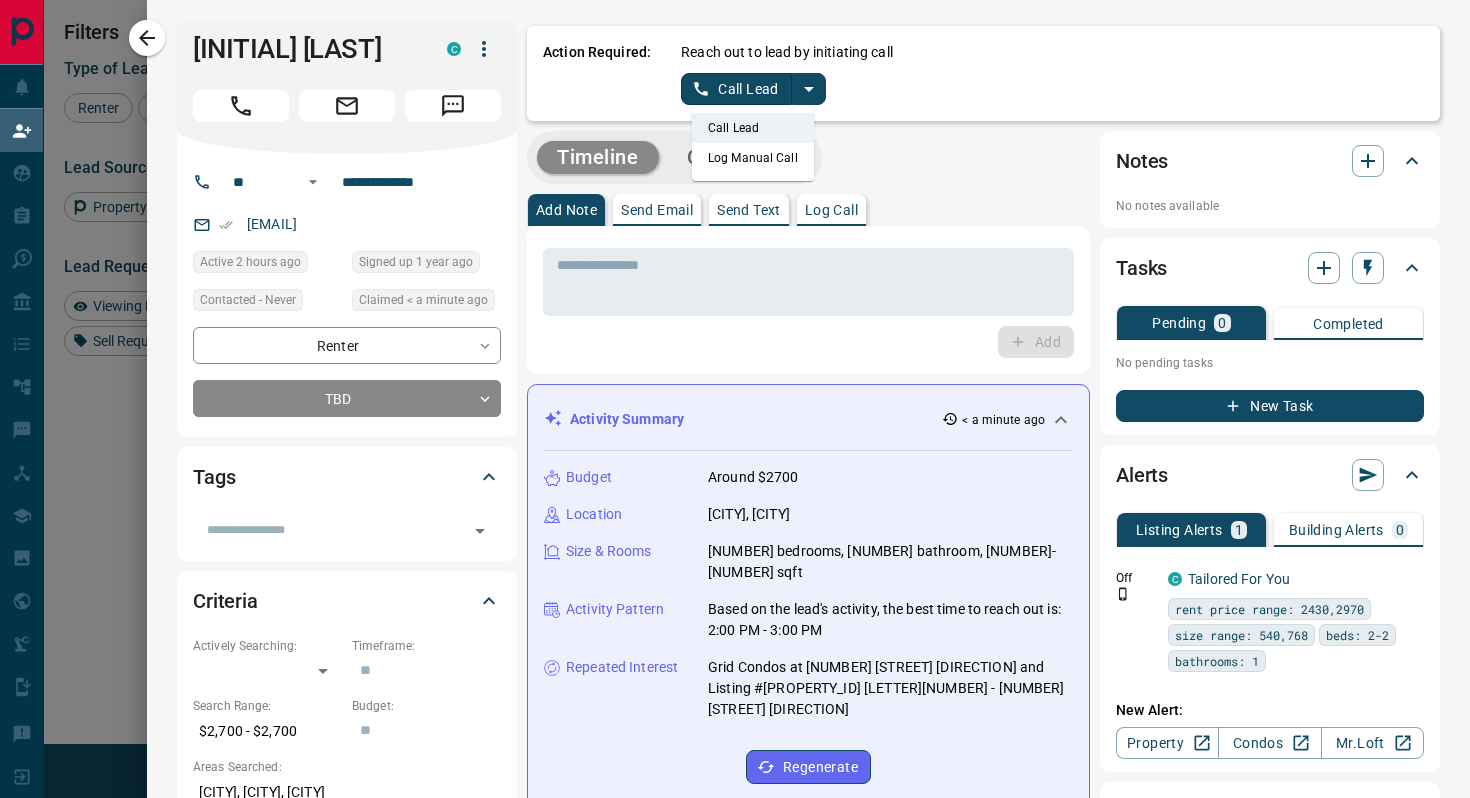 click on "Log Manual Call" at bounding box center (753, 158) 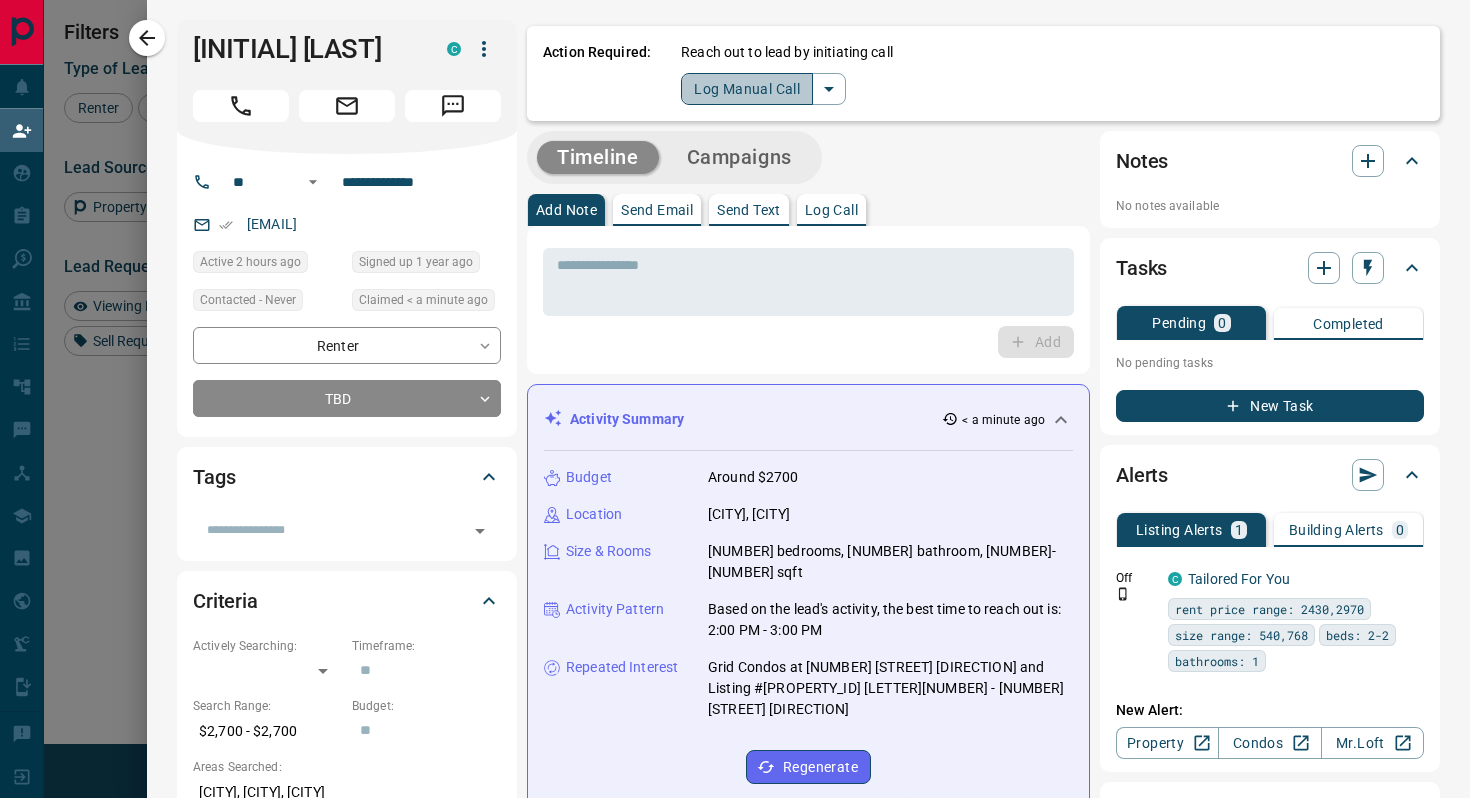 click on "Log Manual Call" at bounding box center (747, 89) 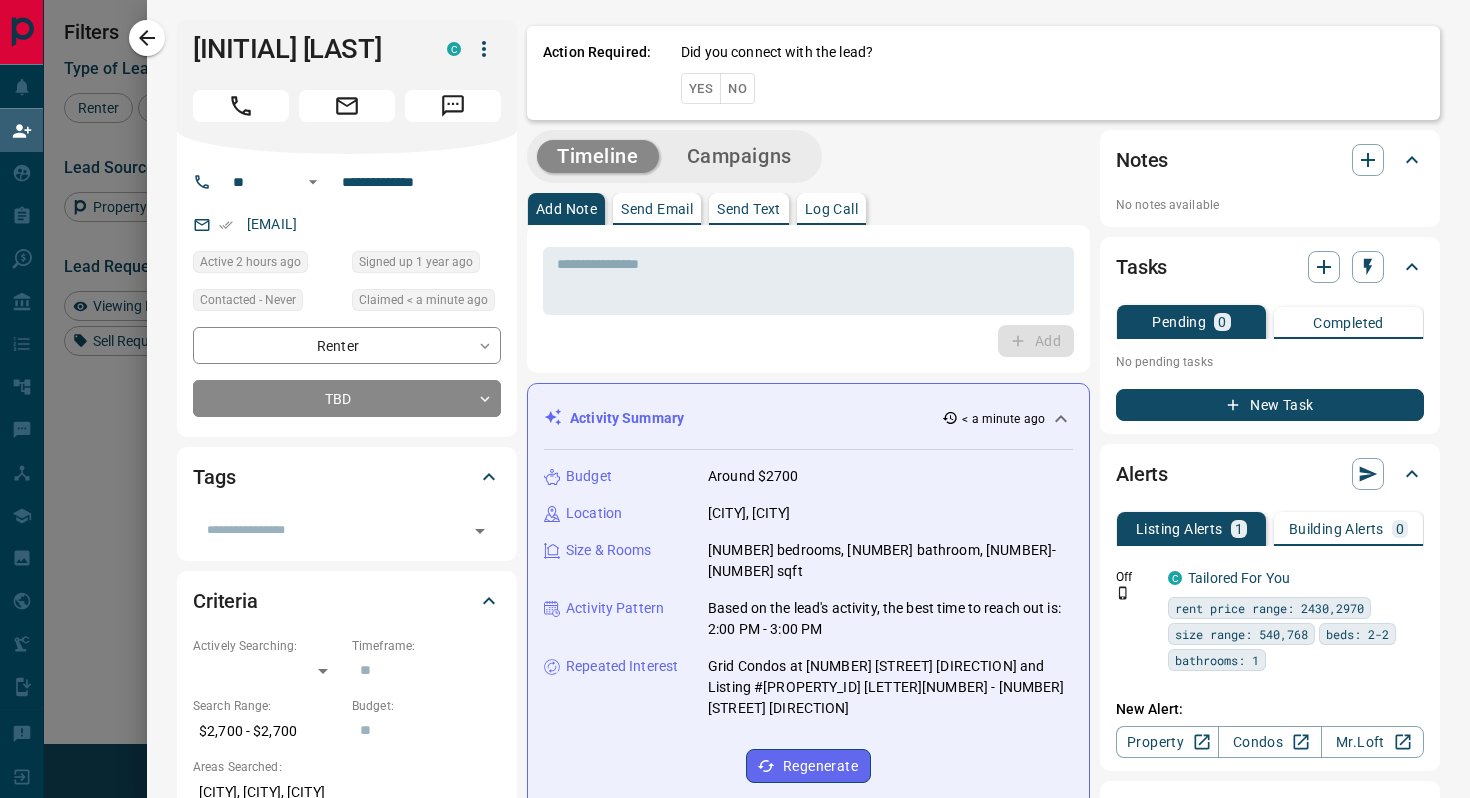 click on "No" at bounding box center [737, 88] 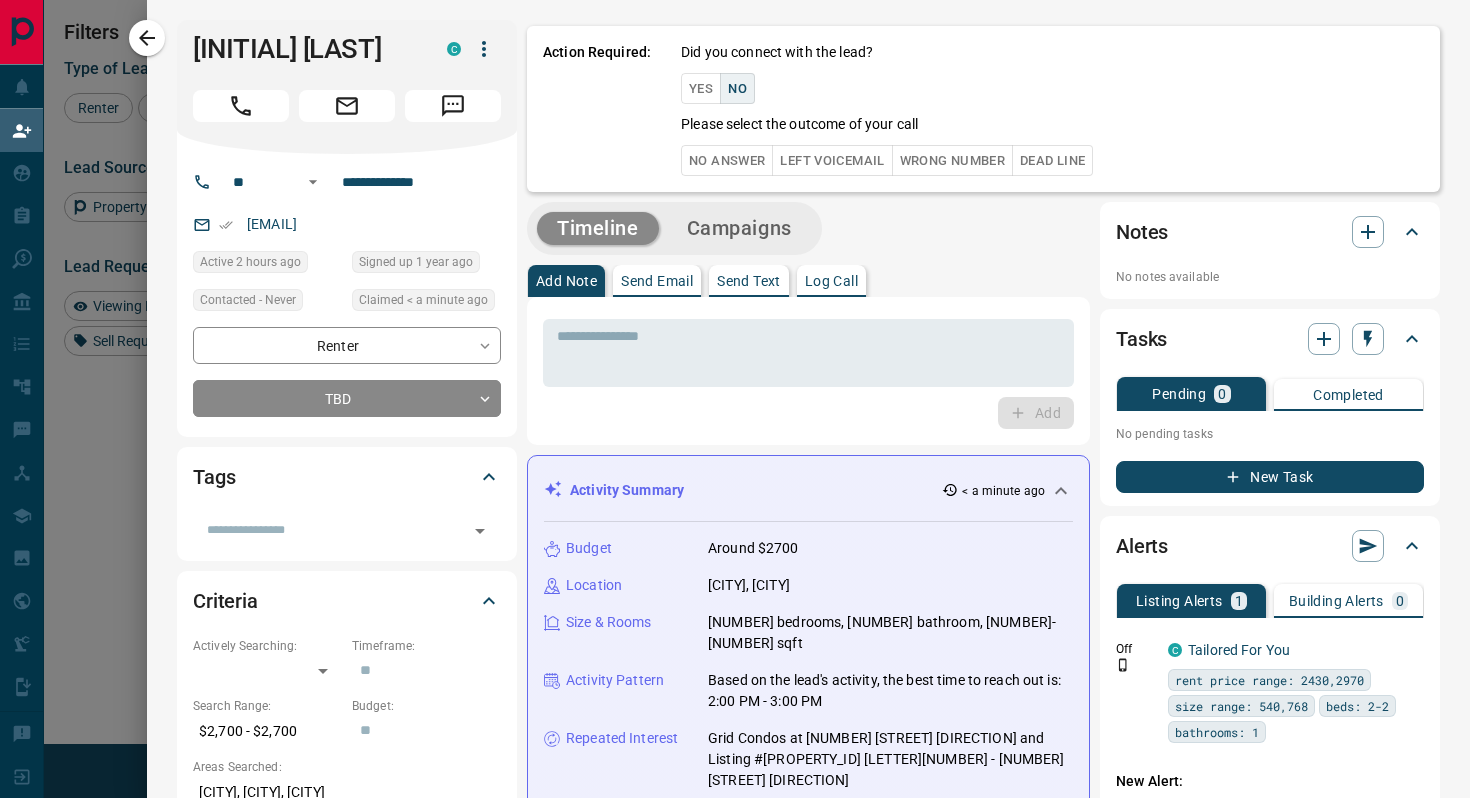 click on "No Answer" at bounding box center [727, 160] 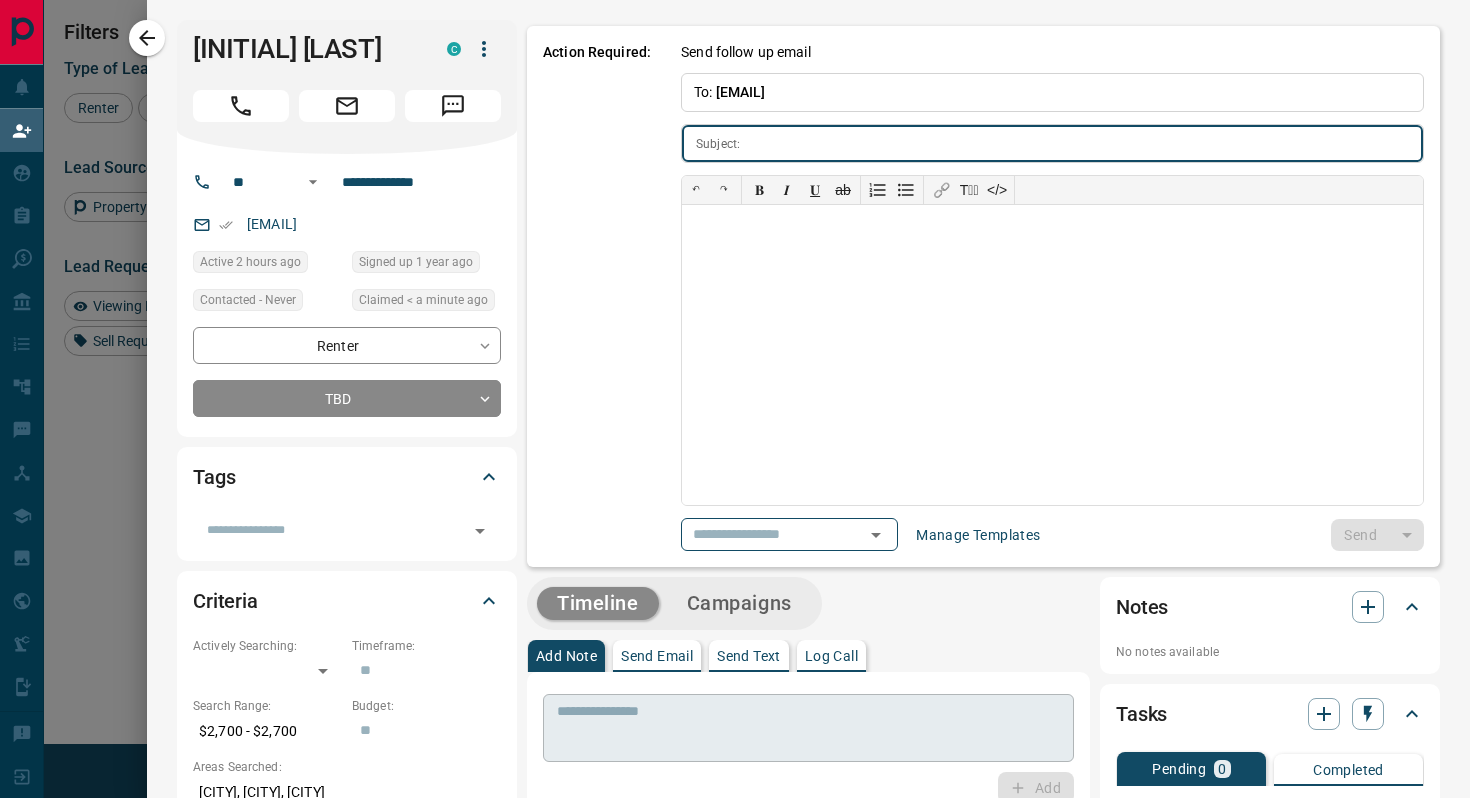 type on "**********" 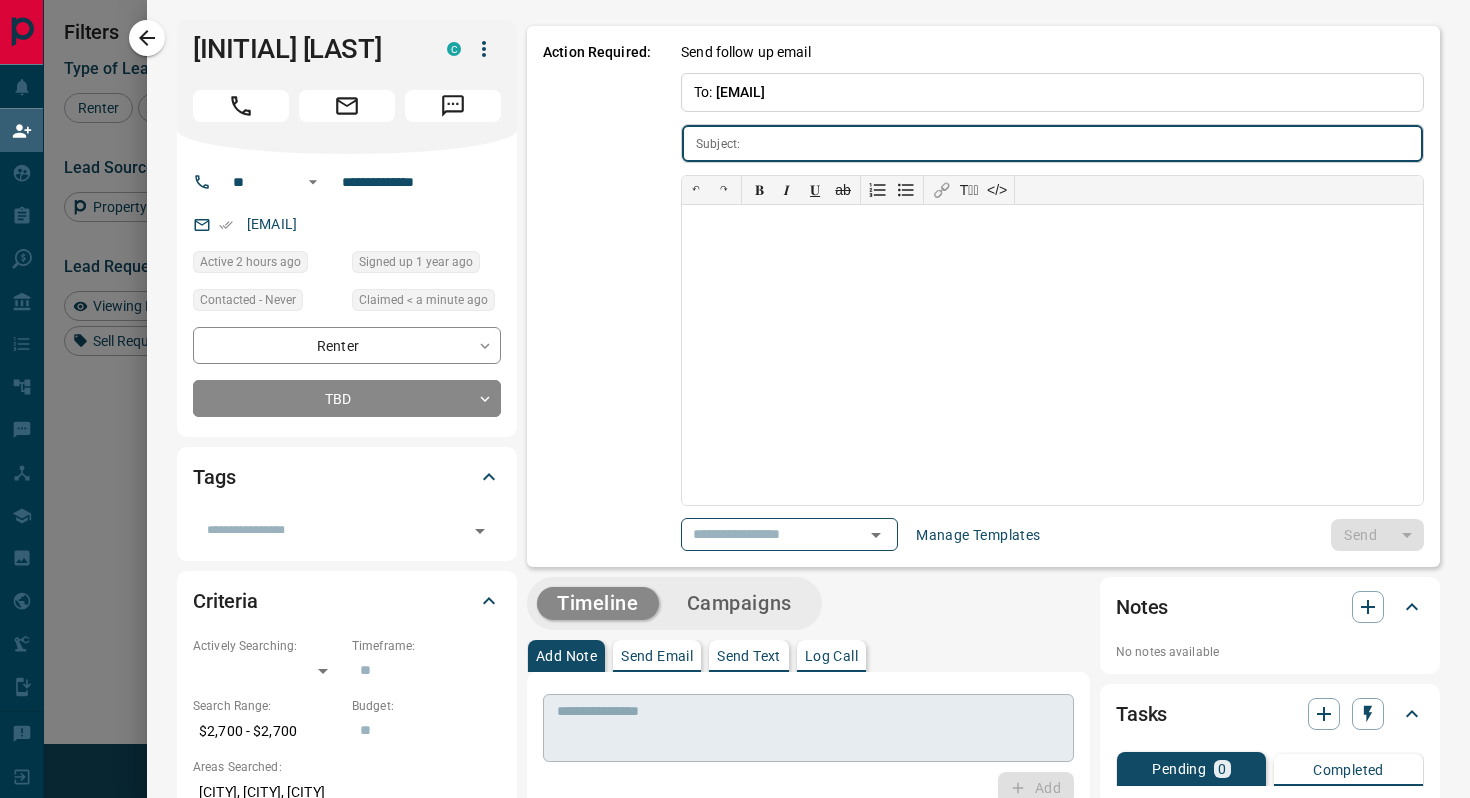 type on "**********" 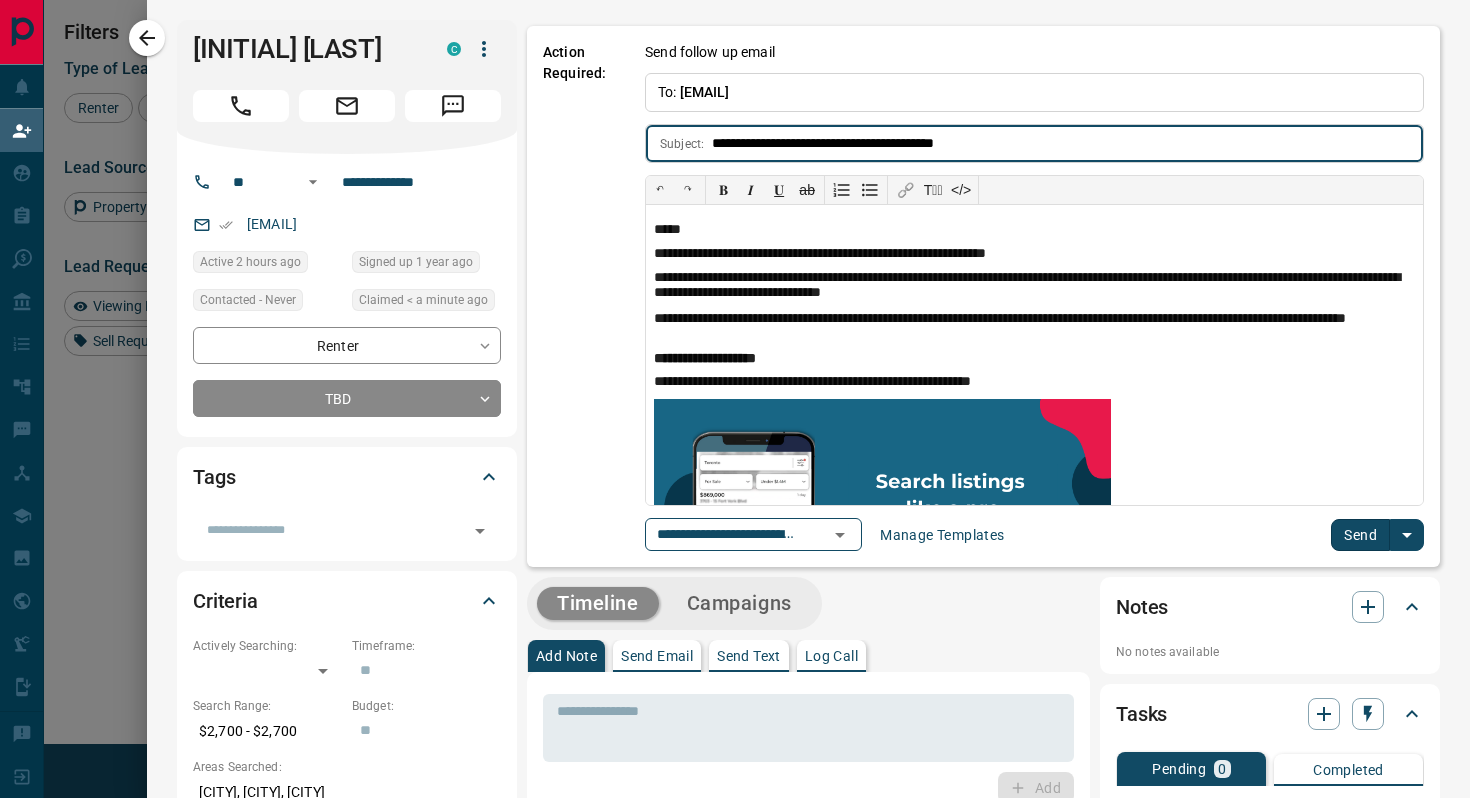 click on "Send" at bounding box center [1360, 535] 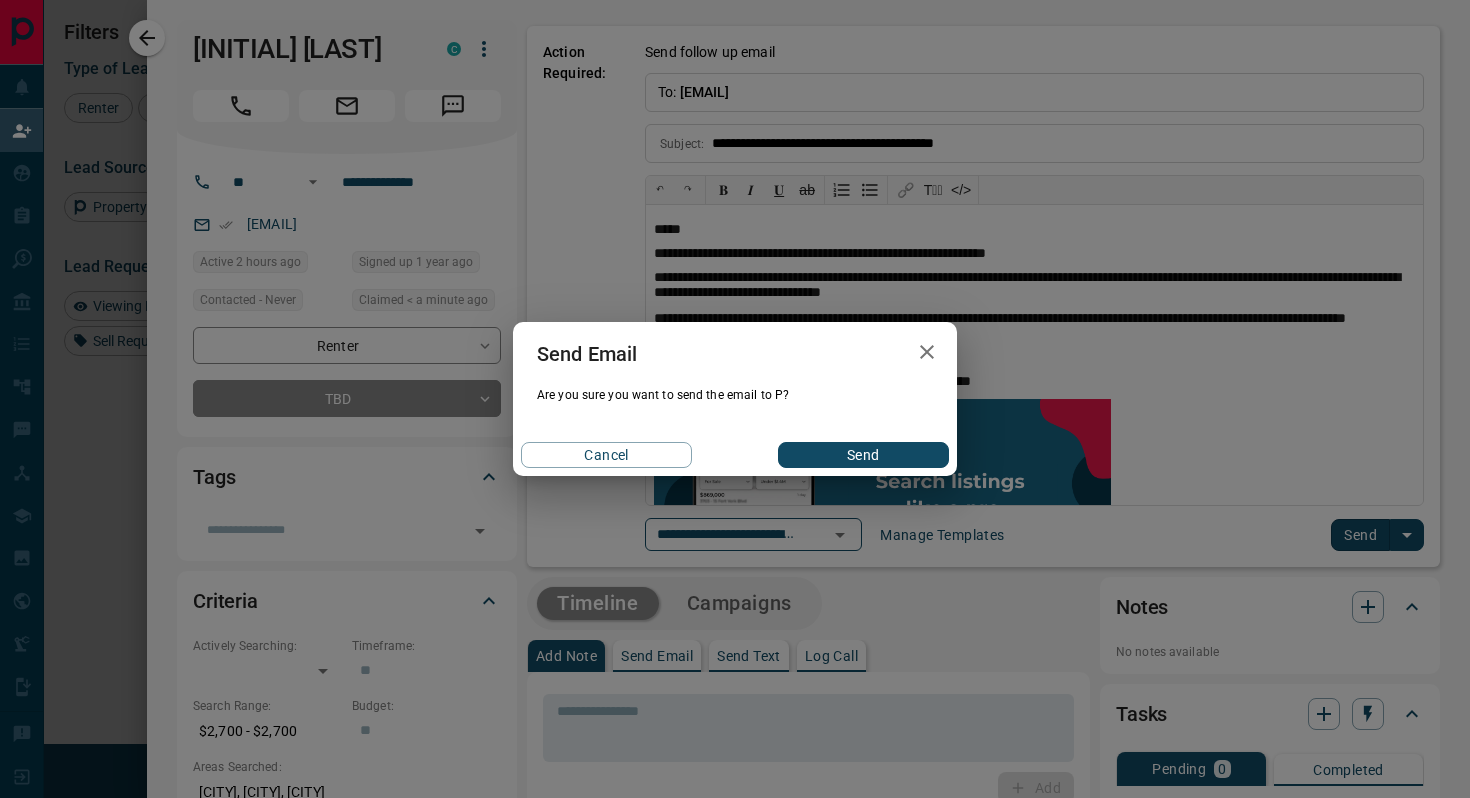 click on "Send" at bounding box center [863, 455] 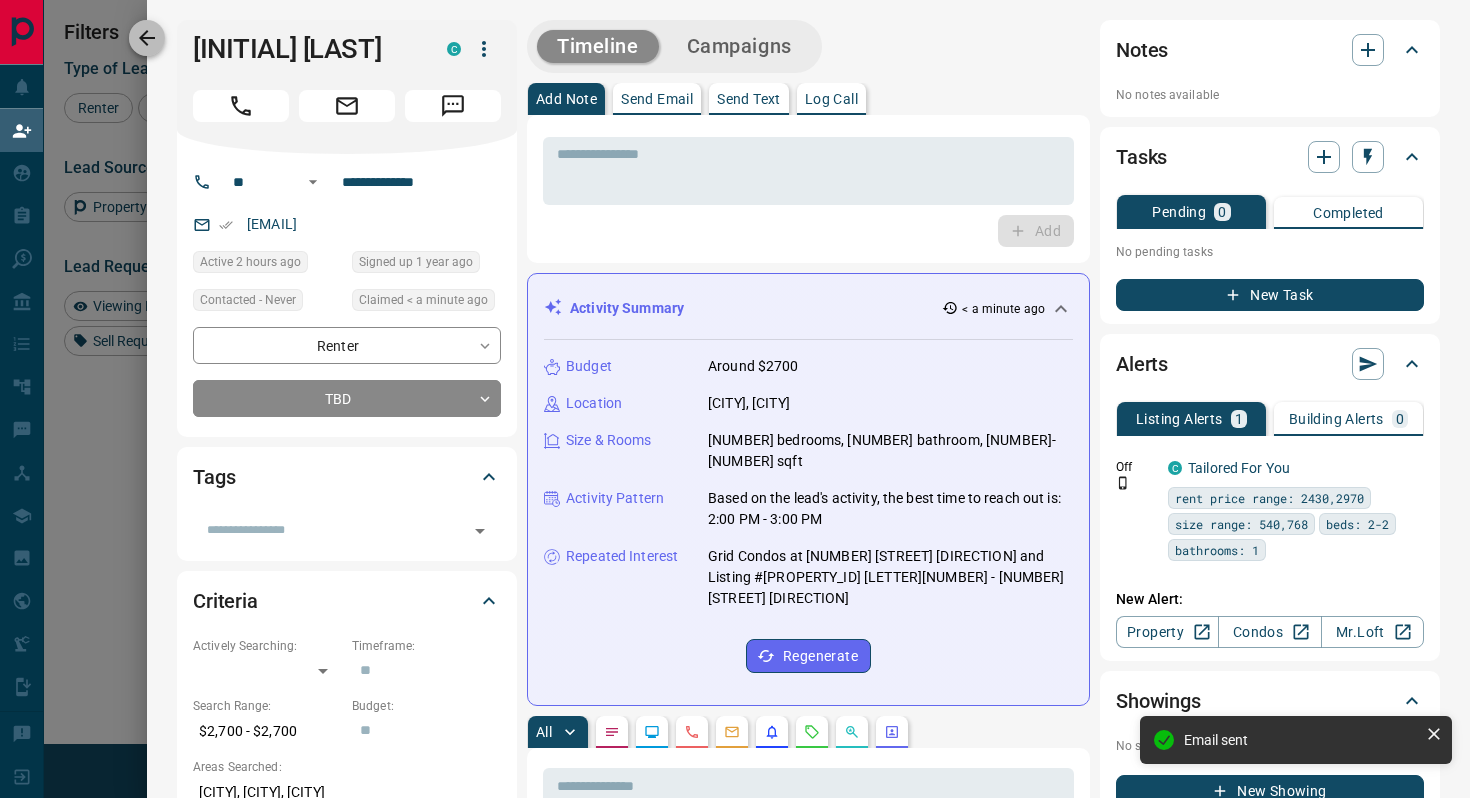 click 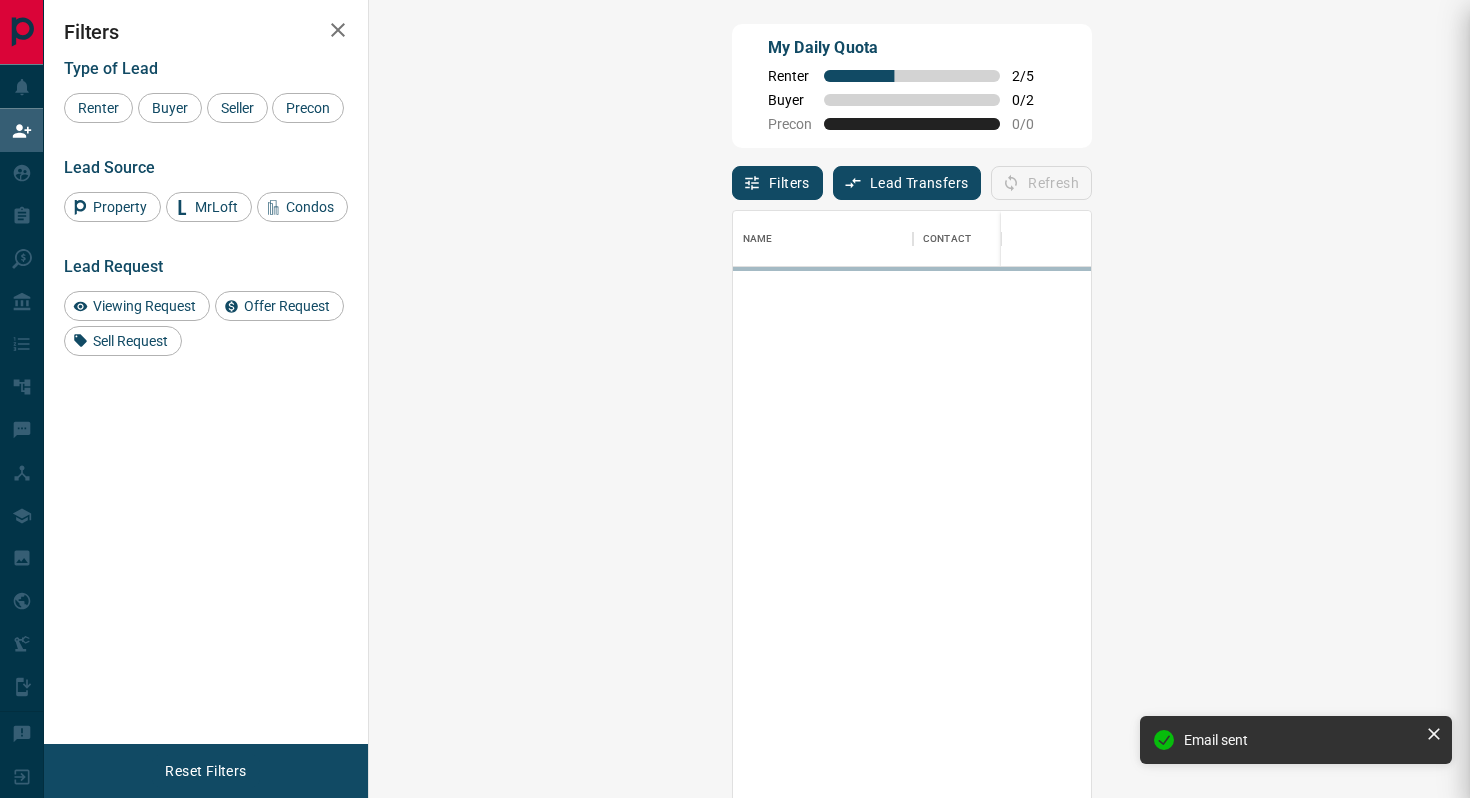 scroll, scrollTop: 0, scrollLeft: 1, axis: horizontal 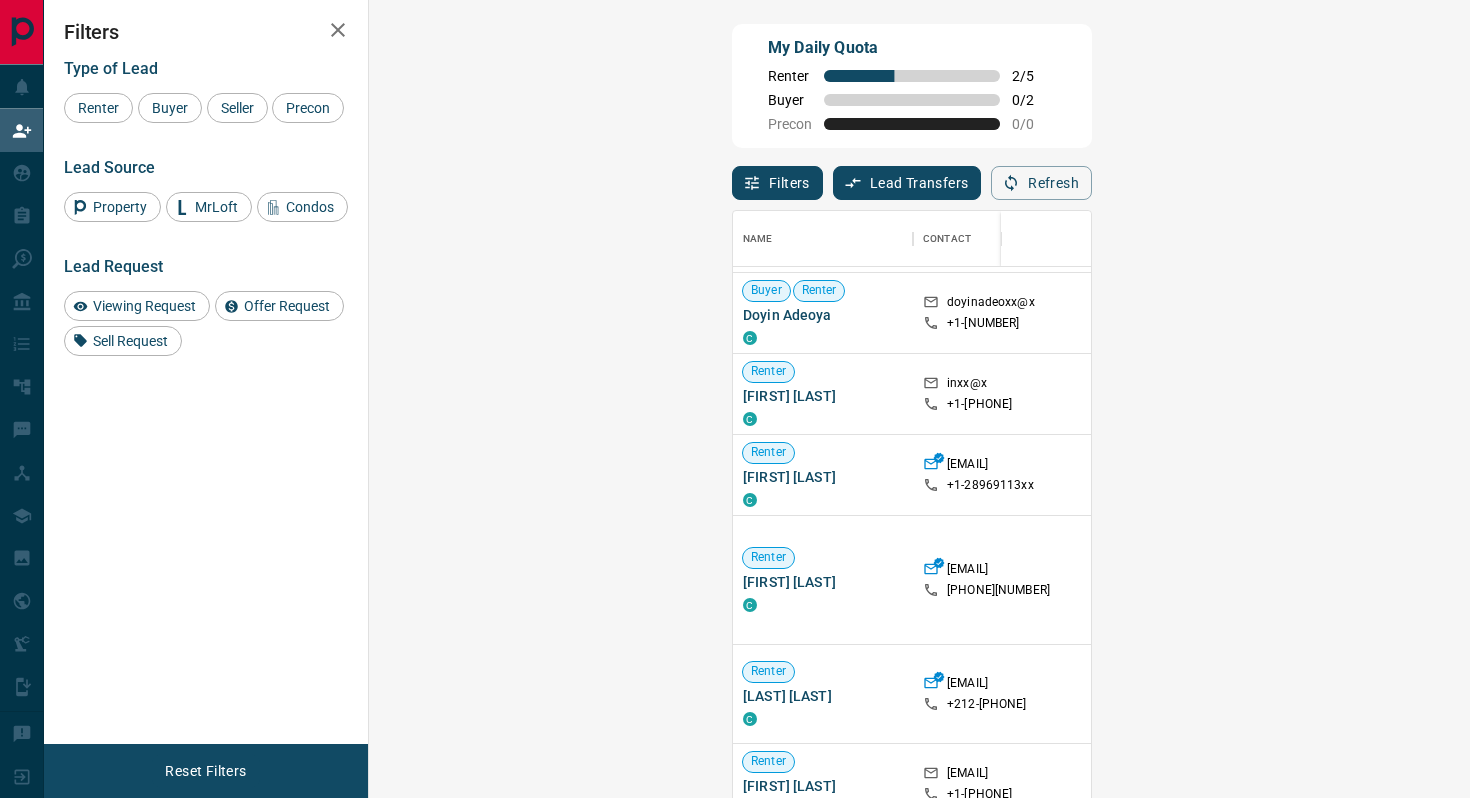 click 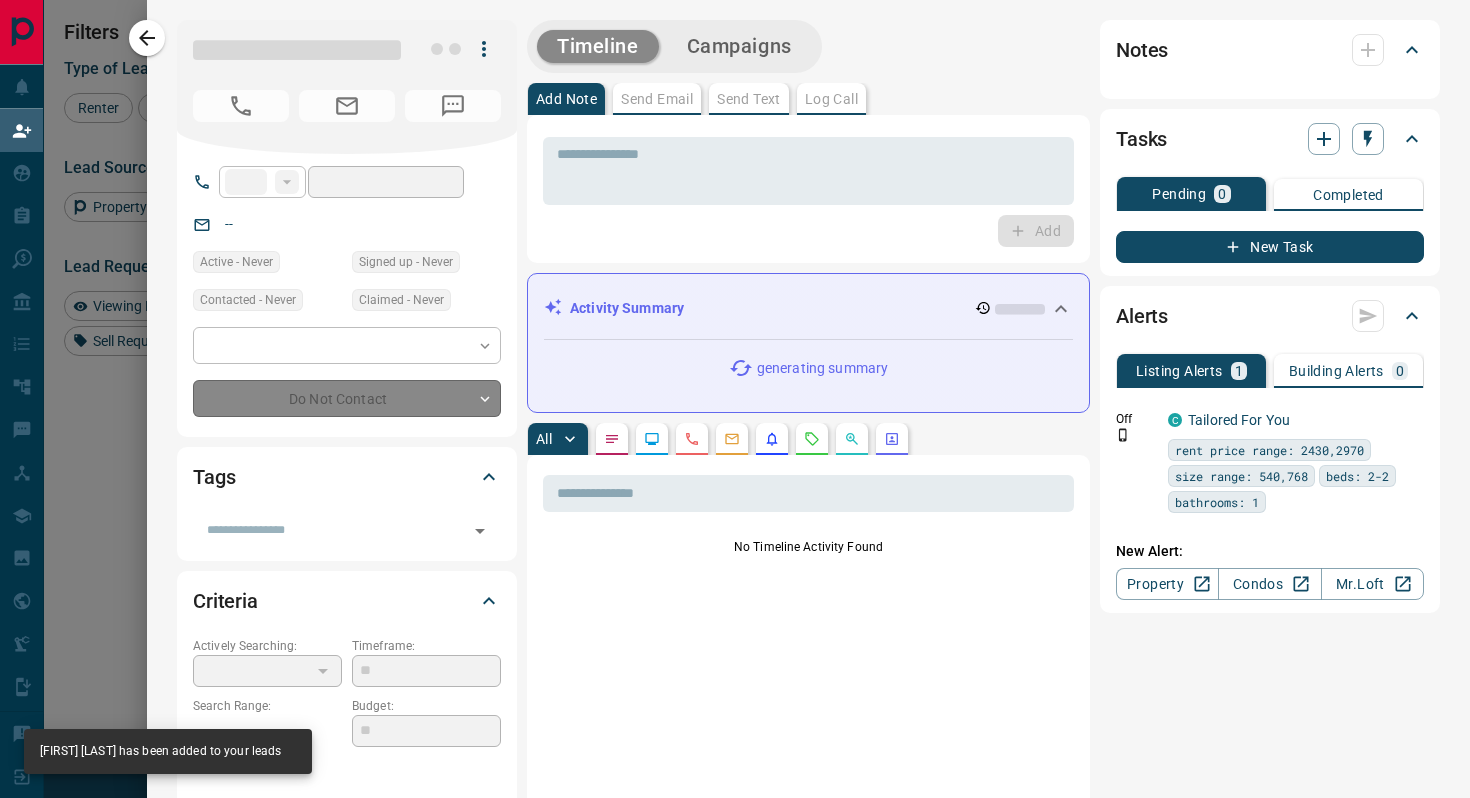 type on "**" 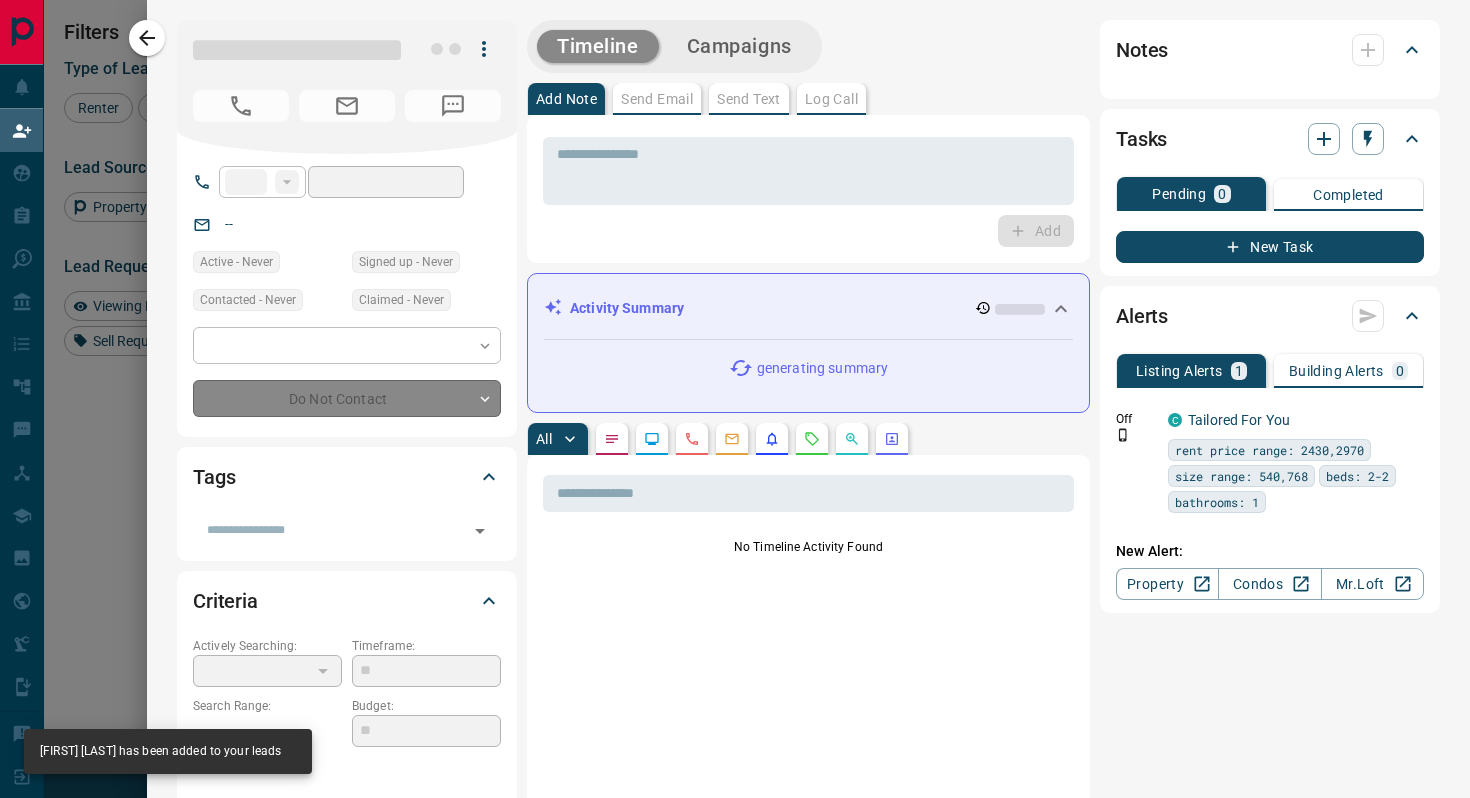 type on "**********" 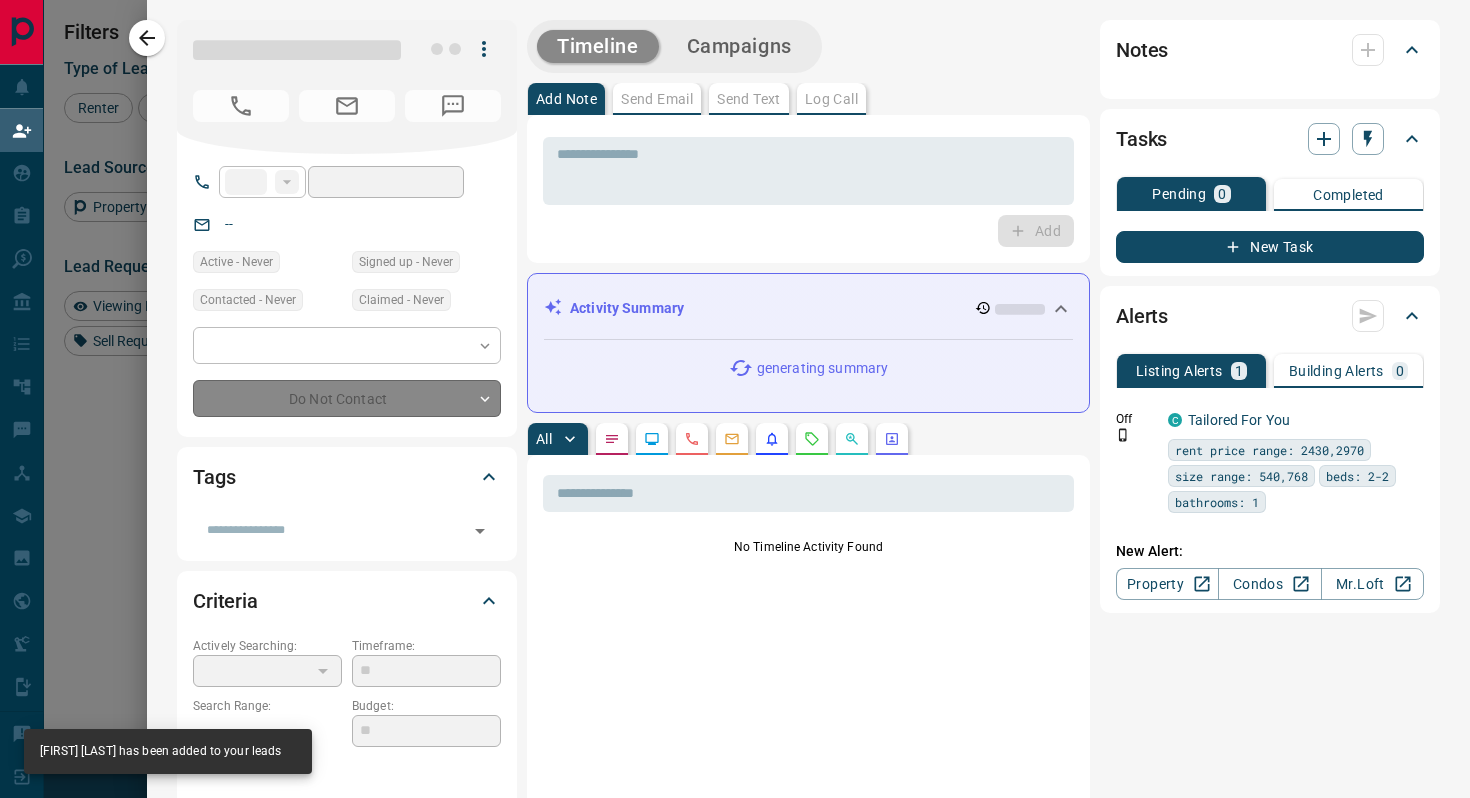 type on "**********" 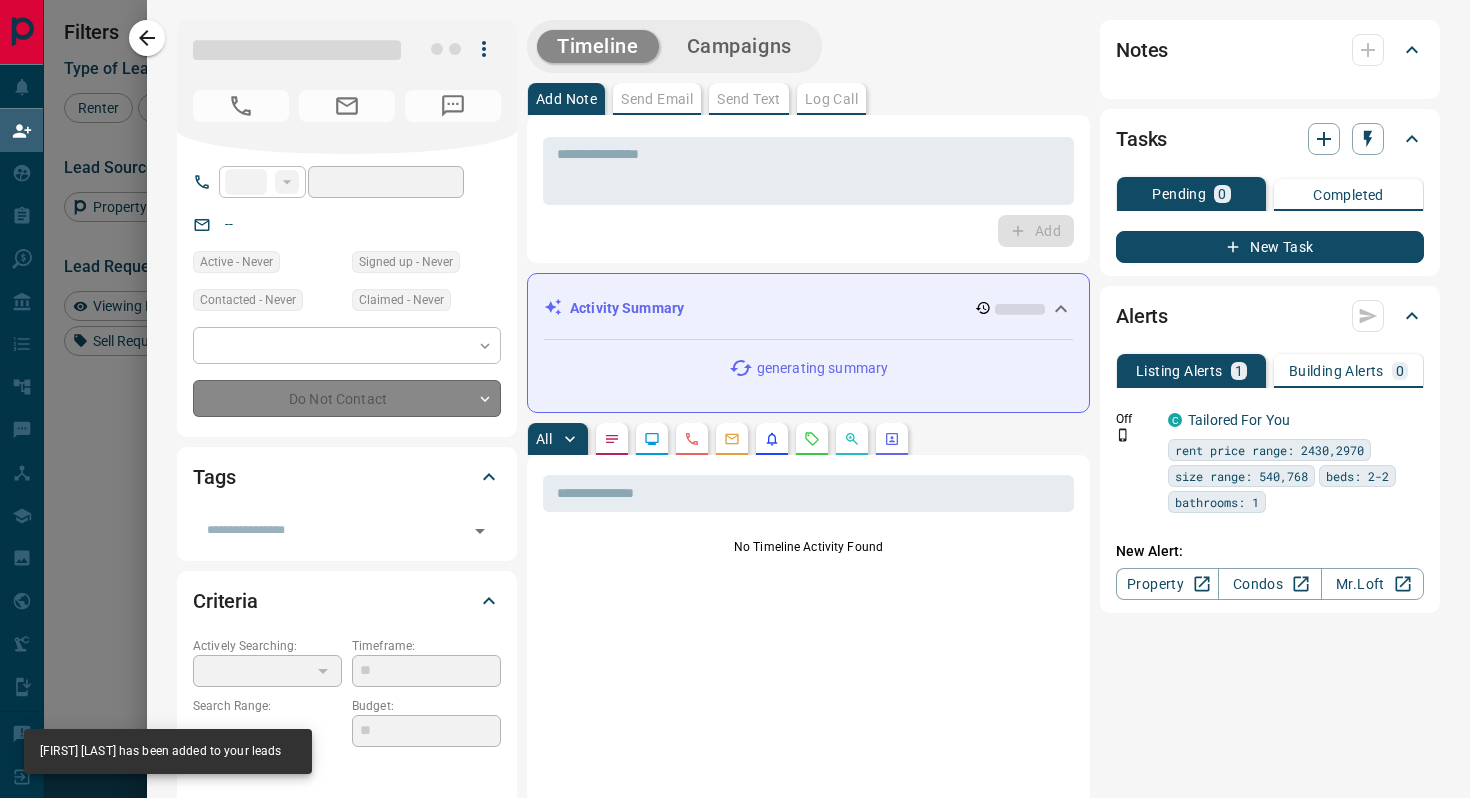 type on "**" 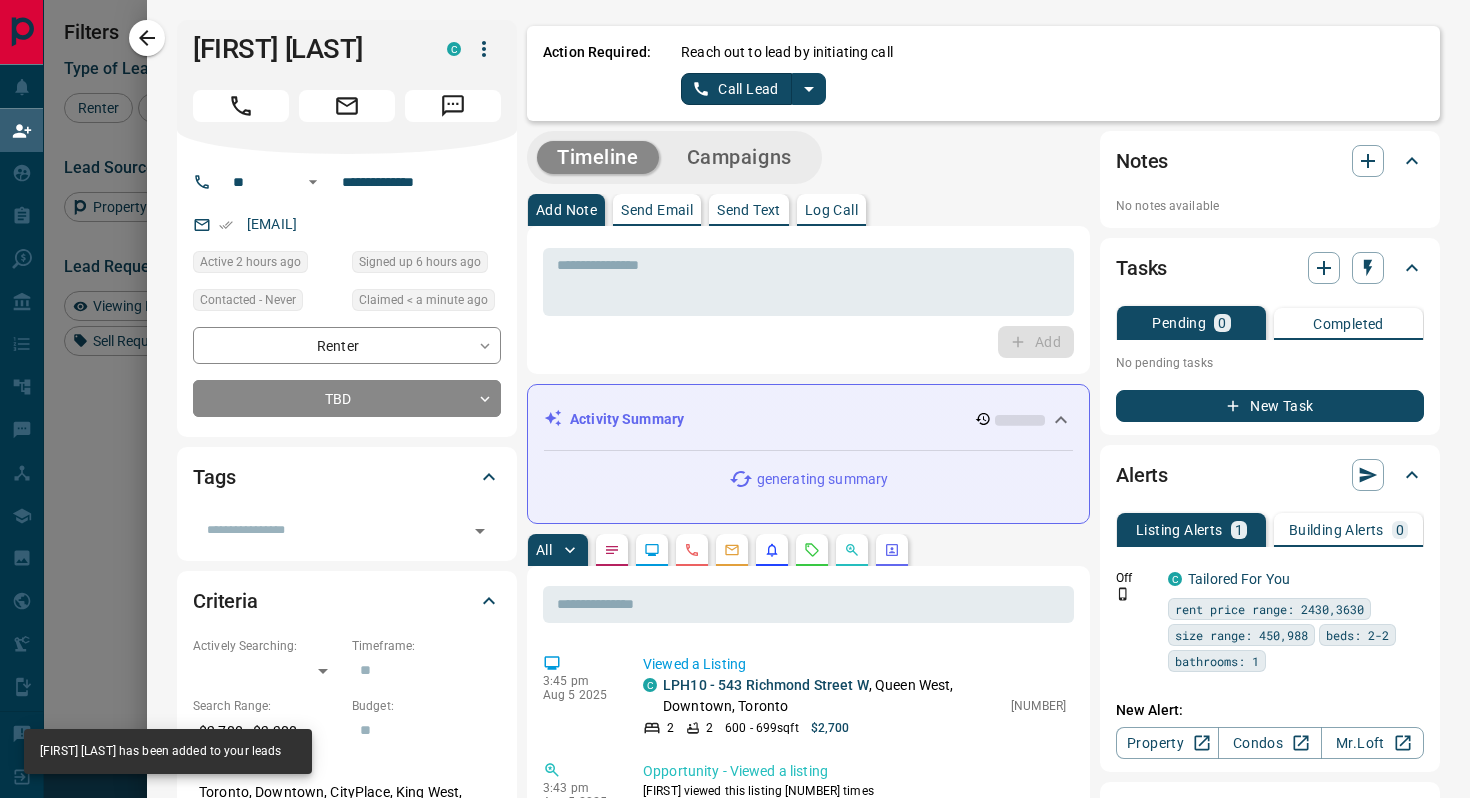 scroll, scrollTop: 455, scrollLeft: 0, axis: vertical 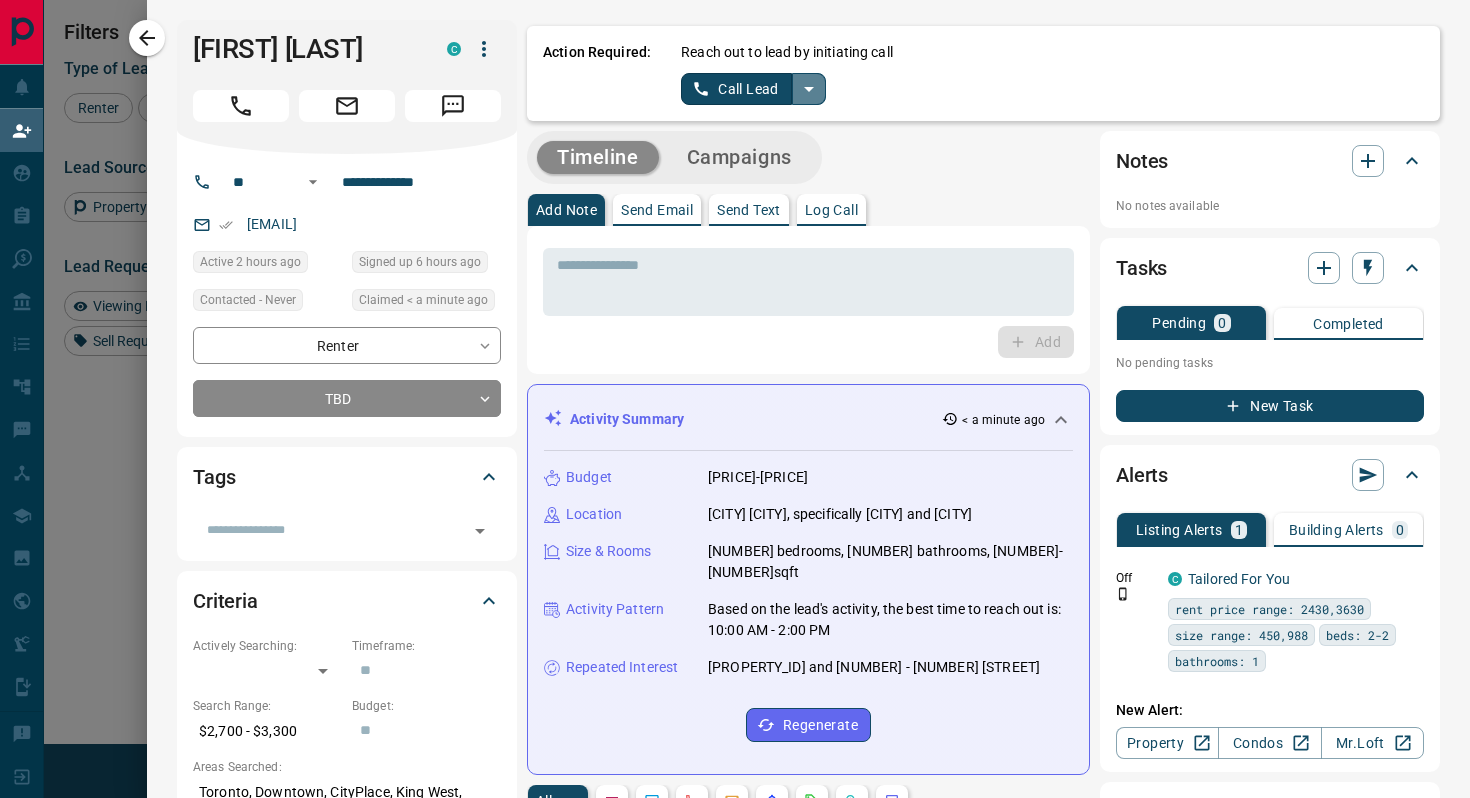 click 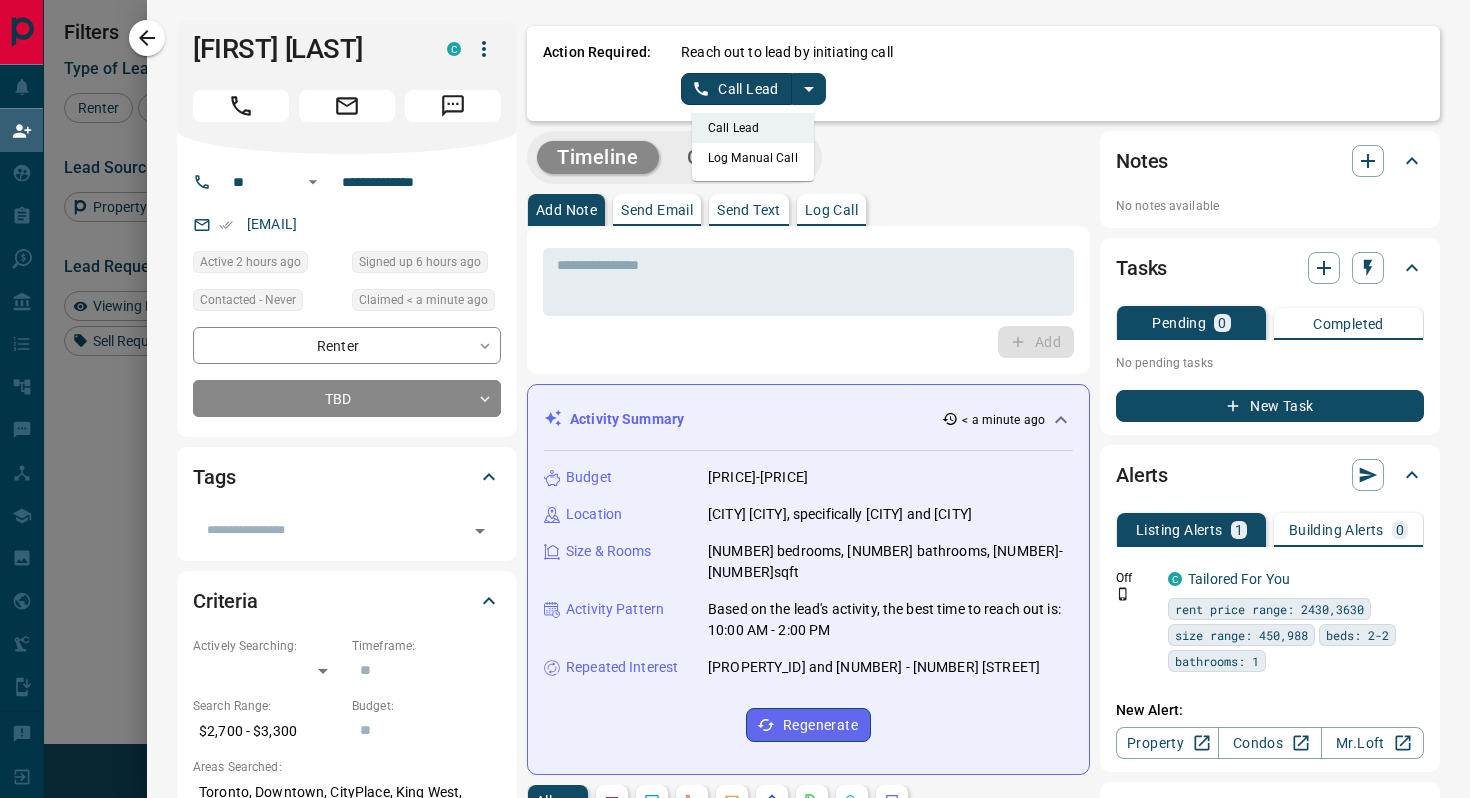 click on "Log Manual Call" at bounding box center (753, 158) 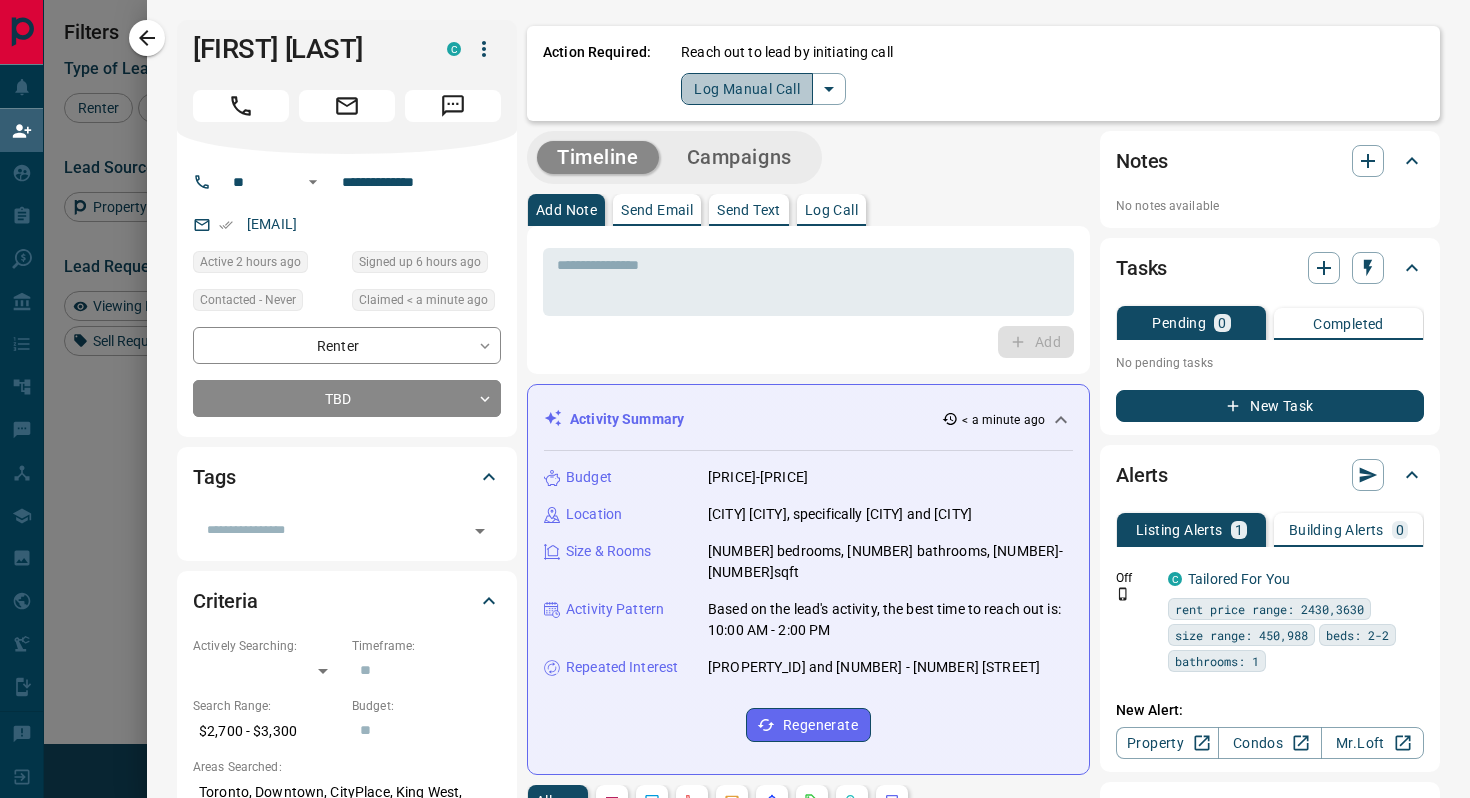 click on "Log Manual Call" at bounding box center (747, 89) 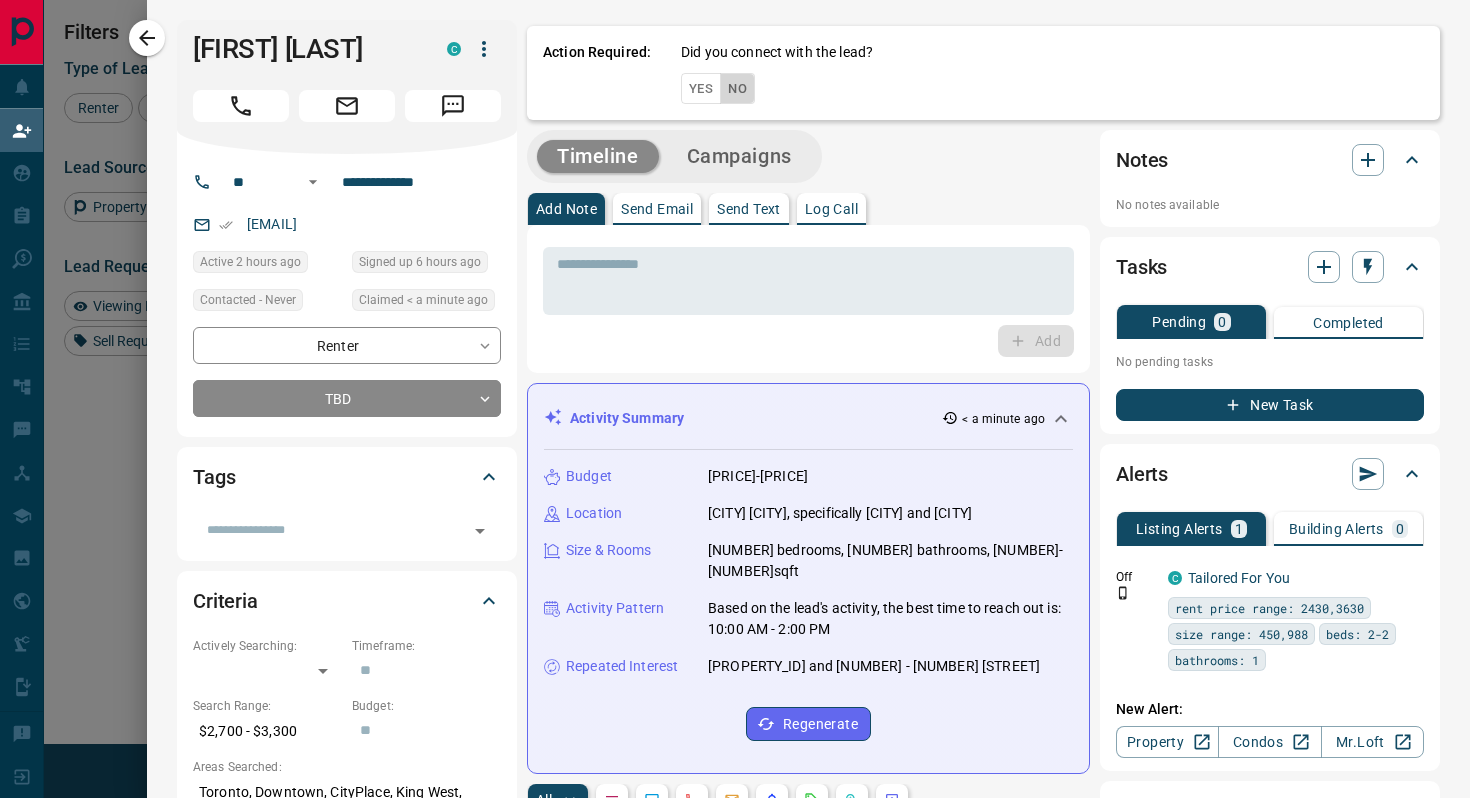 click on "No" at bounding box center (737, 88) 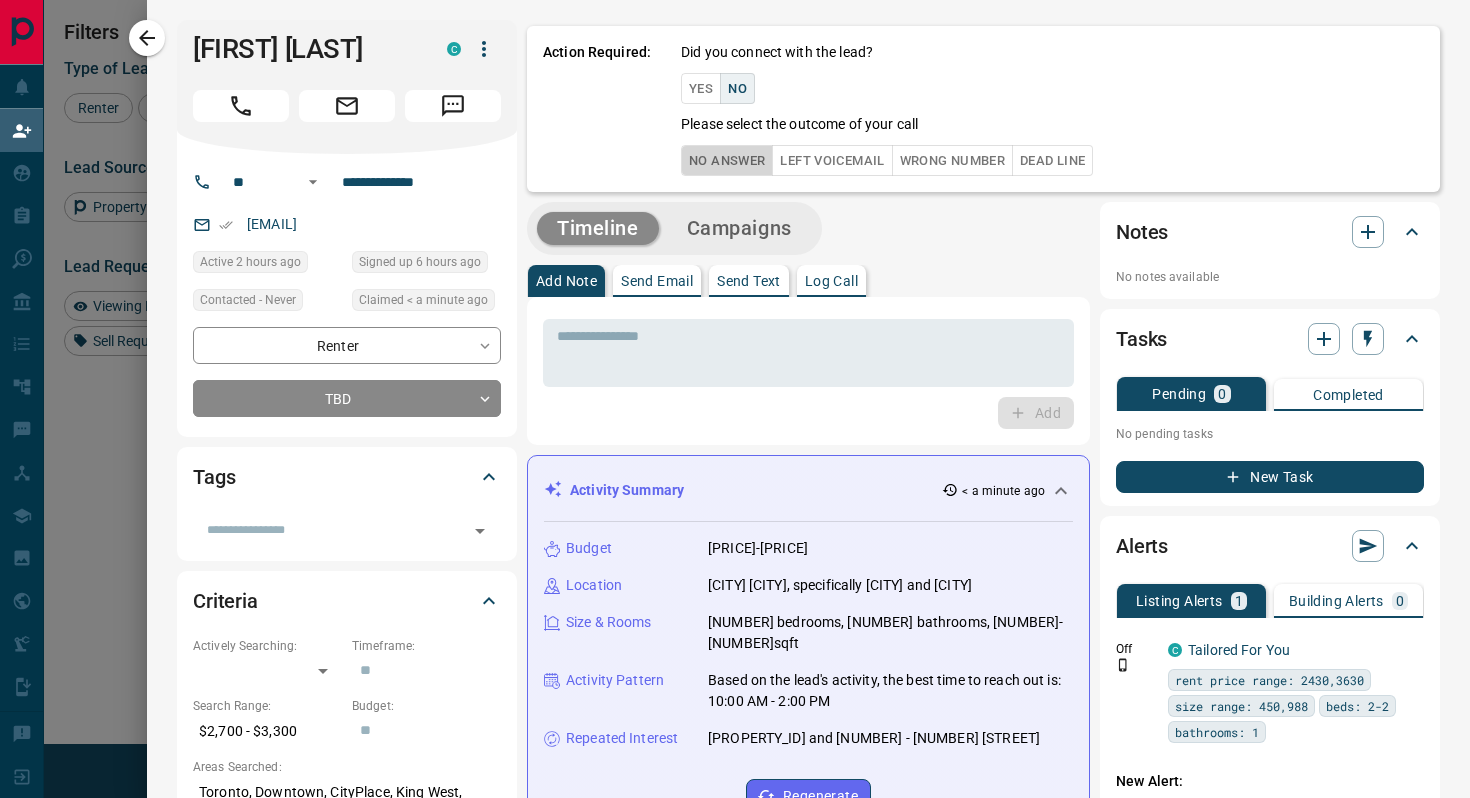 click on "No Answer" at bounding box center [727, 160] 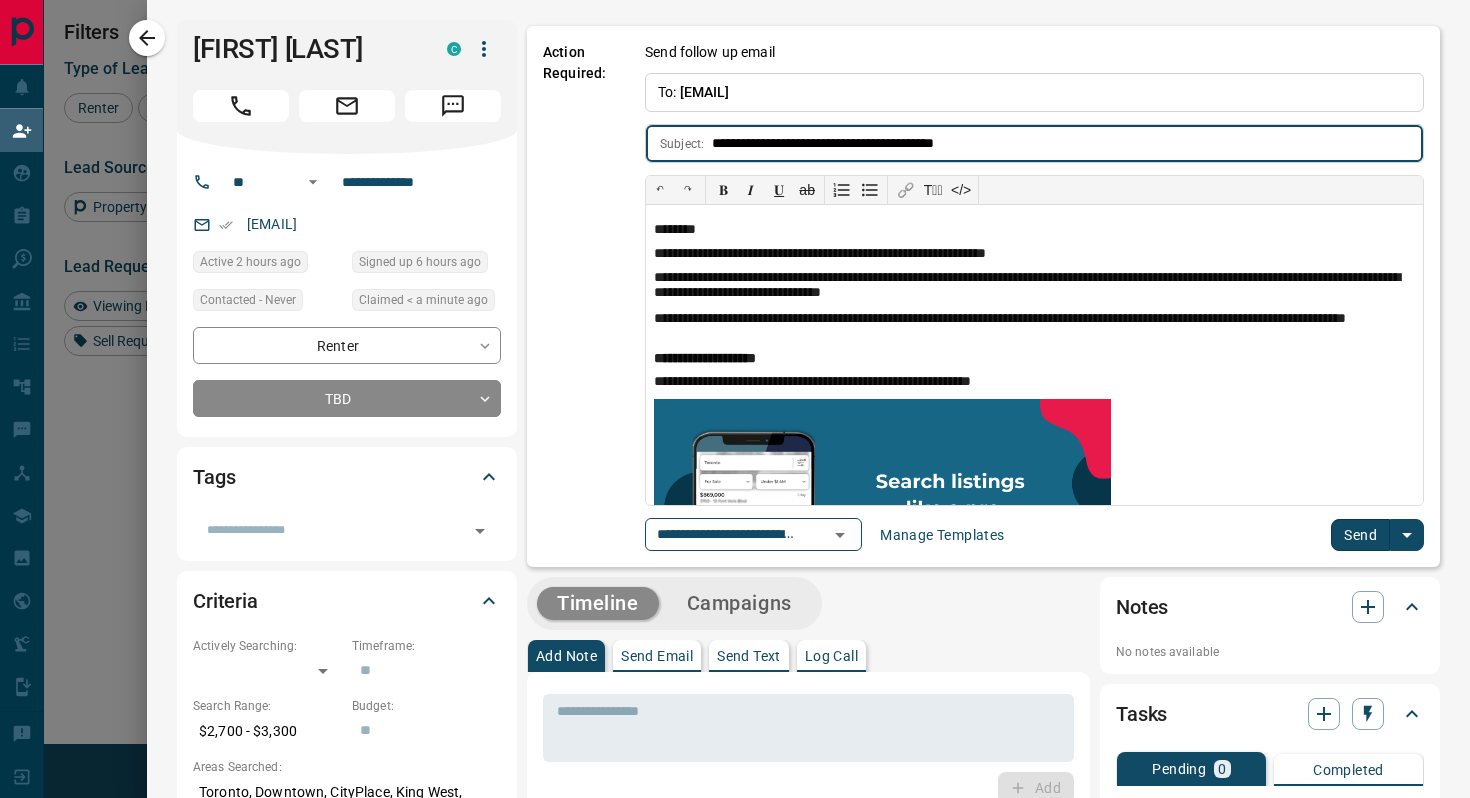 click on "Send" at bounding box center [1360, 535] 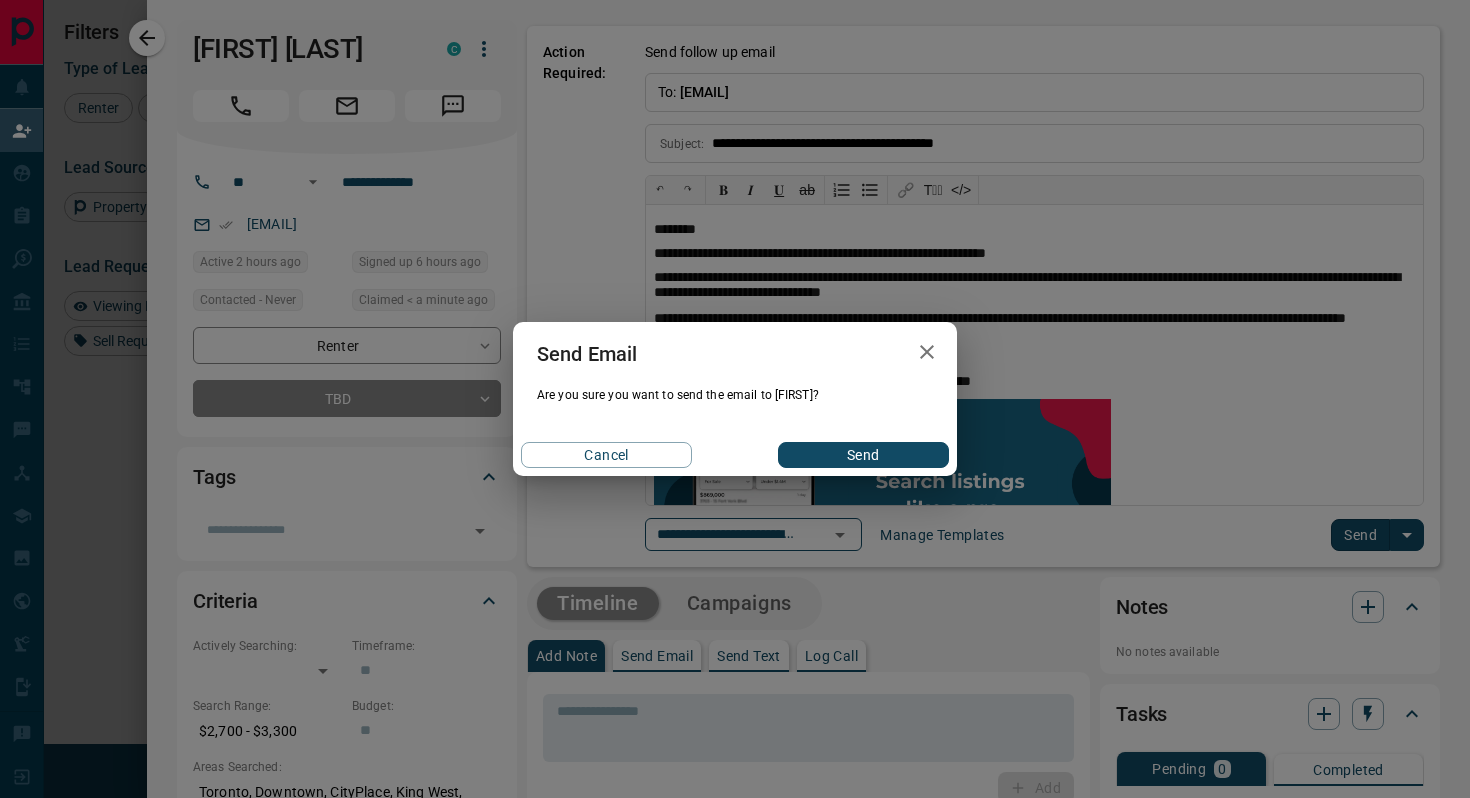 click on "Send" at bounding box center (863, 455) 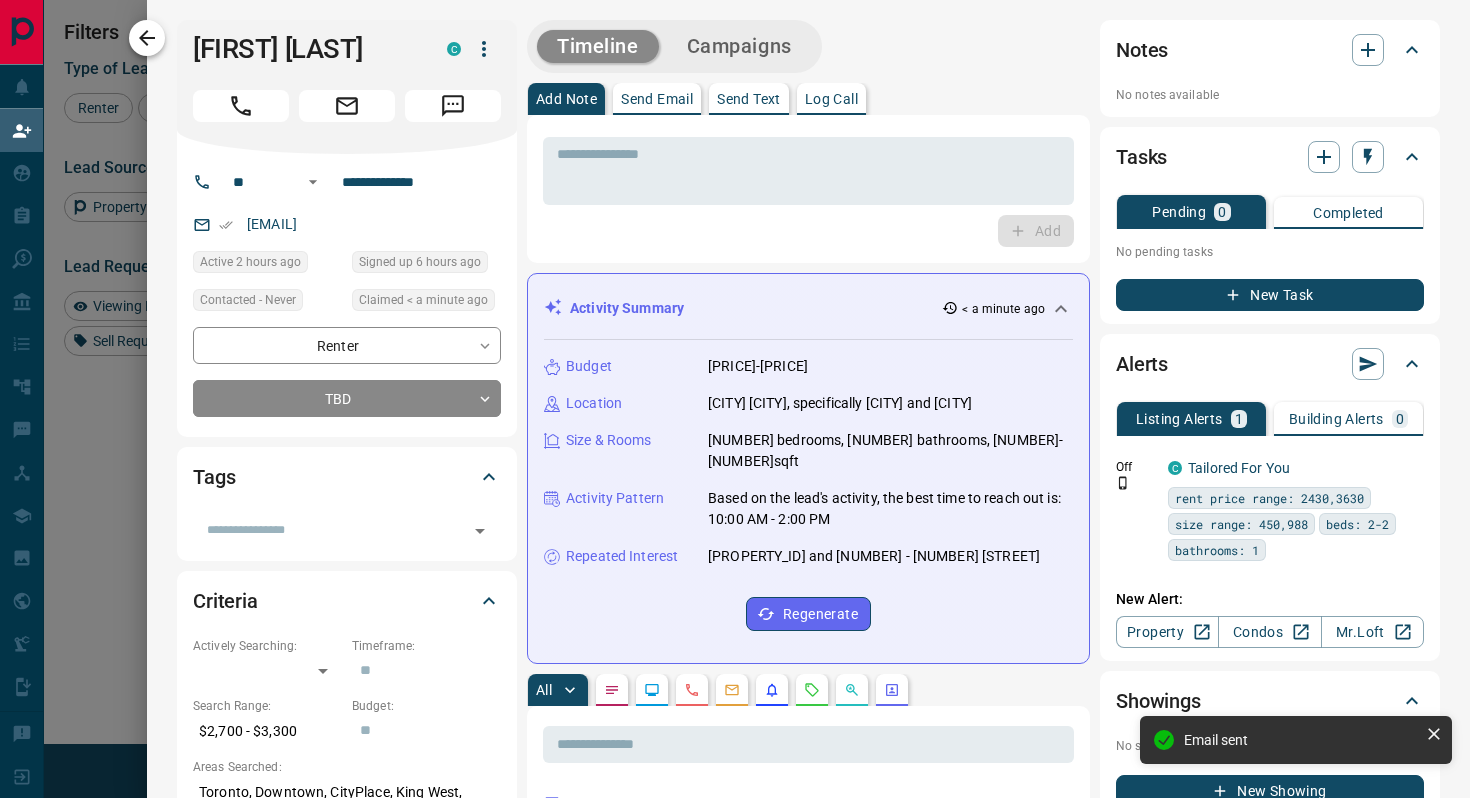 click 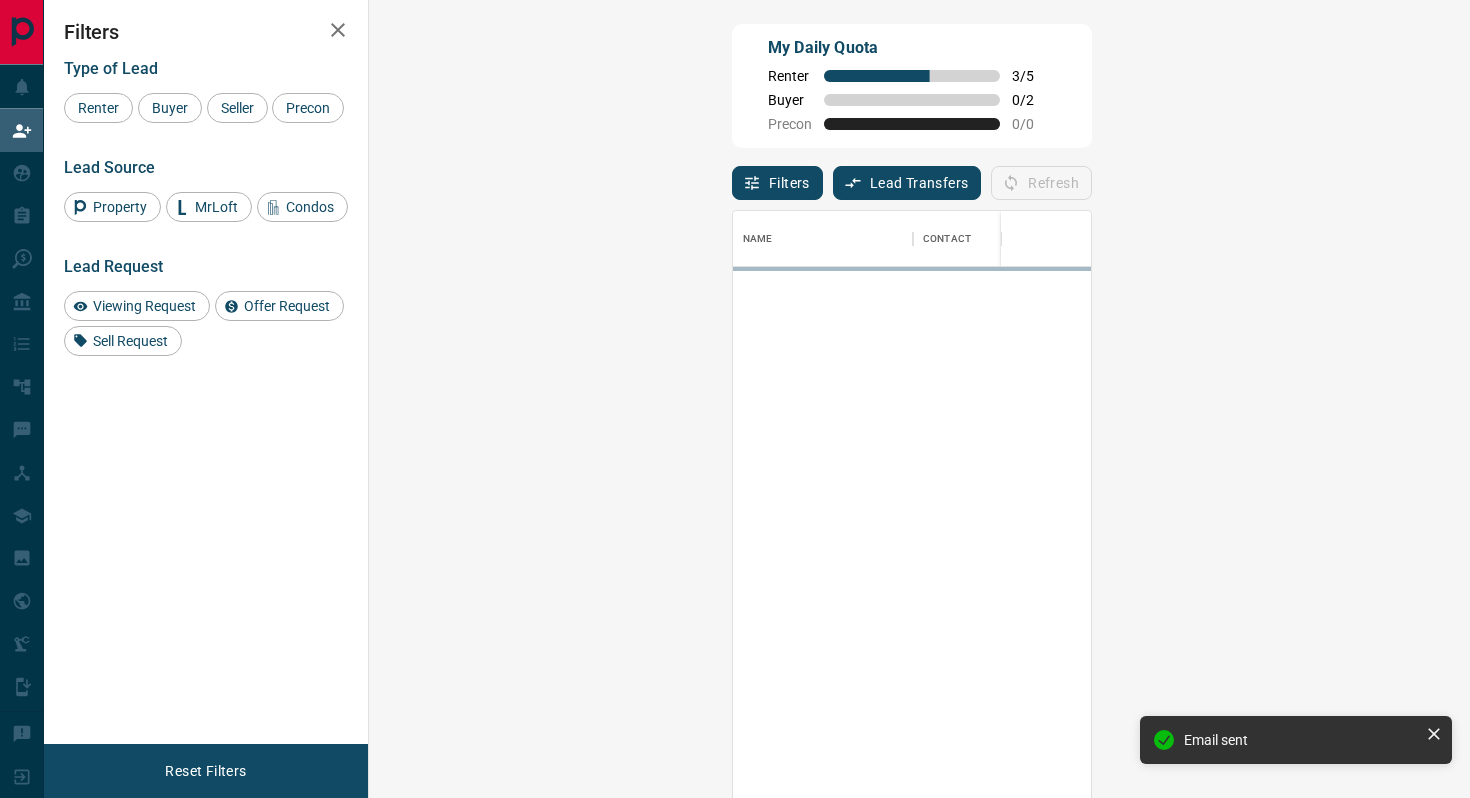scroll, scrollTop: 0, scrollLeft: 1, axis: horizontal 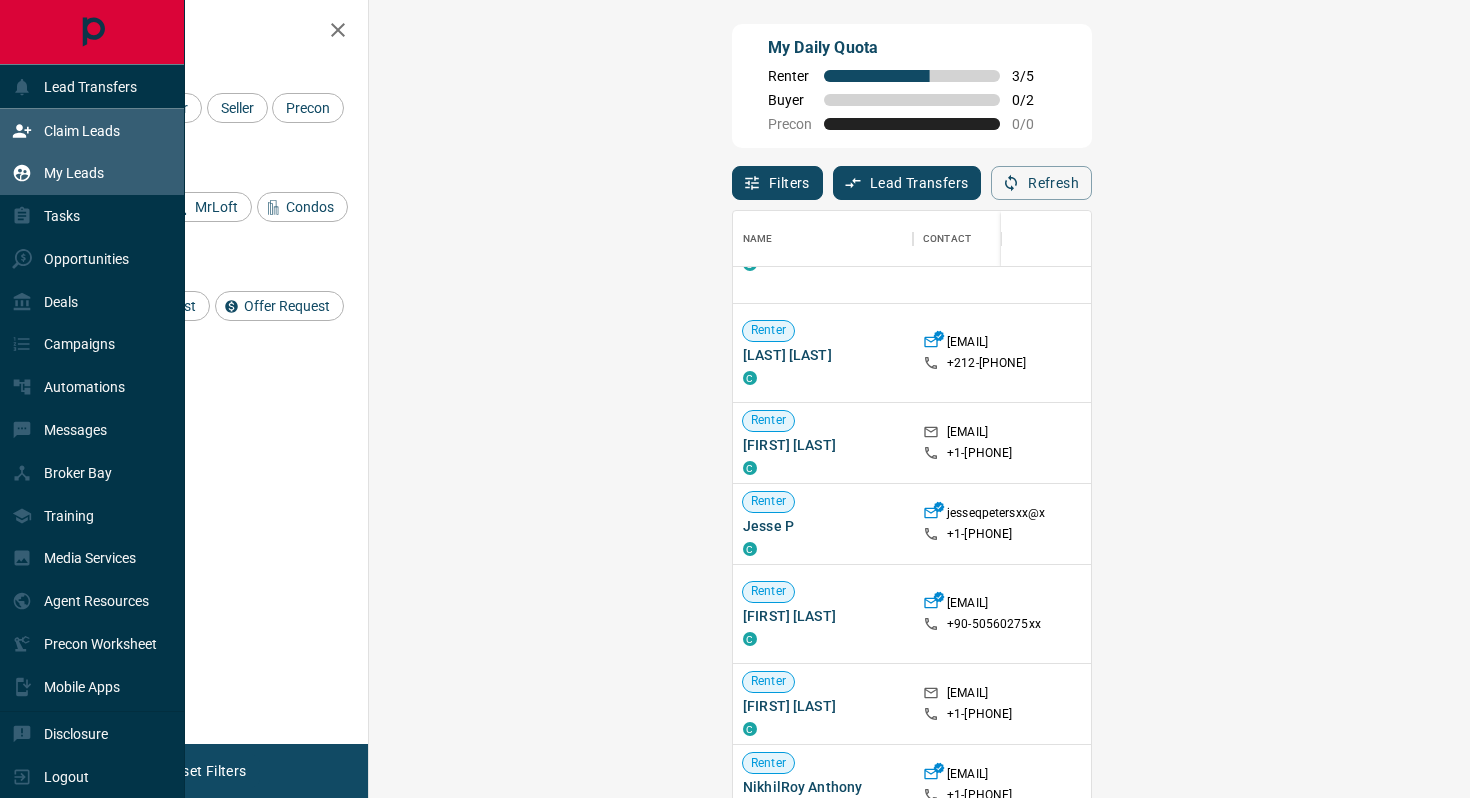 click on "My Leads" at bounding box center (58, 173) 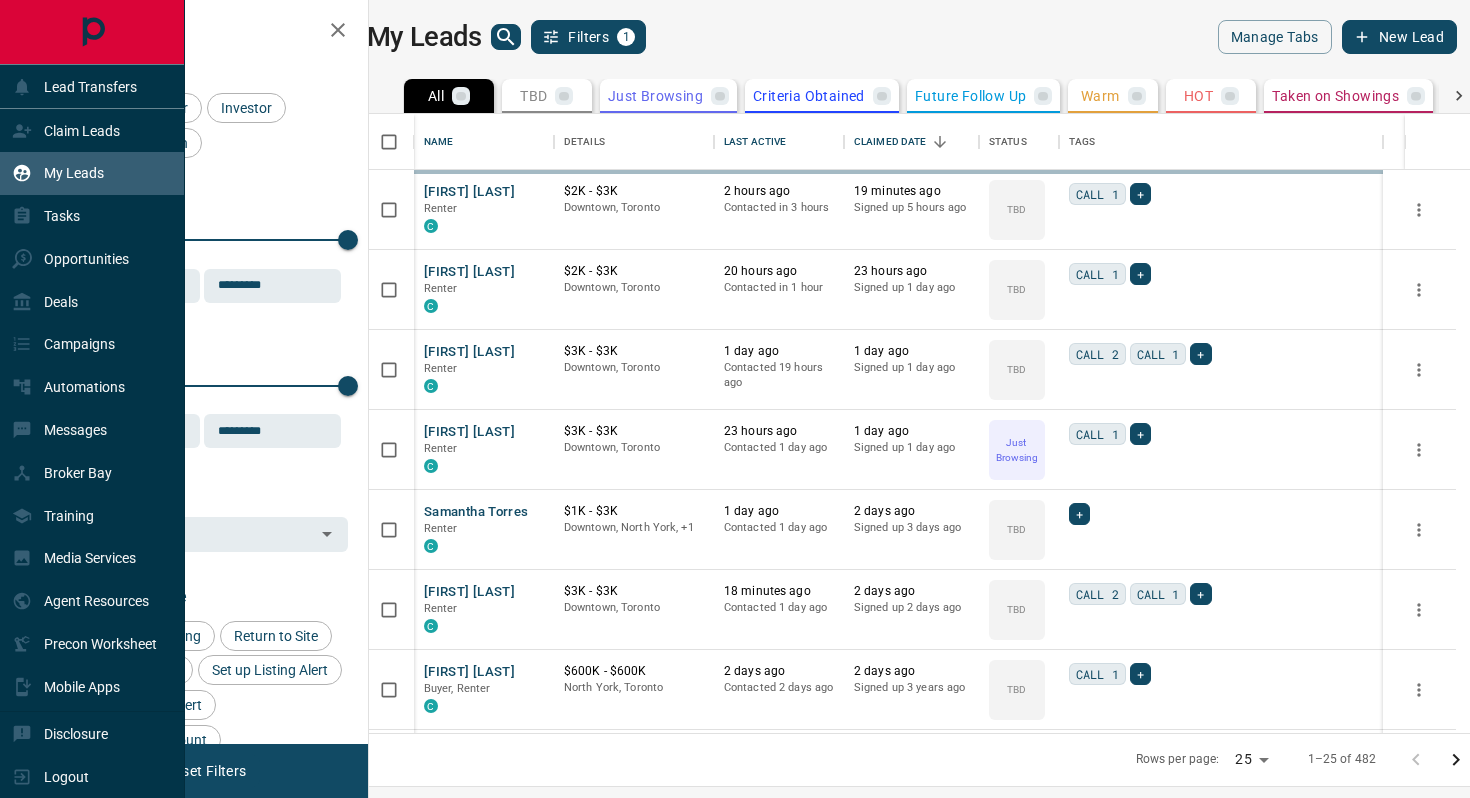 scroll, scrollTop: 1, scrollLeft: 1, axis: both 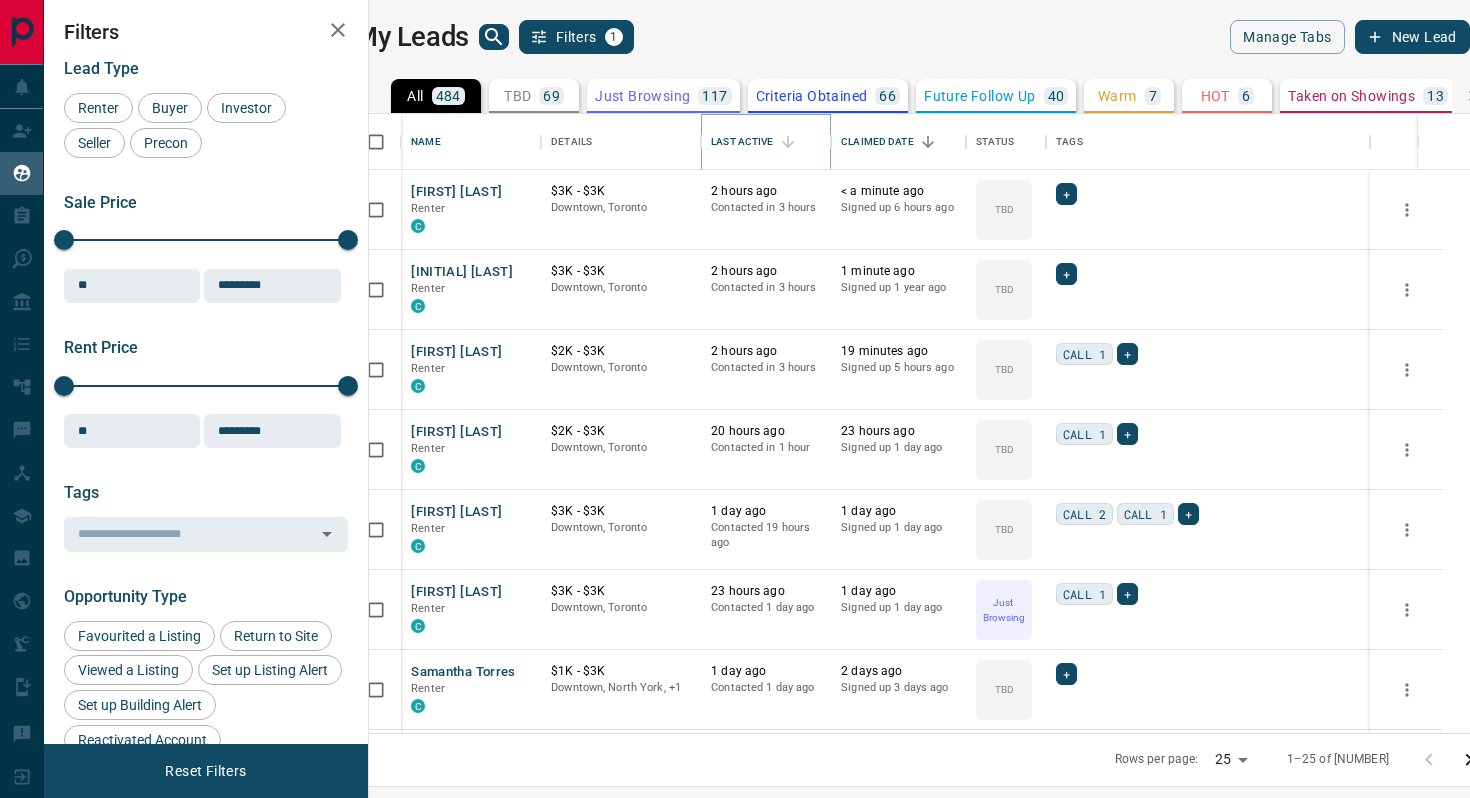 click 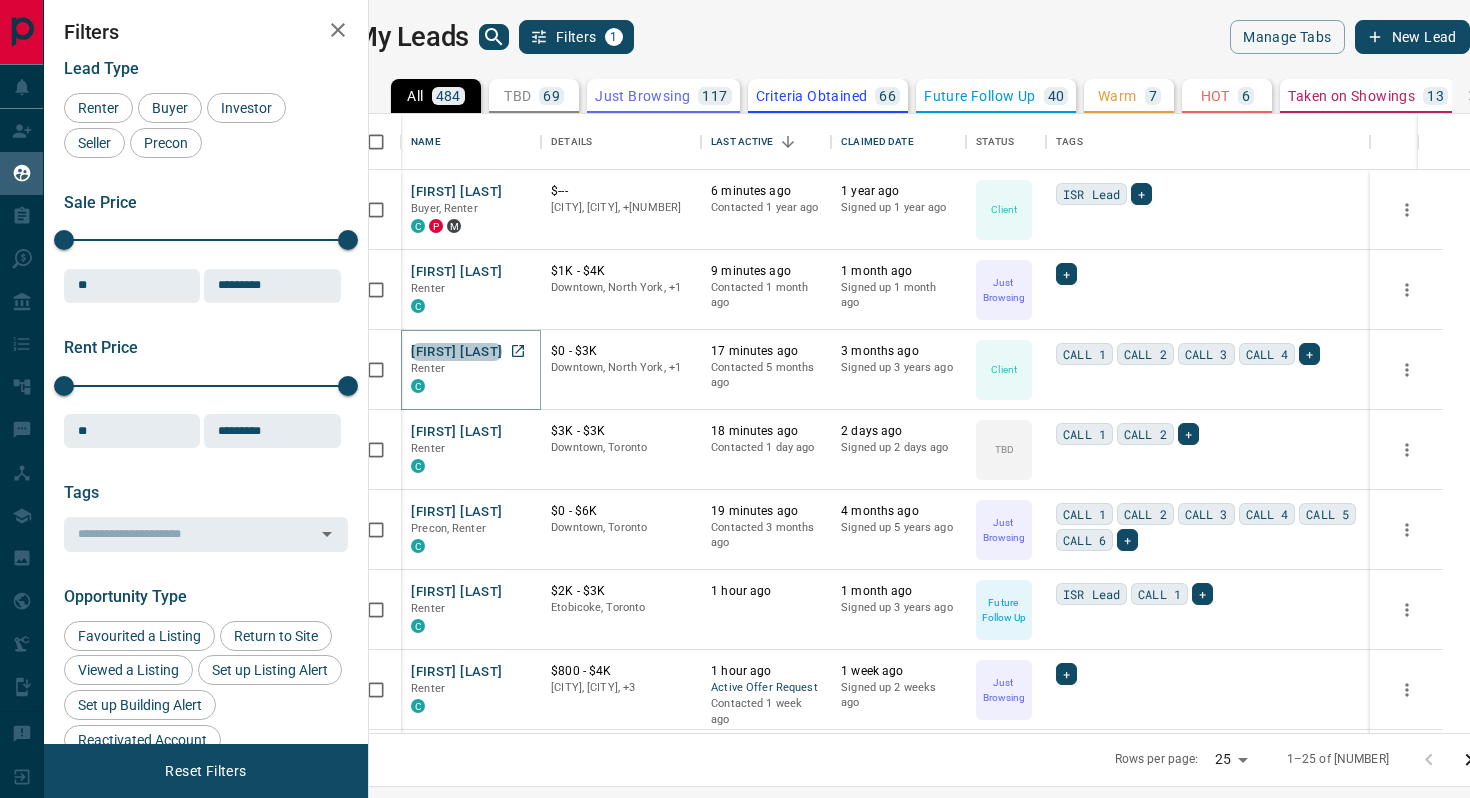 click on "[FIRST] [LAST]" at bounding box center [456, 352] 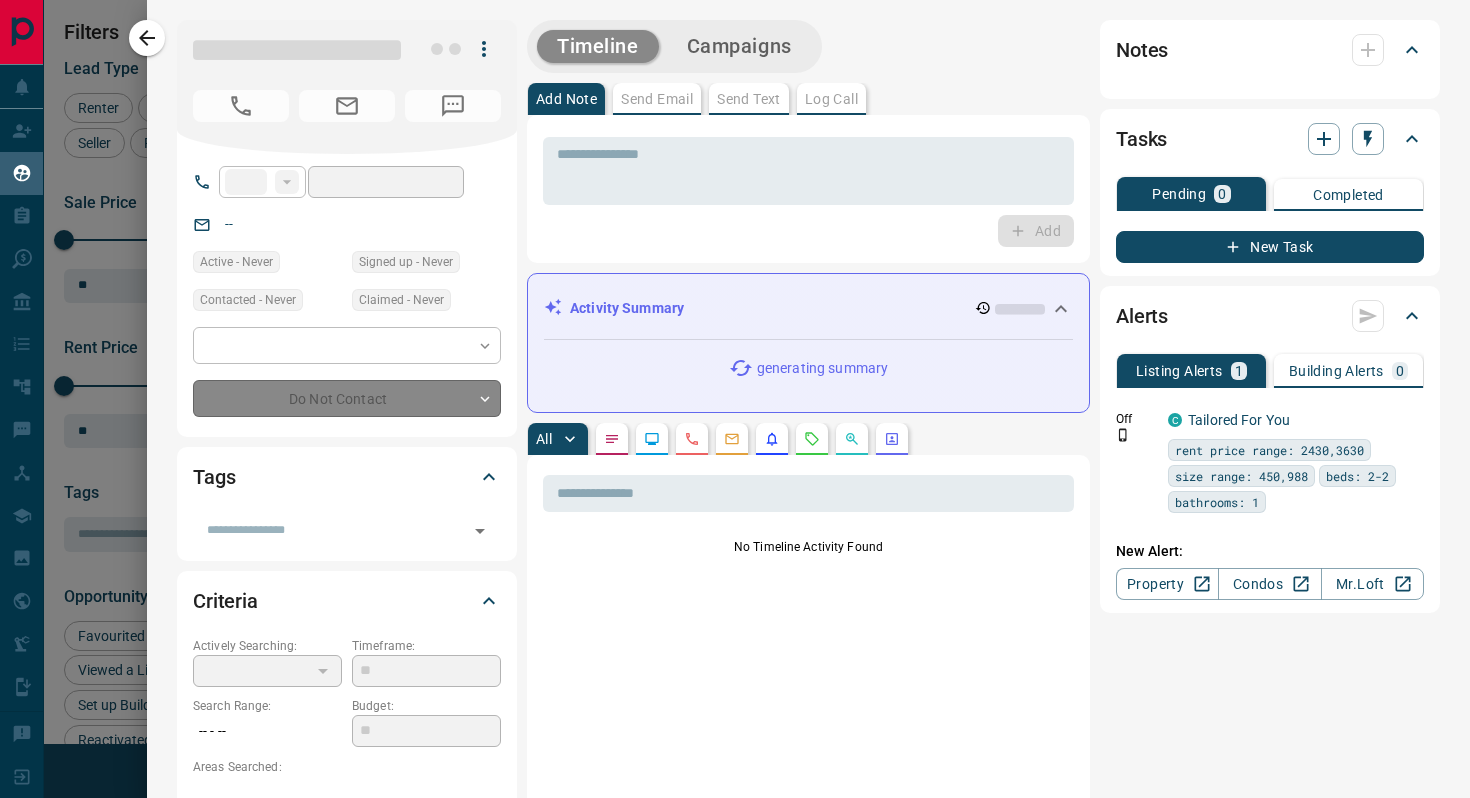 type on "**" 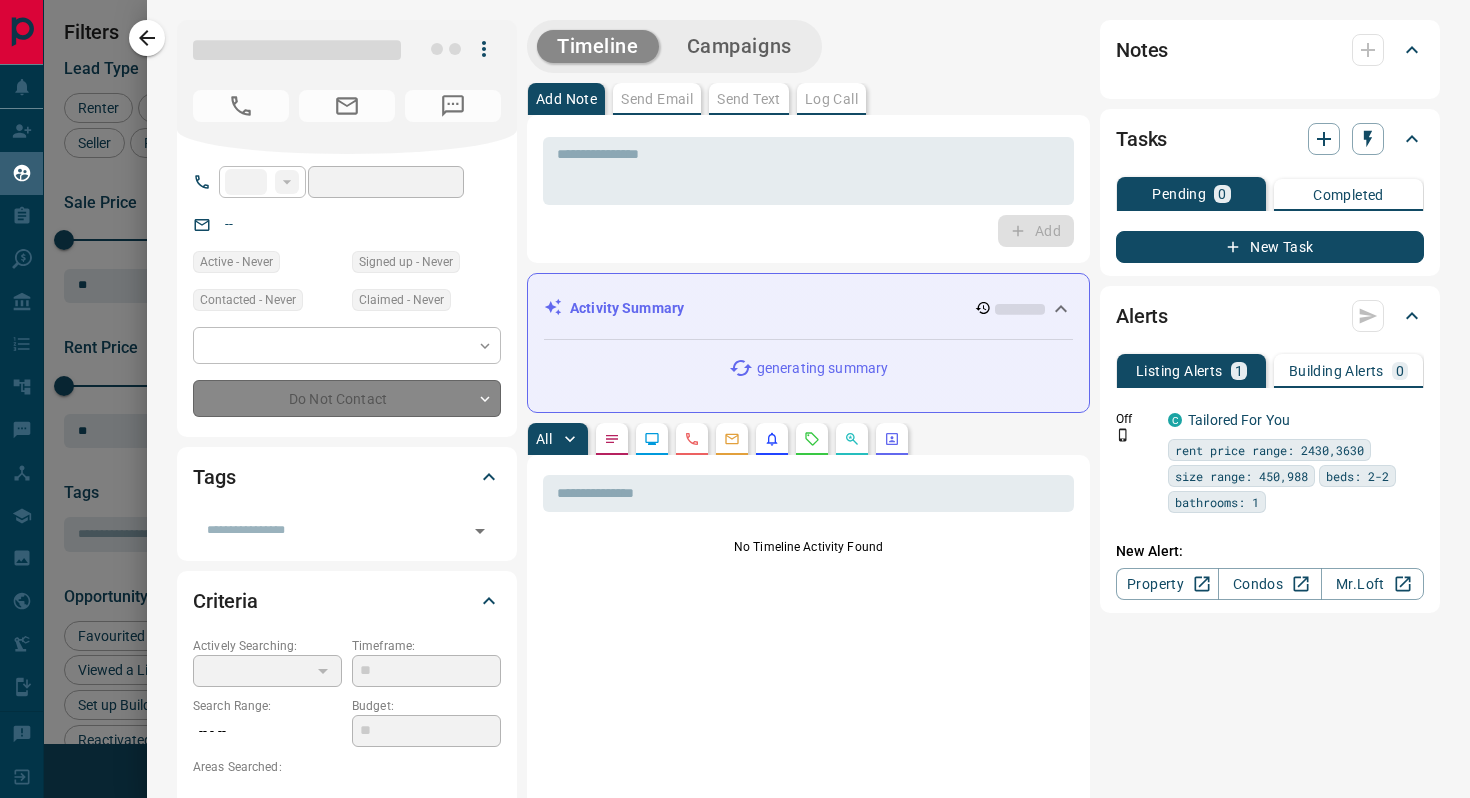 type on "**********" 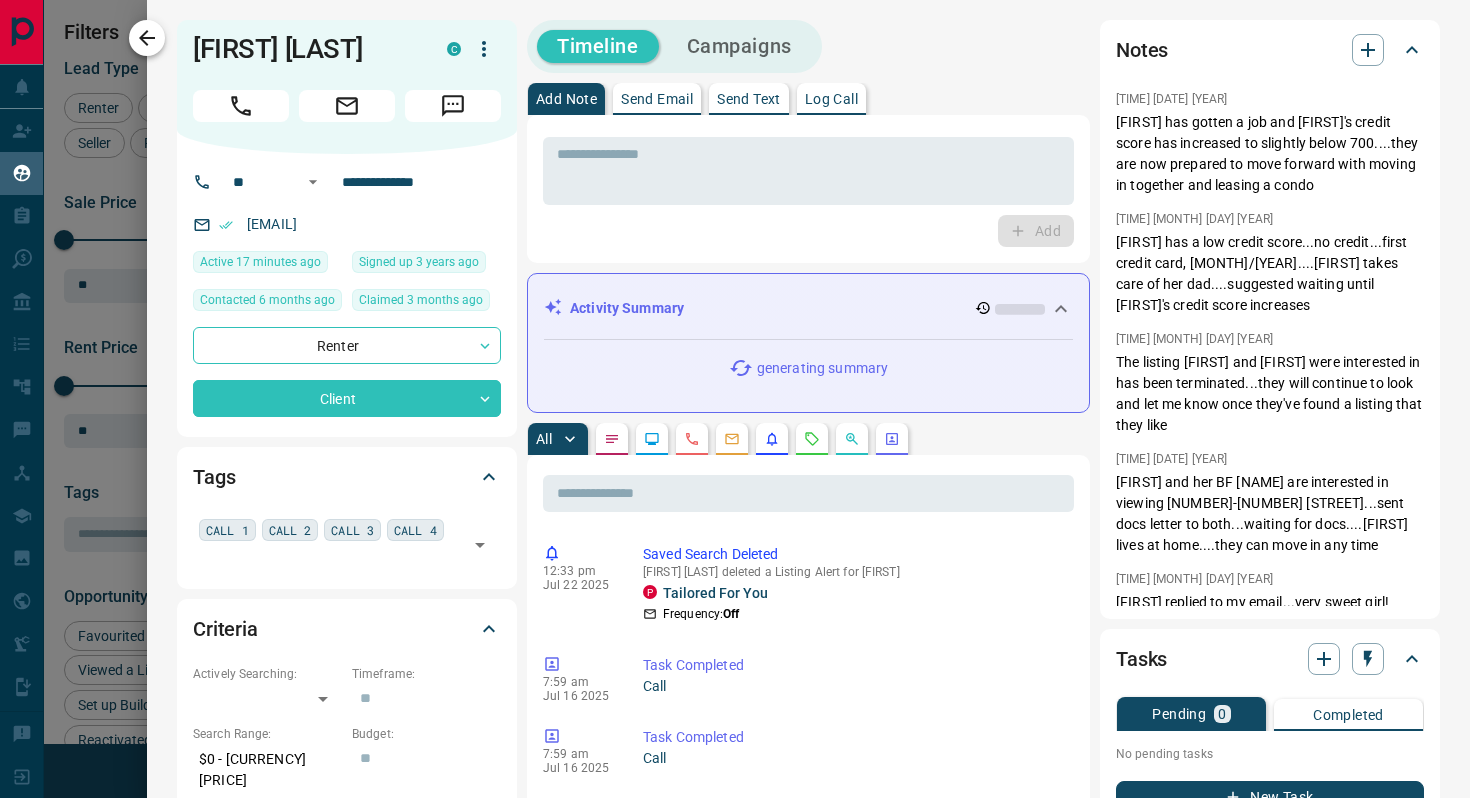 click at bounding box center [147, 38] 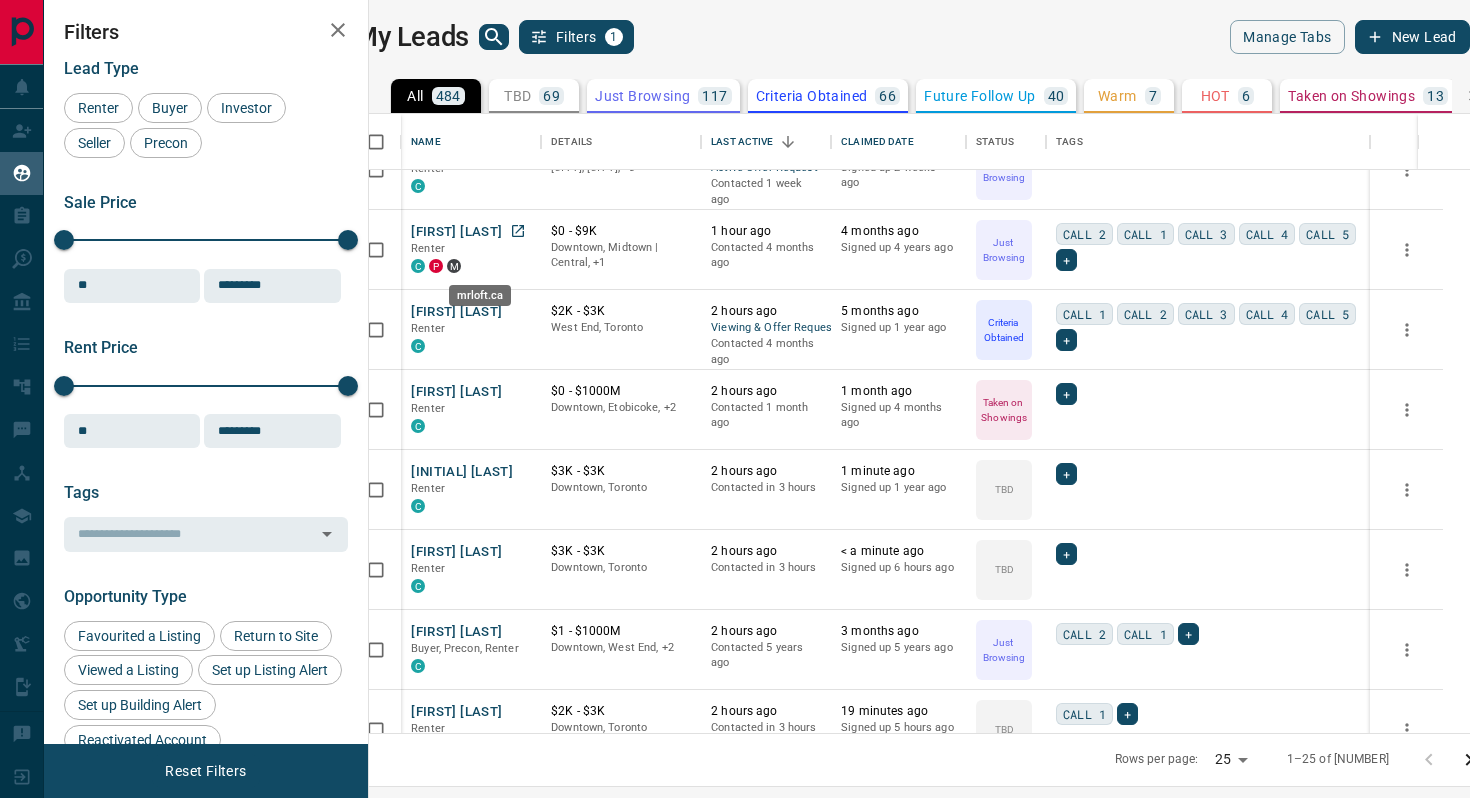 scroll, scrollTop: 525, scrollLeft: 0, axis: vertical 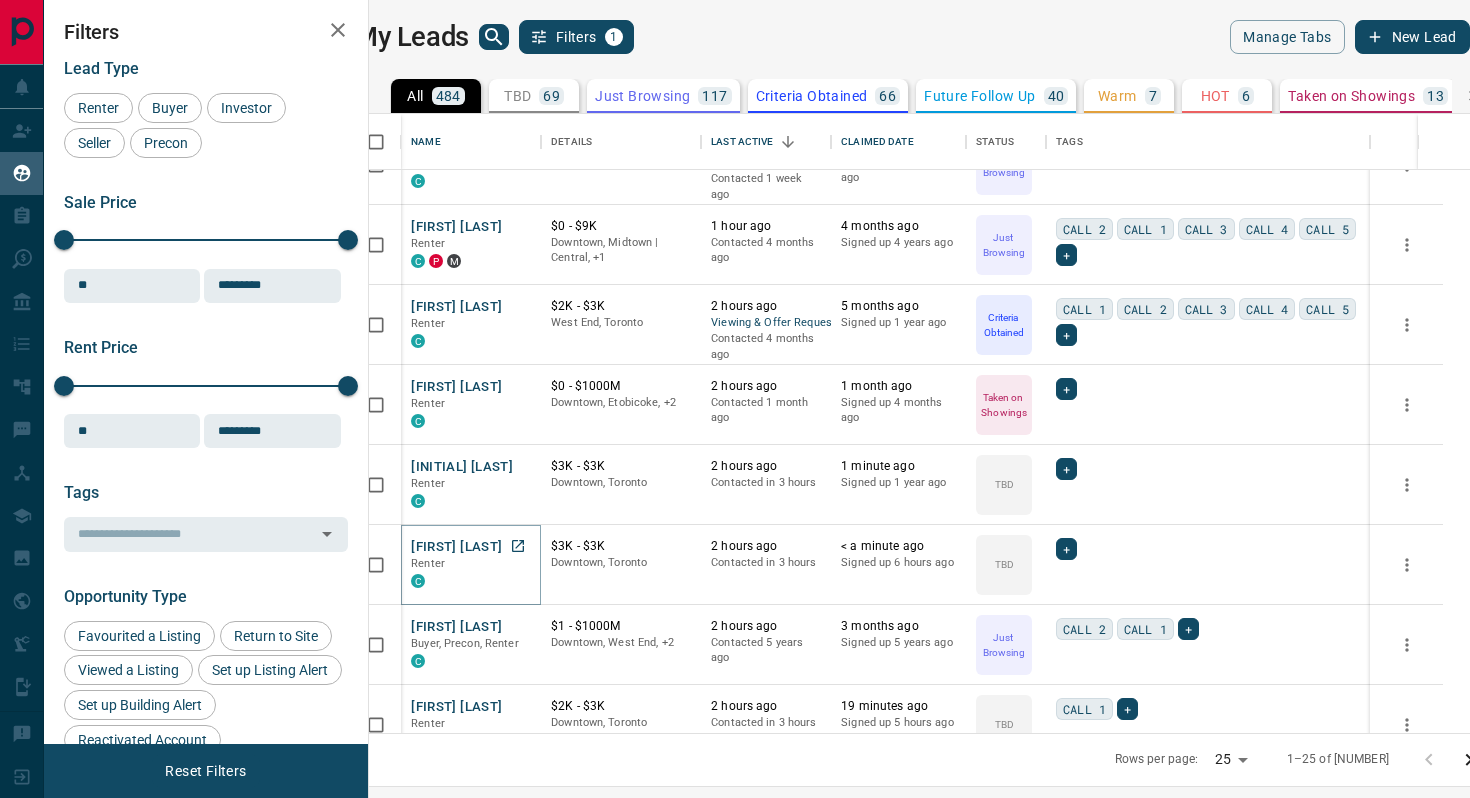 click on "[FIRST] [LAST]" at bounding box center [456, 547] 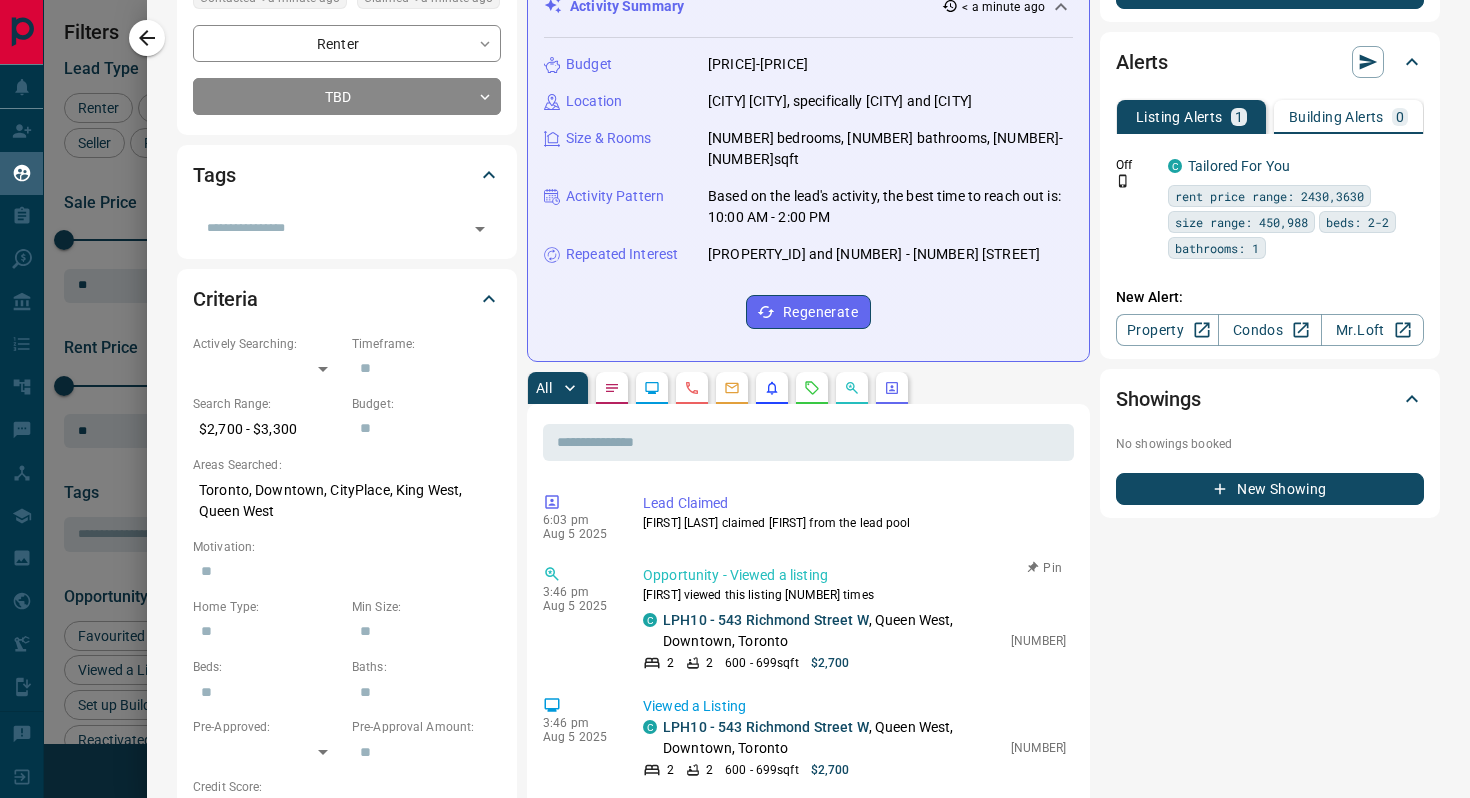scroll, scrollTop: 0, scrollLeft: 0, axis: both 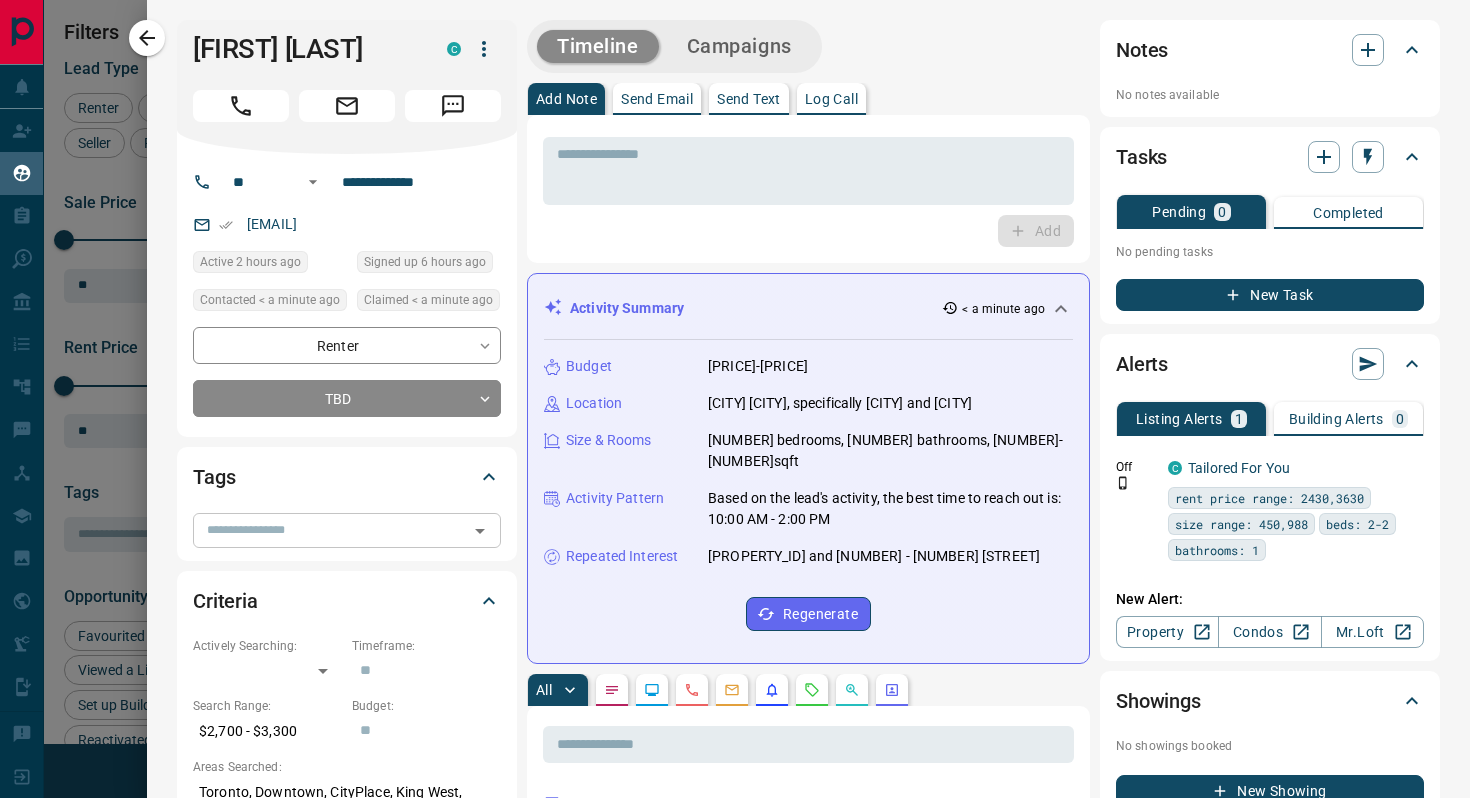 click 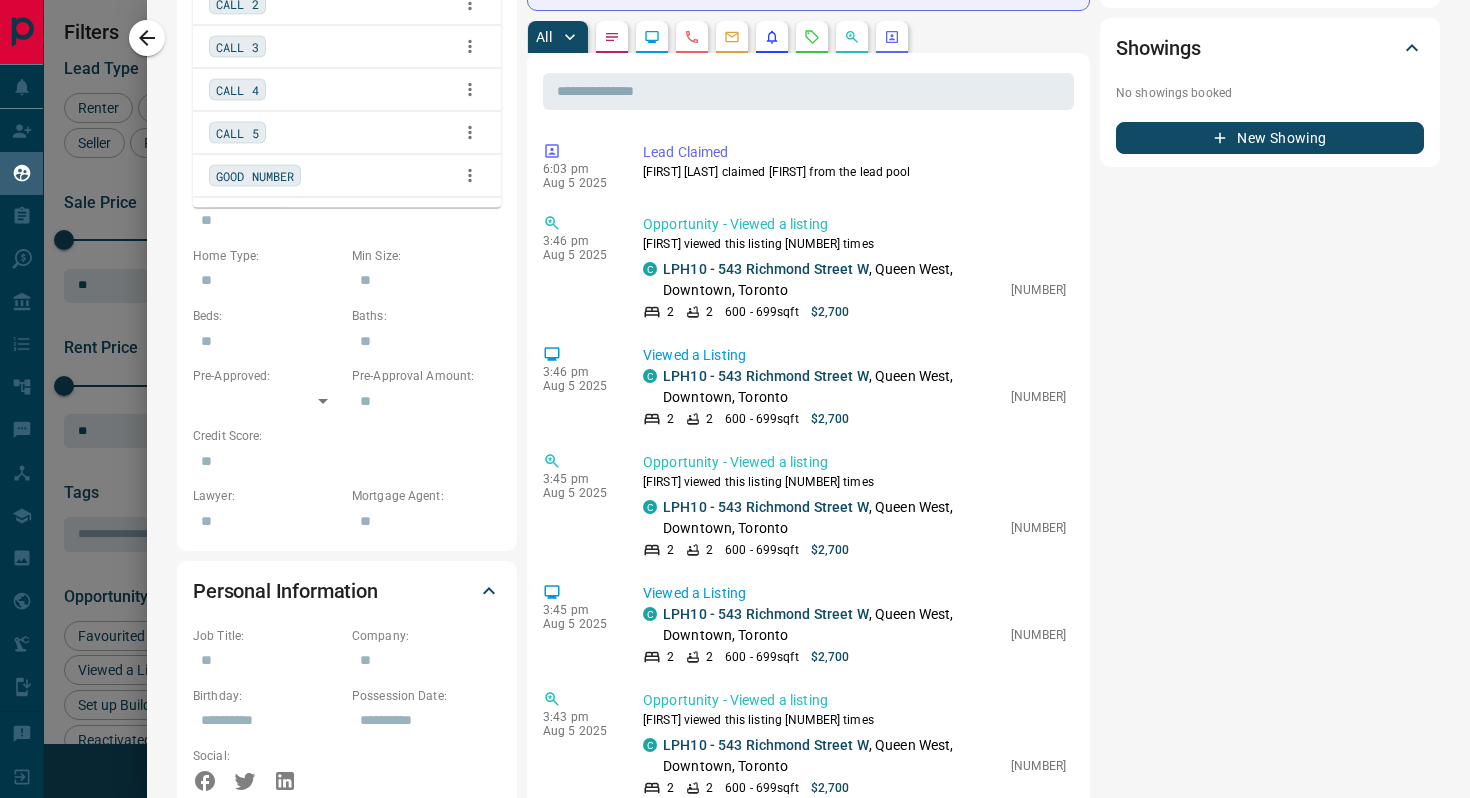 scroll, scrollTop: 660, scrollLeft: 0, axis: vertical 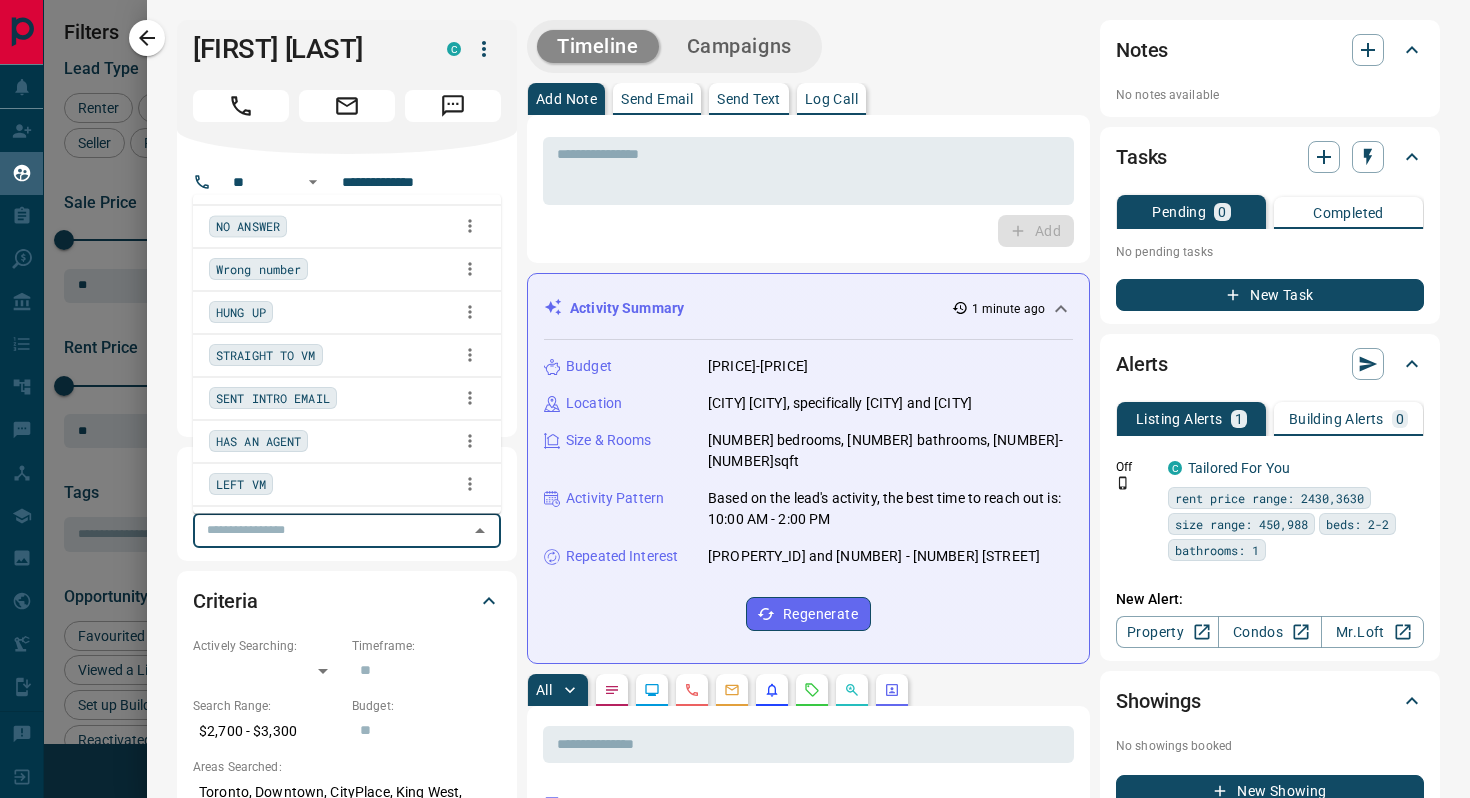 click on "HAS AN AGENT" at bounding box center [258, 441] 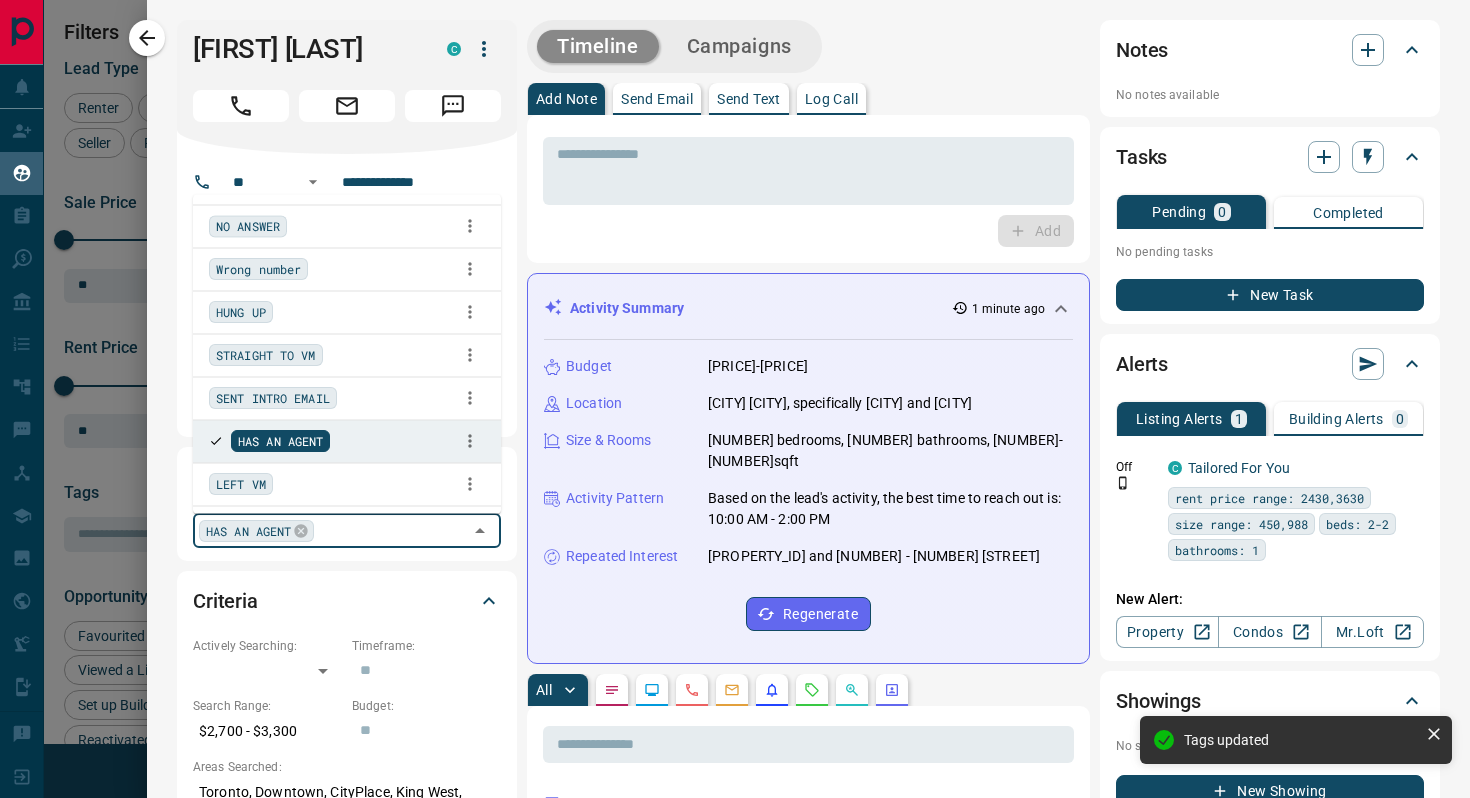 click on "Criteria Actively Searching: ​ ​ Timeframe: ​ Search Range: [PRICE]   -   [PRICE] Budget: ​ Areas Searched: [CITY], [CITY], [CITY], [CITY]  Motivation: ​ Home Type: ​ Min Size: ​ Beds: ​ Baths: ​ Pre-Approved: ​ ​ Pre-Approval Amount: ​ Credit Score: ​ Lawyer: ​ Mortgage Agent: ​" at bounding box center [347, 887] 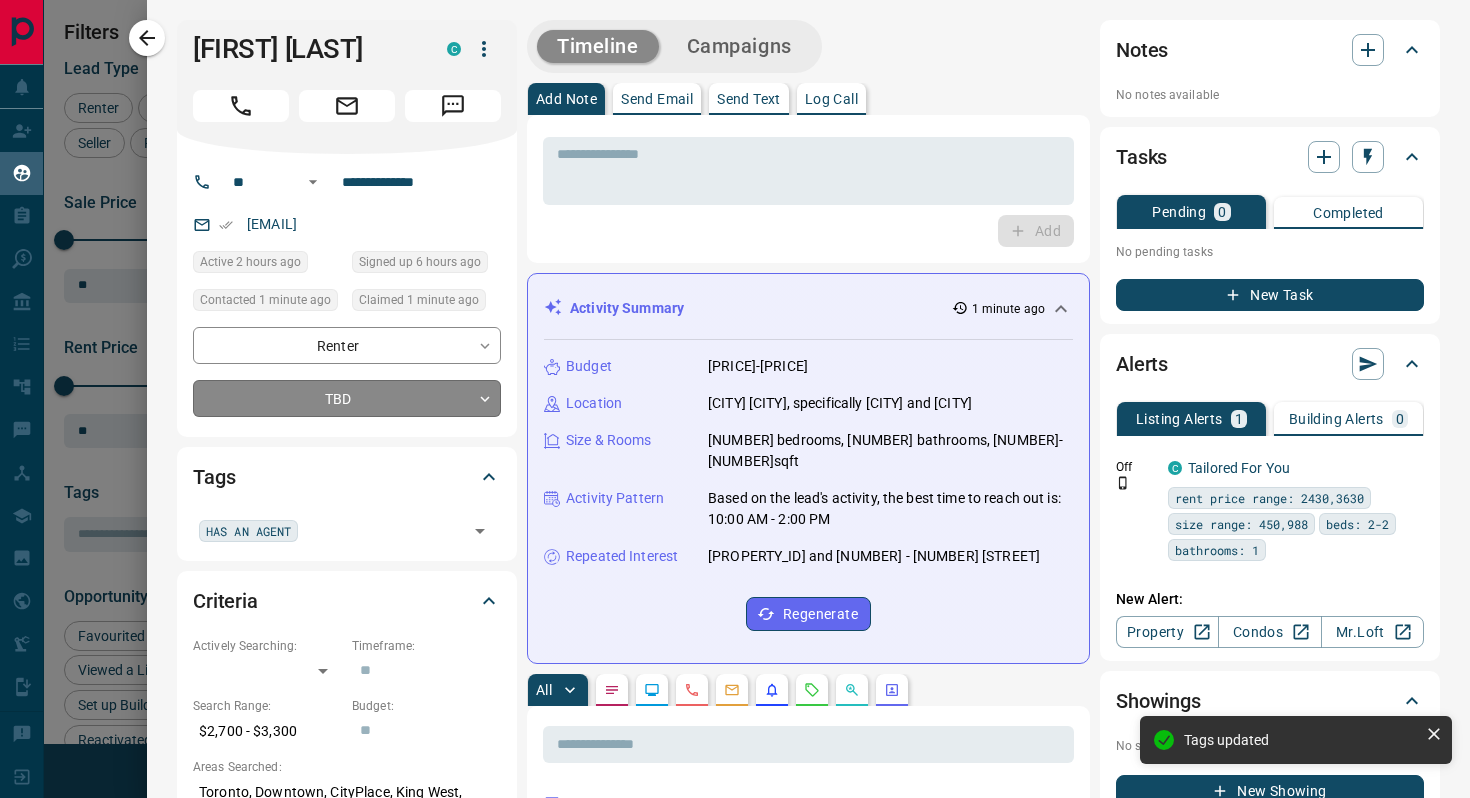 click on "Lead Transfers Claim Leads My Leads Tasks Opportunities Deals Campaigns Automations Messages Broker Bay Training Media Services Agent Resources Precon Worksheet Mobile Apps Disclosure Logout My Leads Filters 1 Manage Tabs New Lead All 484 TBD 69 Do Not Contact - Not Responsive 97 Bogus 51 Just Browsing 117 Criteria Obtained 66 Future Follow Up 40 Warm 7 HOT 6 Taken on Showings 13 Submitted Offer - Client 18 Name Details Last Active Claimed Date Status Tags [FIRST] [LAST] Precon, Renter C [PRICE] - [PRICE] [CITY], [CITY] [NUMBER] minutes ago Contacted [NUMBER] months ago [NUMBER] months ago Signed up [NUMBER] years ago Just Browsing CALL 1 CALL 2 CALL 3 CALL 4 CALL 5 CALL 6 + [FIRST] [LAST] Renter C [PRICE] - [PRICE] [CITY], [CITY] [NUMBER] hours ago [NUMBER] month ago Signed up [NUMBER] years ago Future Follow Up ISR Lead CALL 1 + [FIRST] [LAST] Renter C [PRICE] - [PRICE] [CITY], [CITY] | [CITY], +1 CALL 2 +" at bounding box center (735, 386) 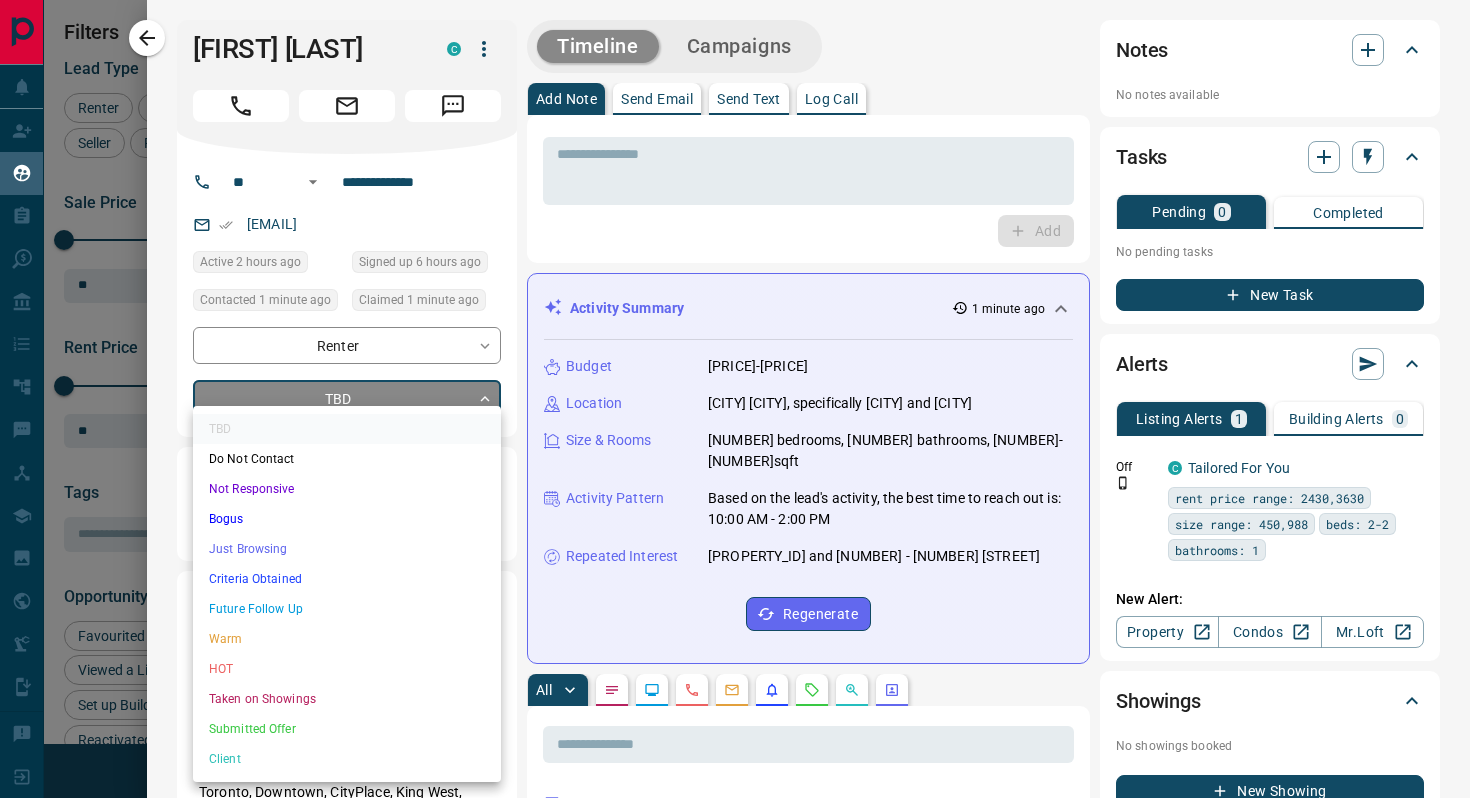 click at bounding box center (735, 399) 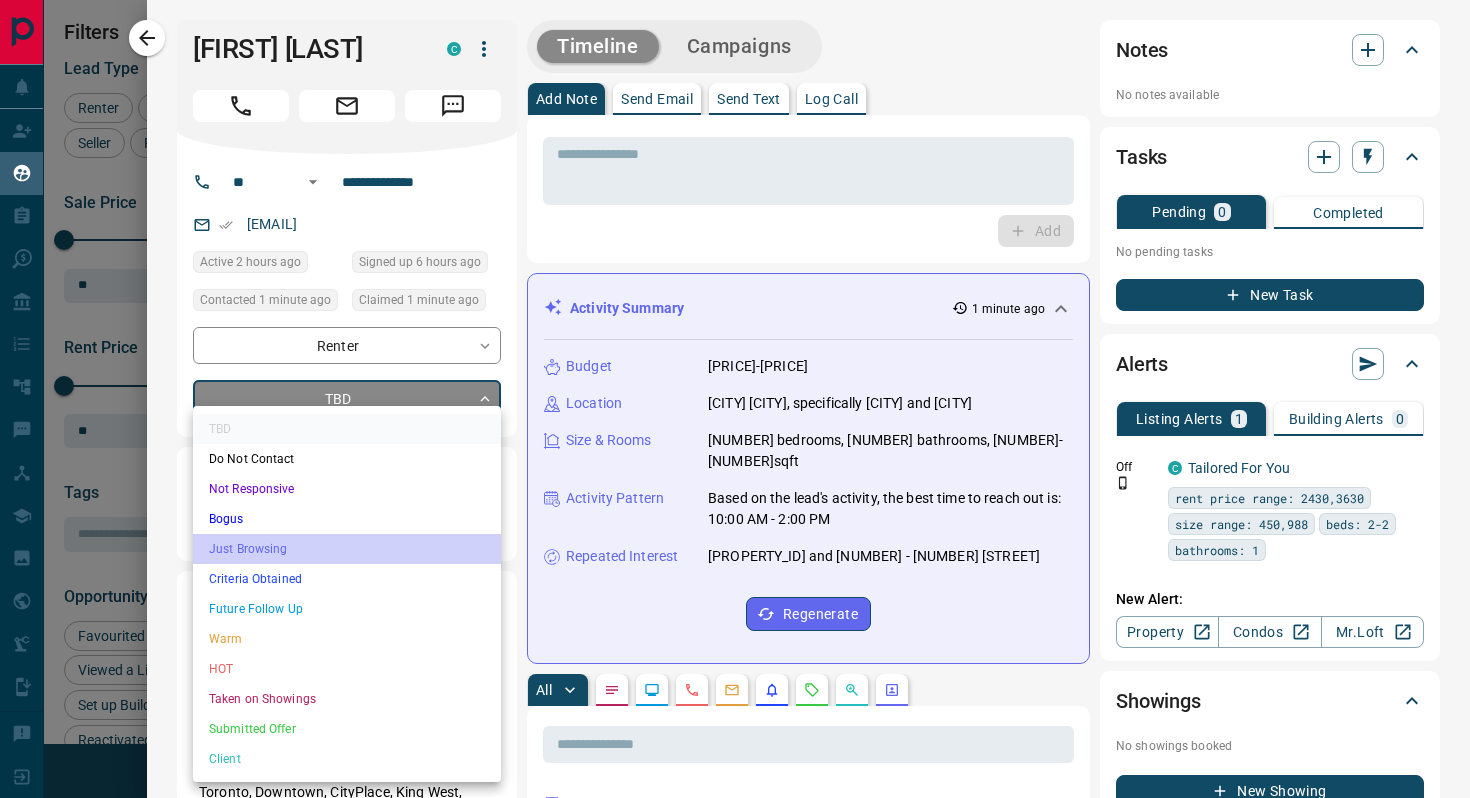 click on "Just Browsing" at bounding box center [347, 549] 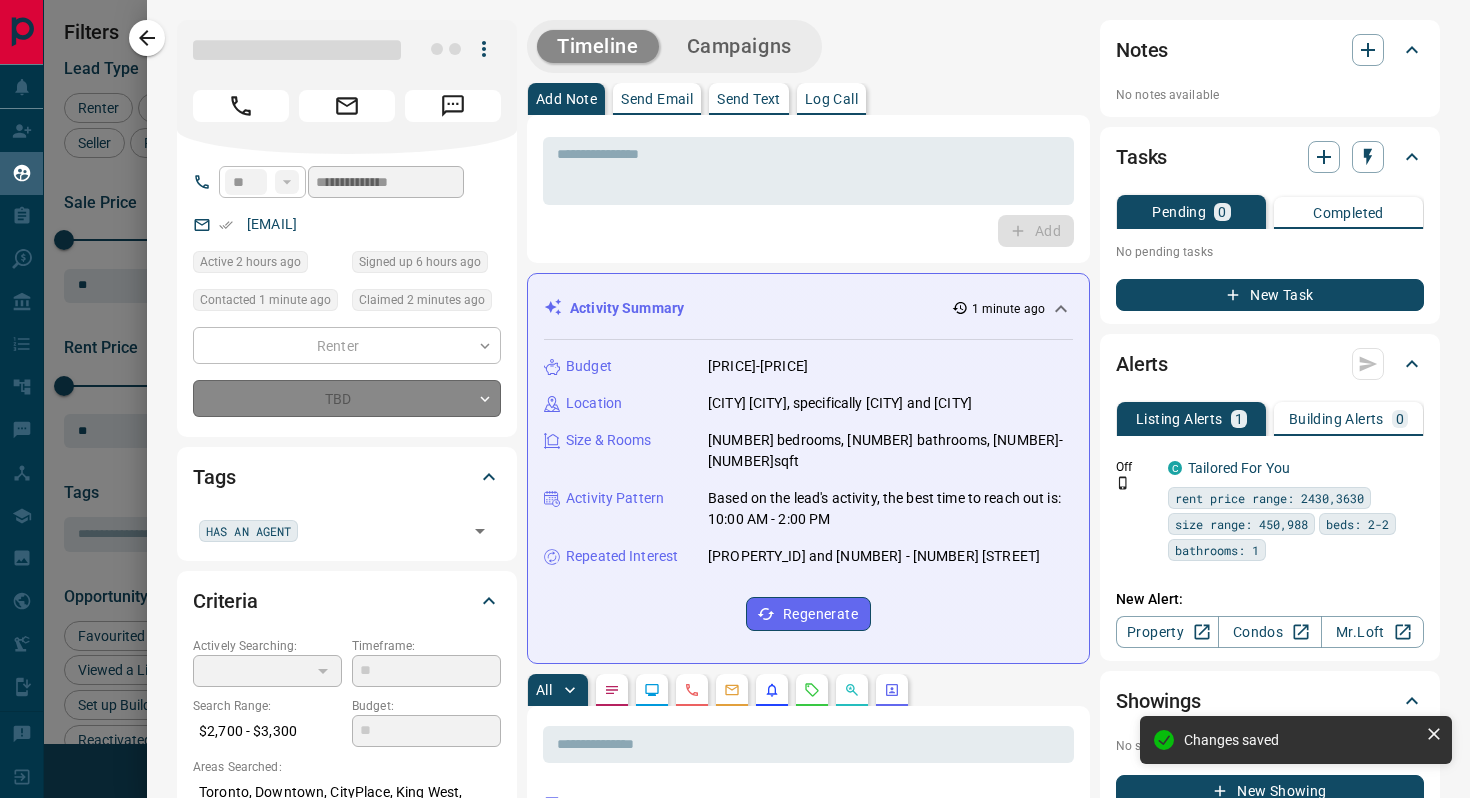 type on "*" 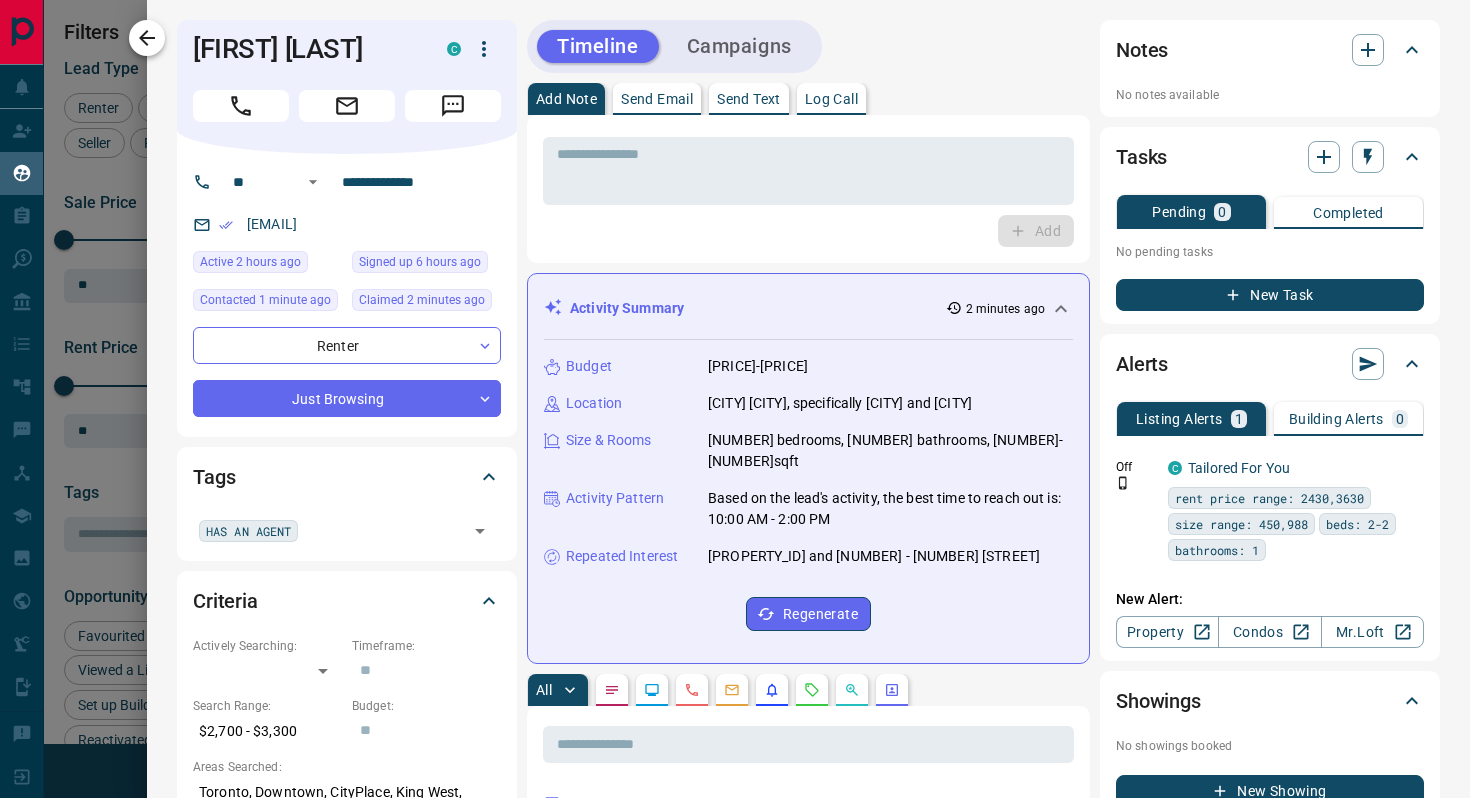 click 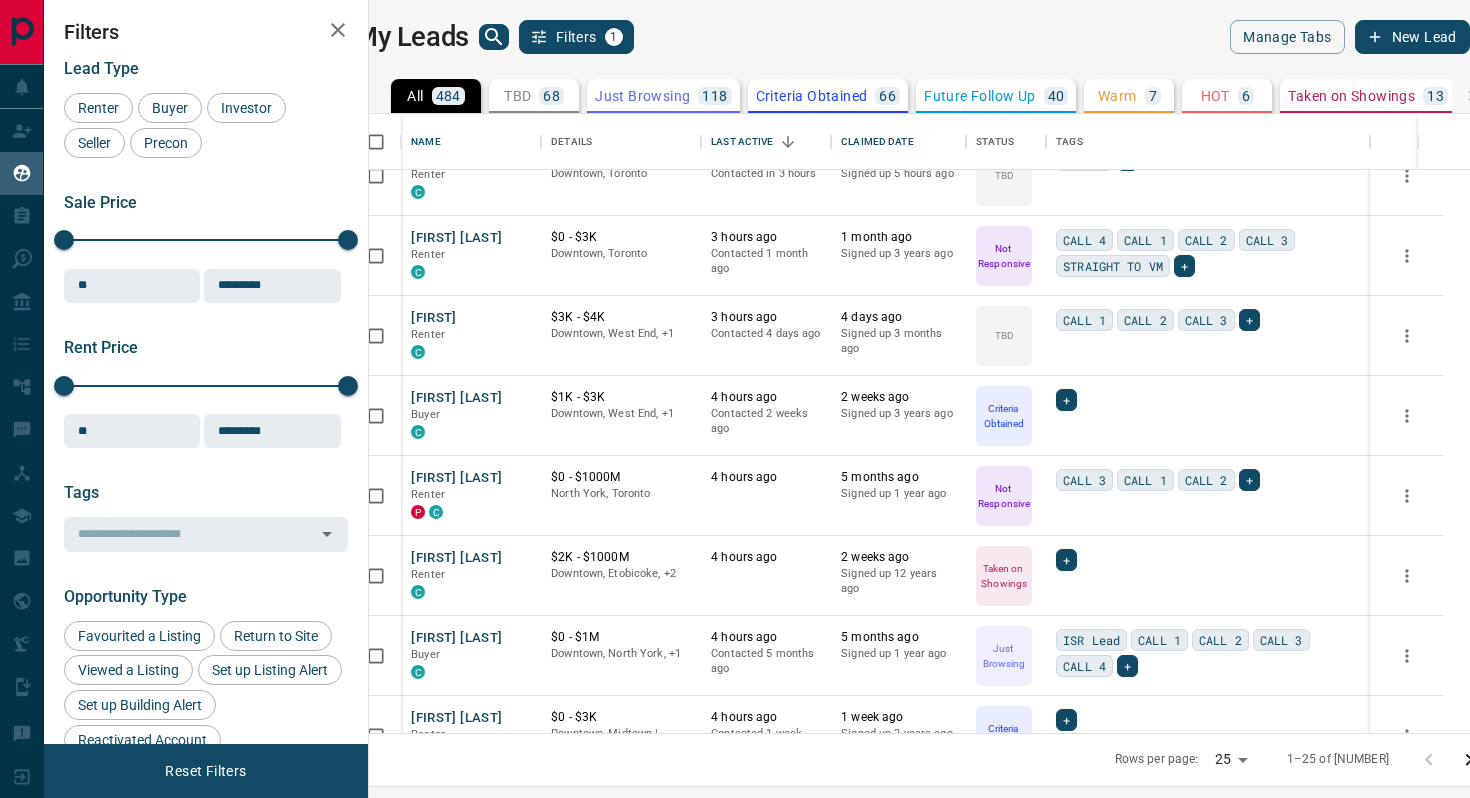 scroll, scrollTop: 1079, scrollLeft: 0, axis: vertical 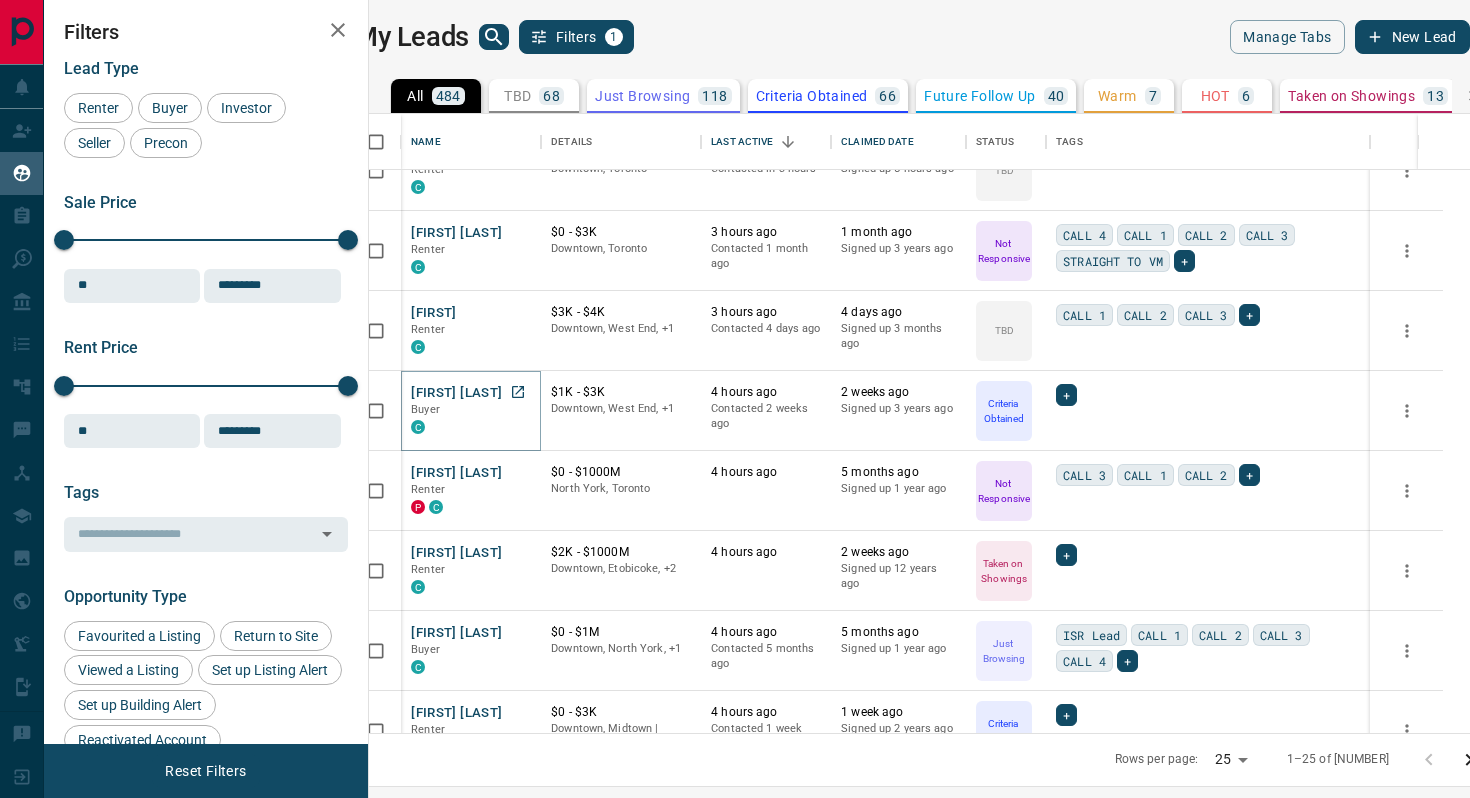 click on "[FIRST] [LAST]" at bounding box center (456, 393) 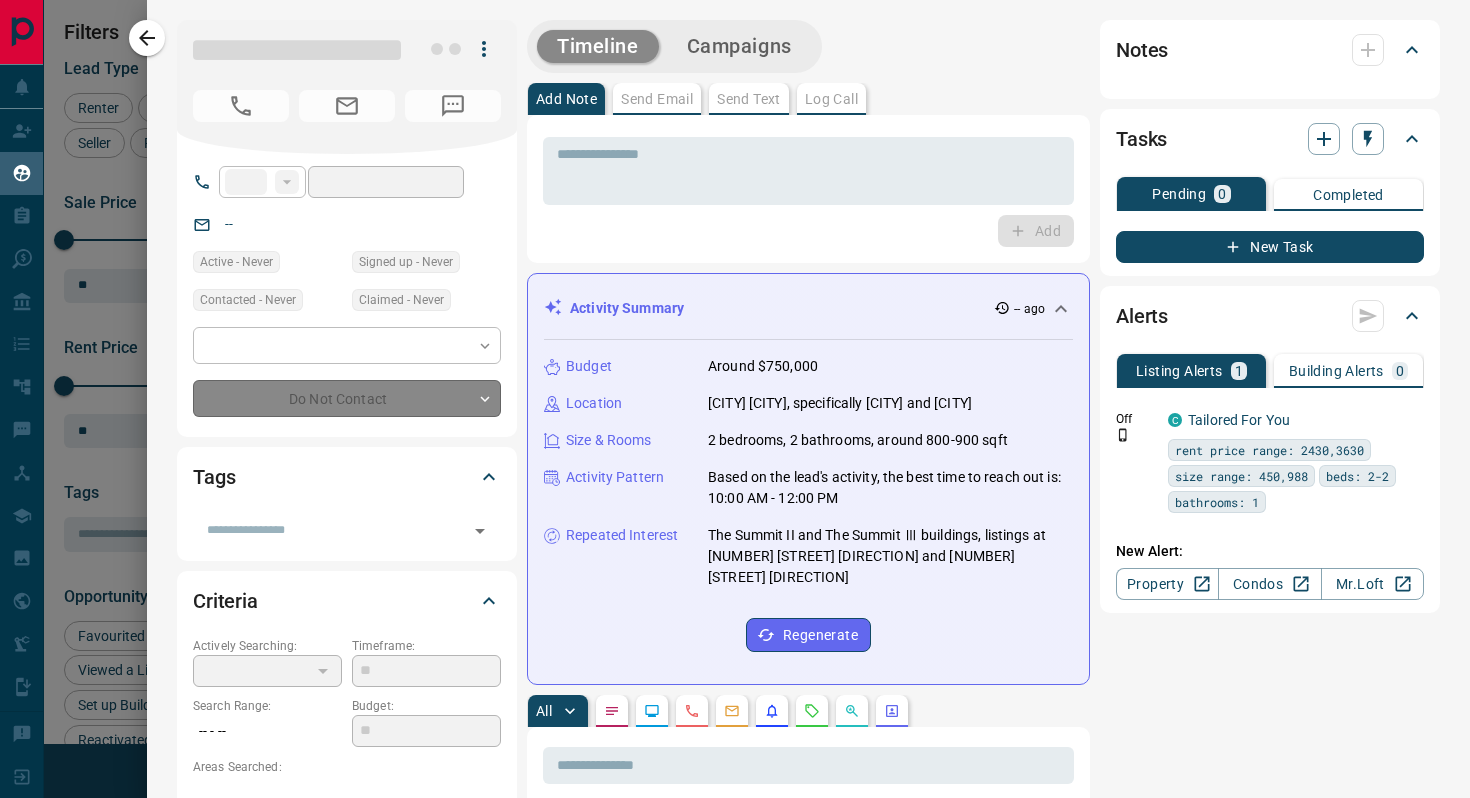 type on "**" 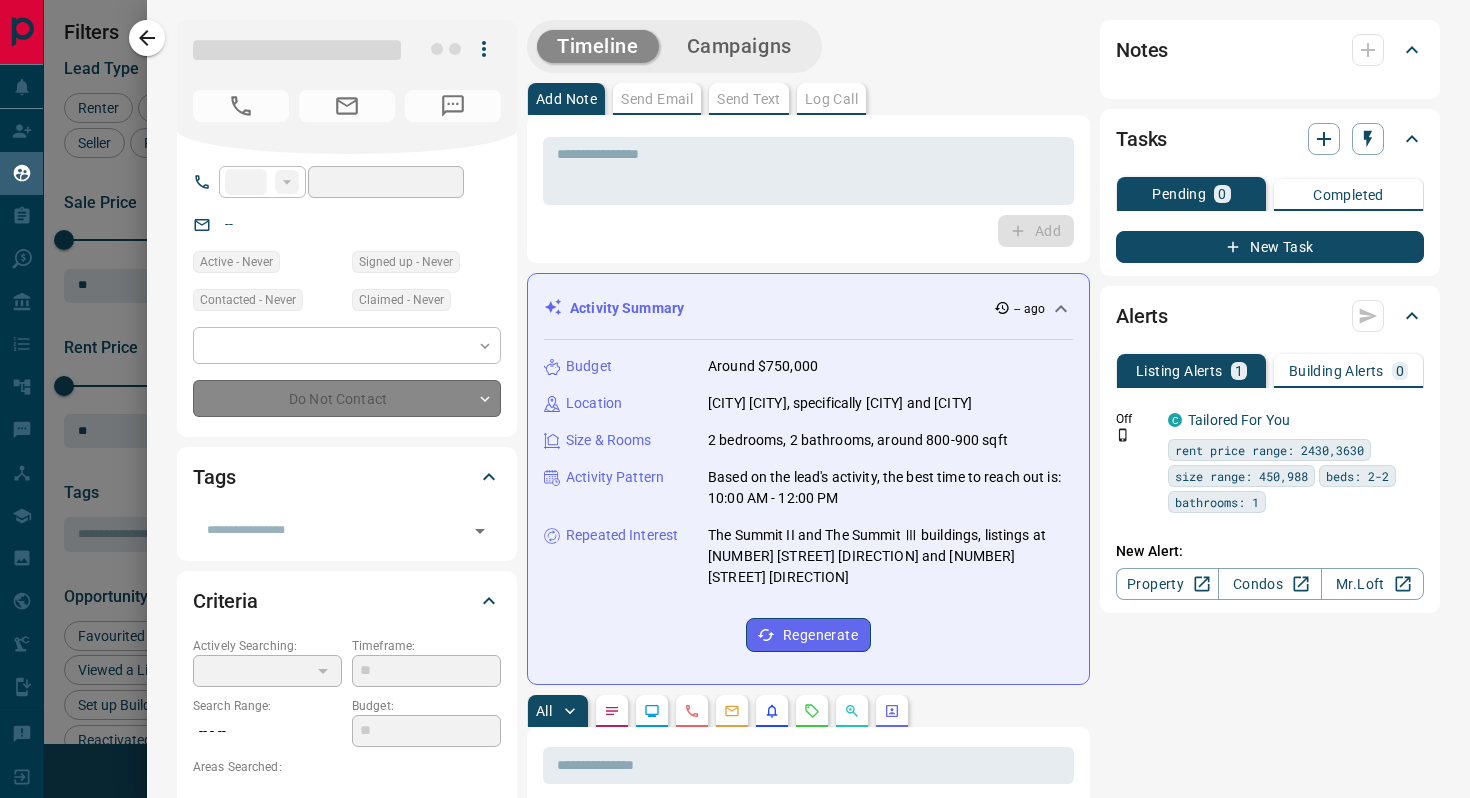 type on "**********" 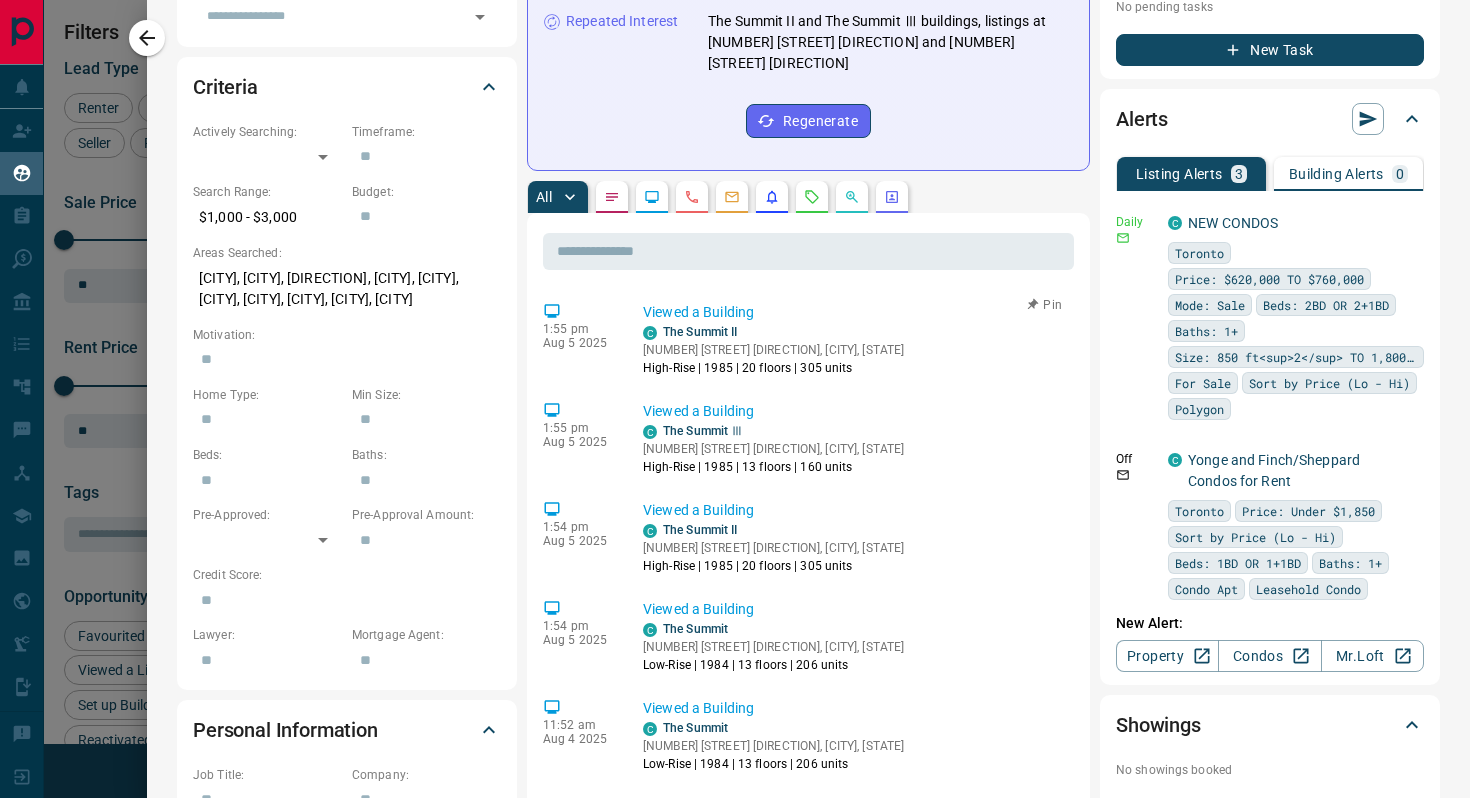 scroll, scrollTop: 518, scrollLeft: 0, axis: vertical 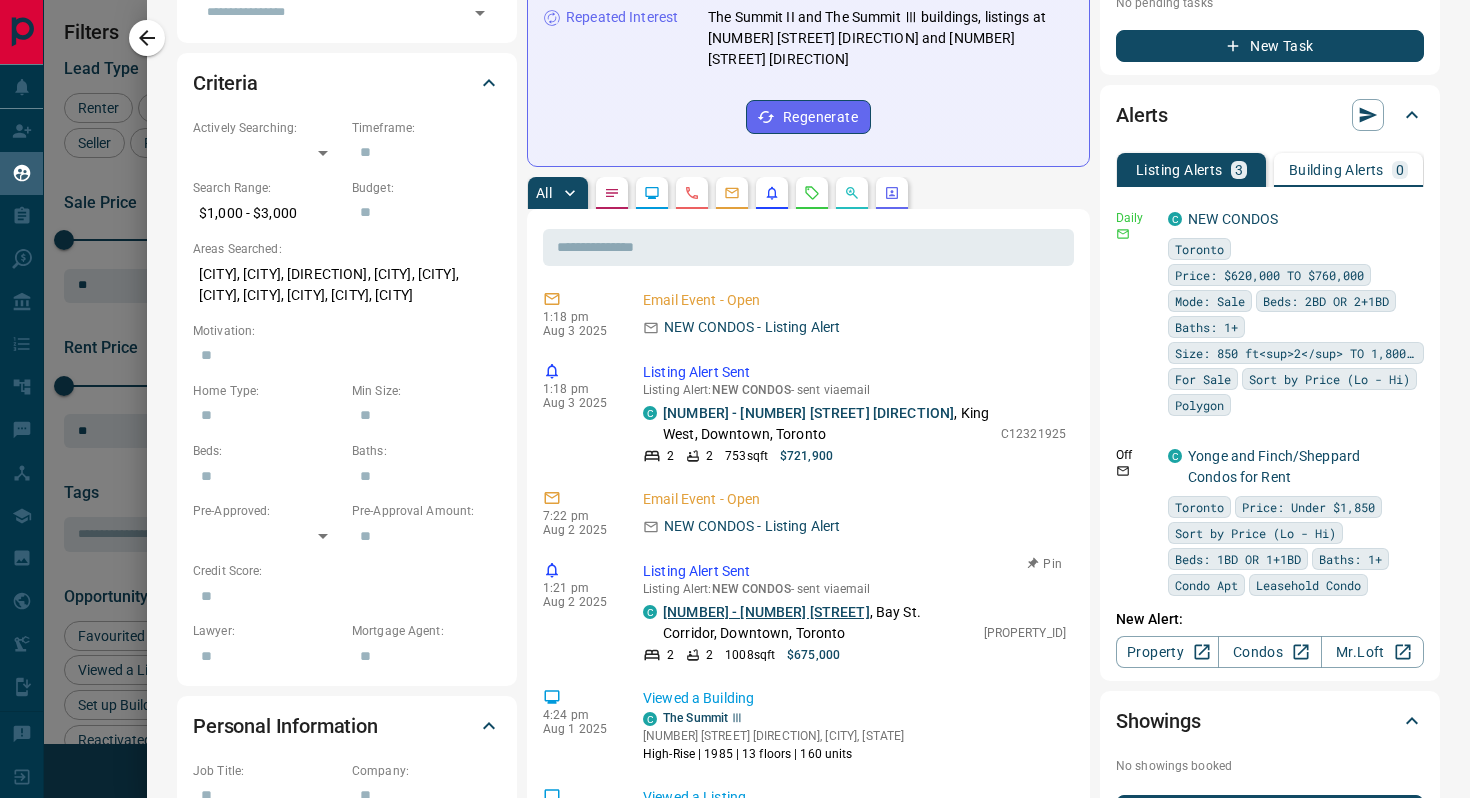 click on "[NUMBER] - [NUMBER] [STREET]" at bounding box center (766, 612) 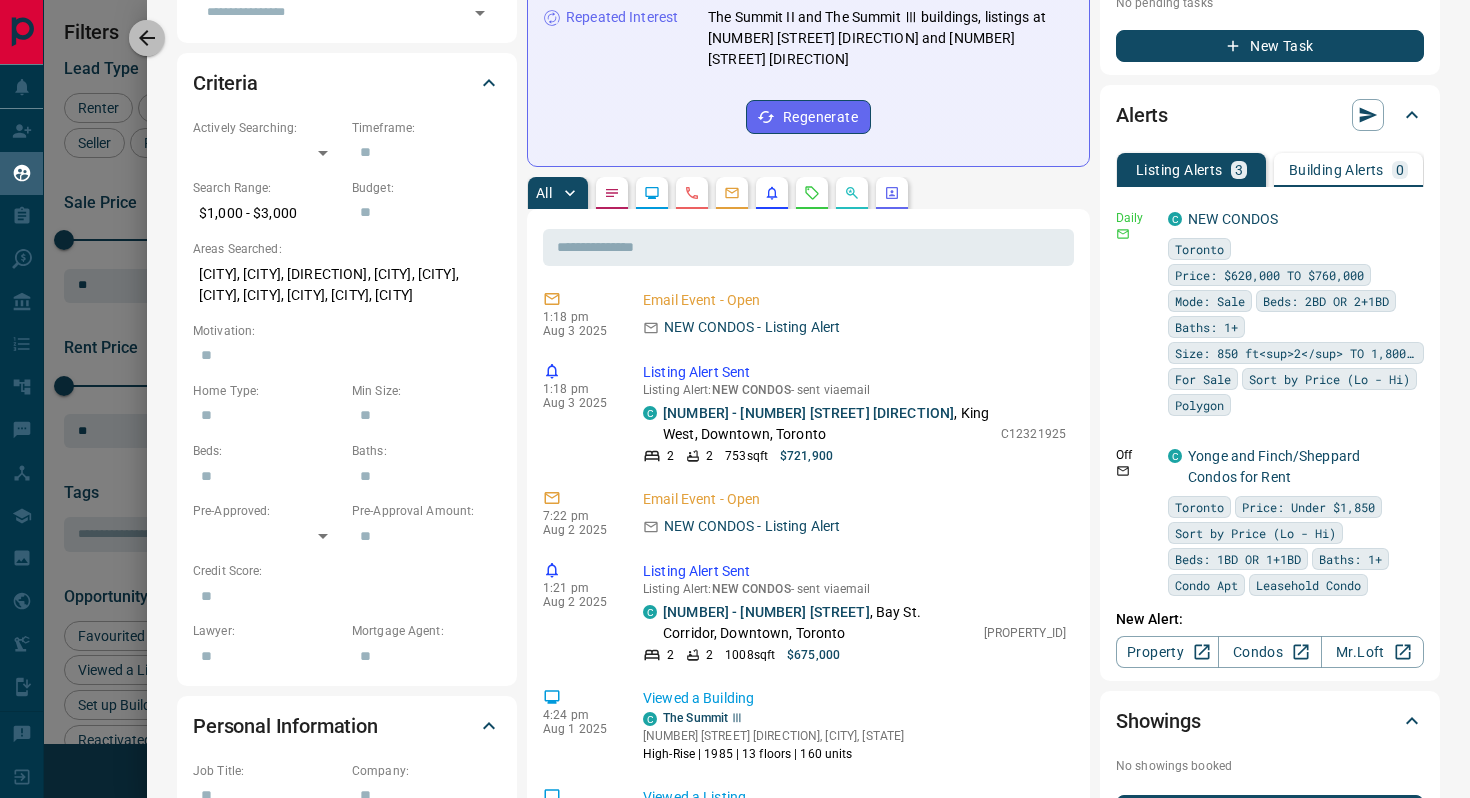drag, startPoint x: 150, startPoint y: 43, endPoint x: 368, endPoint y: 246, distance: 297.88086 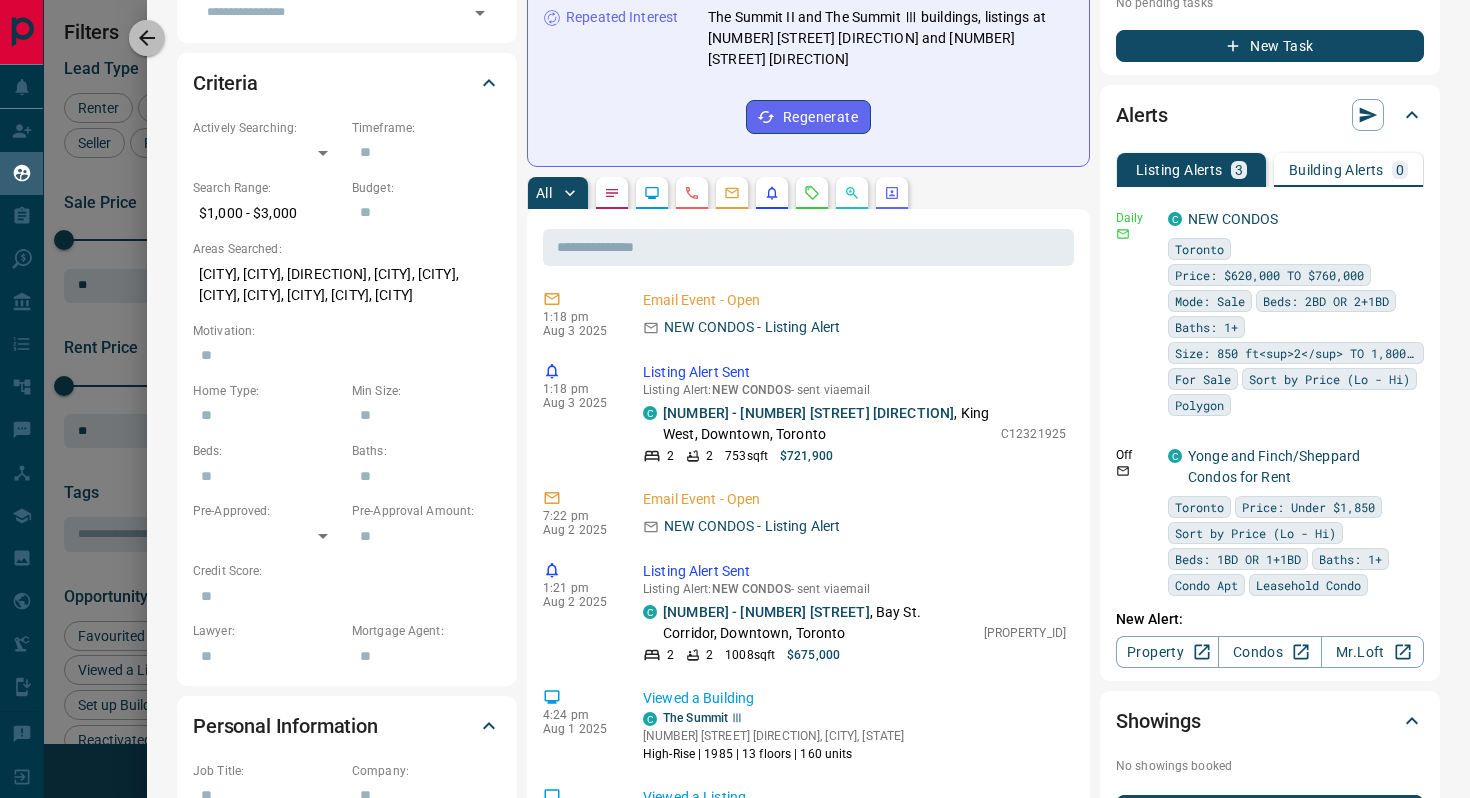 click 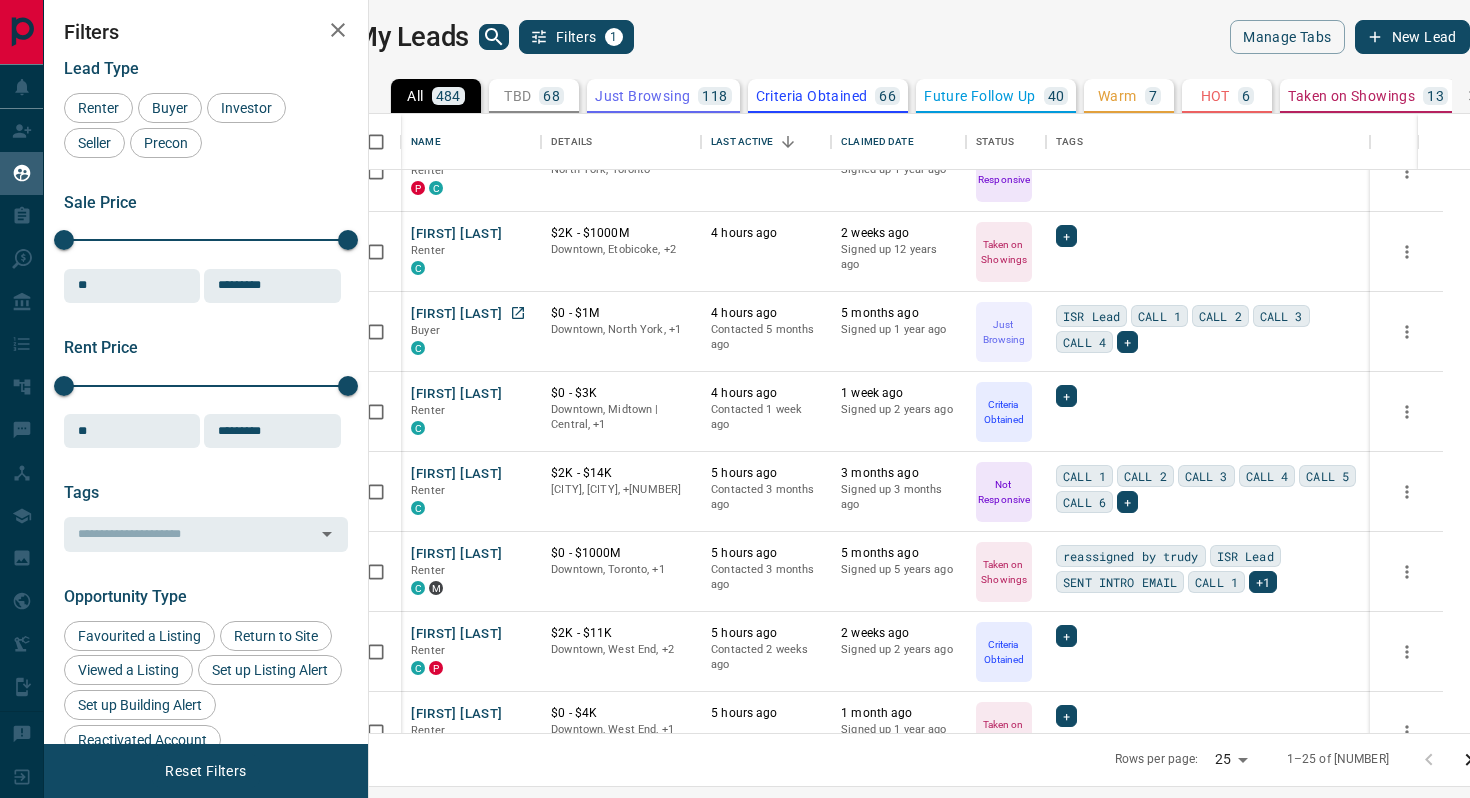 scroll, scrollTop: 1437, scrollLeft: 0, axis: vertical 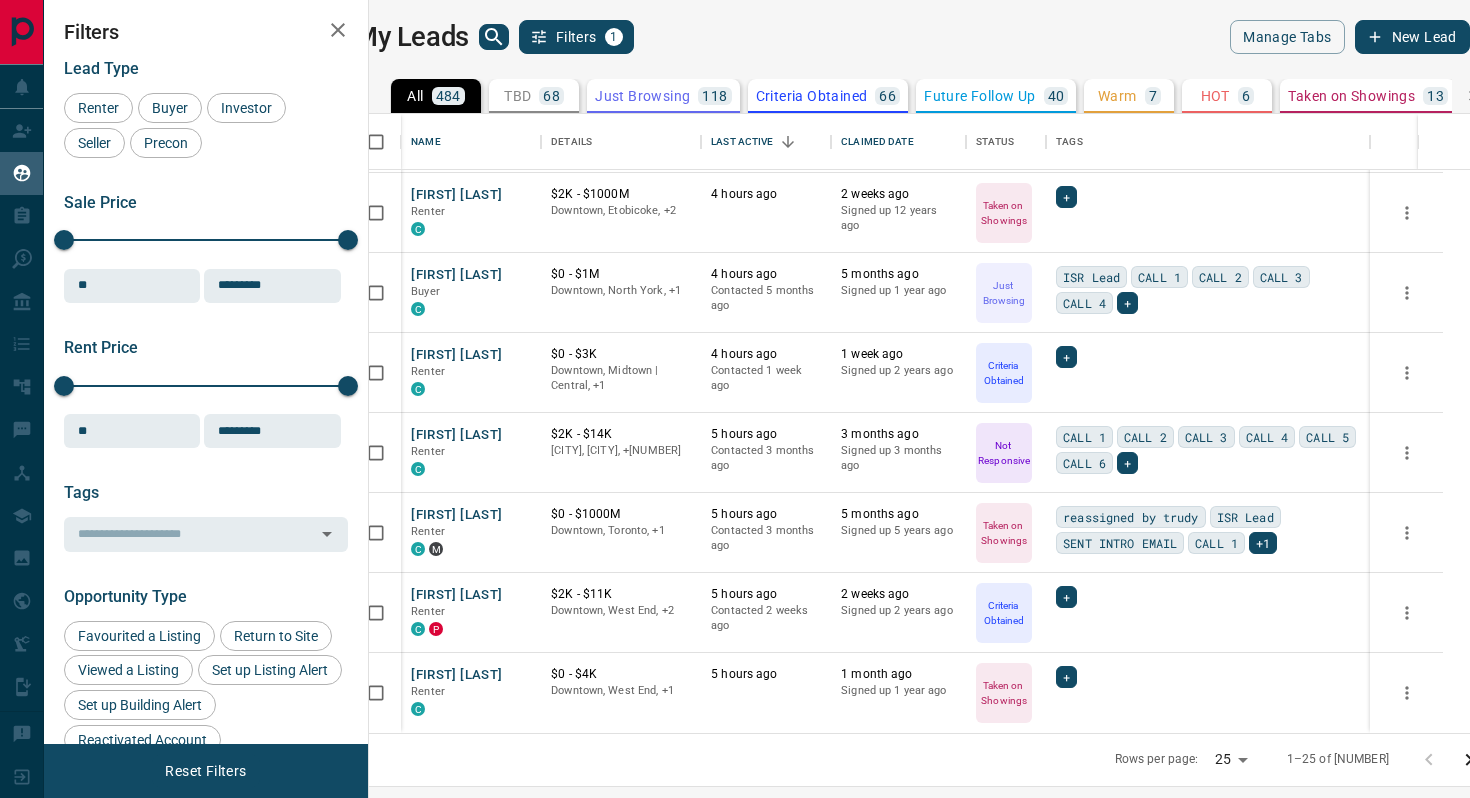 click on "Lead Transfers Claim Leads My Leads Tasks Opportunities Deals Campaigns Automations Messages Broker Bay Training Media Services Agent Resources Precon Worksheet Mobile Apps Disclosure Logout My Leads Filters [NUMBER] Manage Tabs New Lead All [NUMBER] TBD [NUMBER] Do Not Contact - Not Responsive [NUMBER] Bogus [NUMBER] Just Browsing [NUMBER] Criteria Obtained [NUMBER] Future Follow Up [NUMBER] Warm [NUMBER] HOT [NUMBER] Taken on Showings [NUMBER] Submitted Offer - Client [NUMBER] Name Details Last Active Claimed Date Status Tags [FIRST] [LAST] Renter C [CURRENCY][PRICE] - [CURRENCY][PRICE] [CITY], [CITY] [NUMBER] hours ago Contacted in [NUMBER] hours [NUMBER] minutes ago Signed up [NUMBER] hours ago TBD CALL [NUMBER] + [FIRST] [LAST] Renter C [CURRENCY][PRICE] - [CURRENCY][PRICE] [CITY], [CITY] [NUMBER] hours ago Contacted [NUMBER] month ago [NUMBER] month ago Signed up [NUMBER] years ago Not Responsive CALL [NUMBER] CALL [NUMBER] CALL [NUMBER] STRAIGHT TO VM + [FIRST] Renter C [CURRENCY][PRICE] - [CURRENCY][PRICE] [CITY], [CITY], +[NUMBER] [NUMBER] hours ago Contacted [NUMBER] days ago [NUMBER] days ago Signed up [NUMBER] months ago TBD CALL [NUMBER] CALL [NUMBER] CALL [NUMBER] + [FIRST] [LAST] Buyer C [CURRENCY][PRICE] - [CURRENCY][PRICE] [CITY], [CITY], +[NUMBER] [NUMBER] hours ago Contacted [NUMBER] weeks ago [NUMBER] weeks ago + [FIRST]" at bounding box center [735, 386] 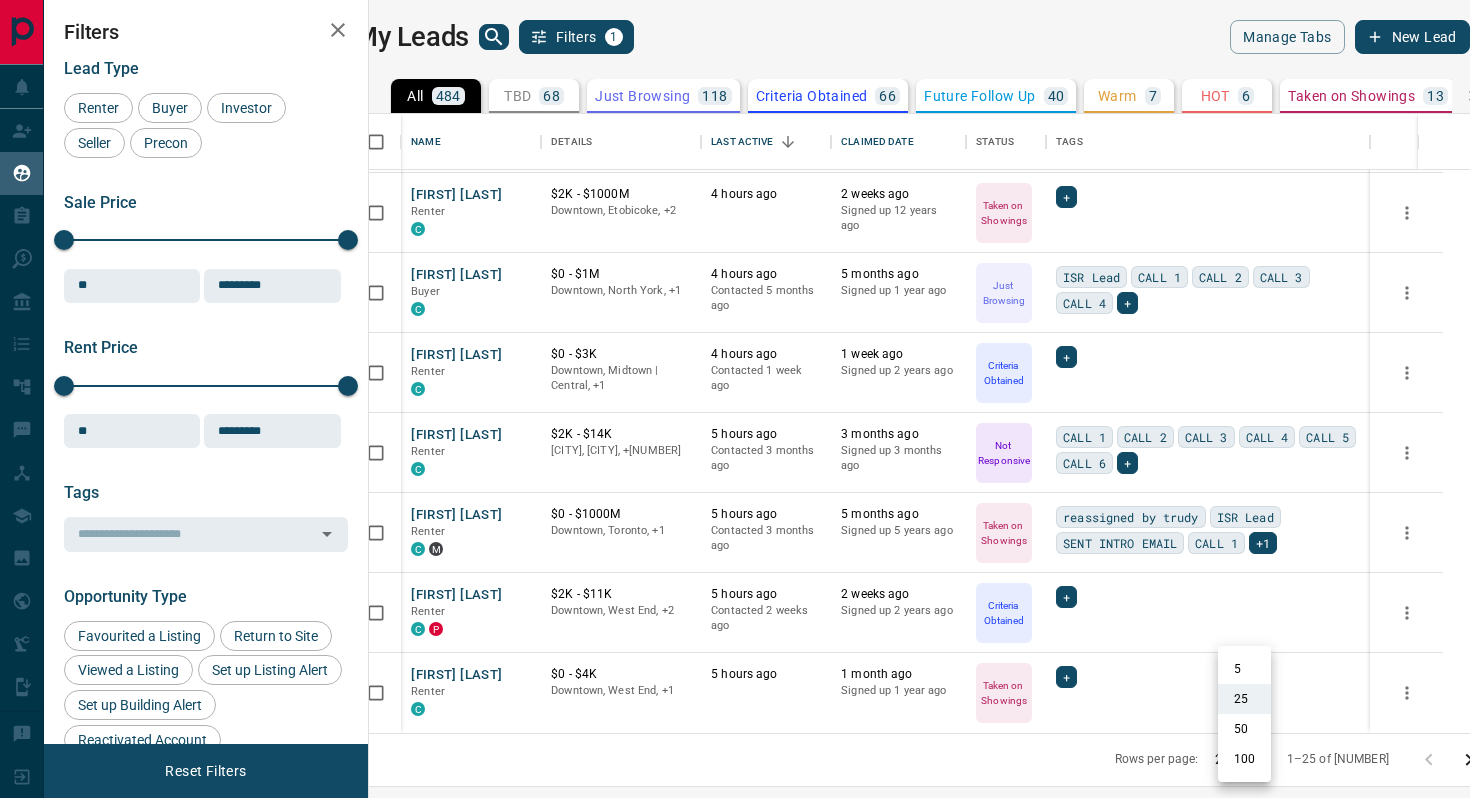 click on "50" at bounding box center [1244, 729] 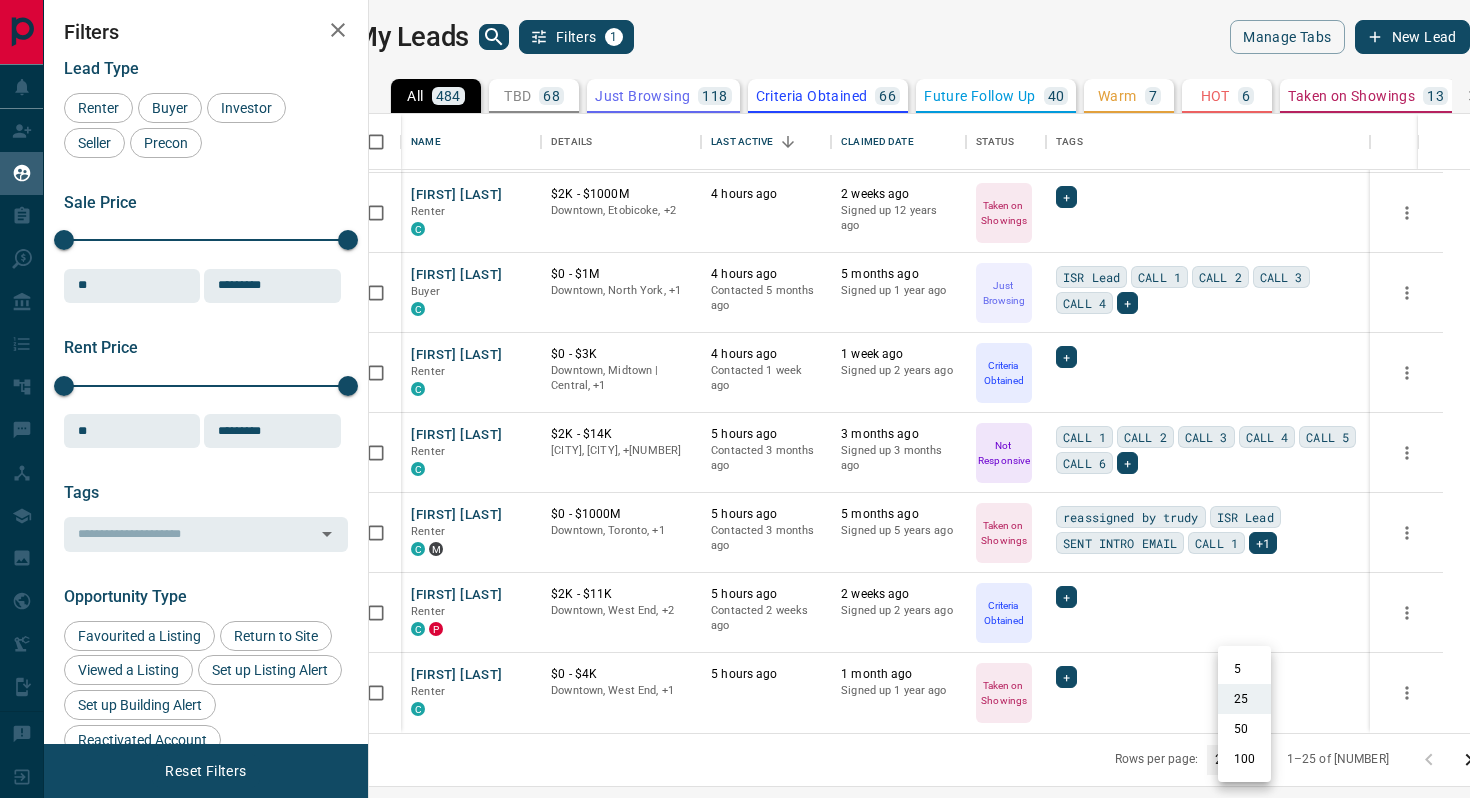 type on "**" 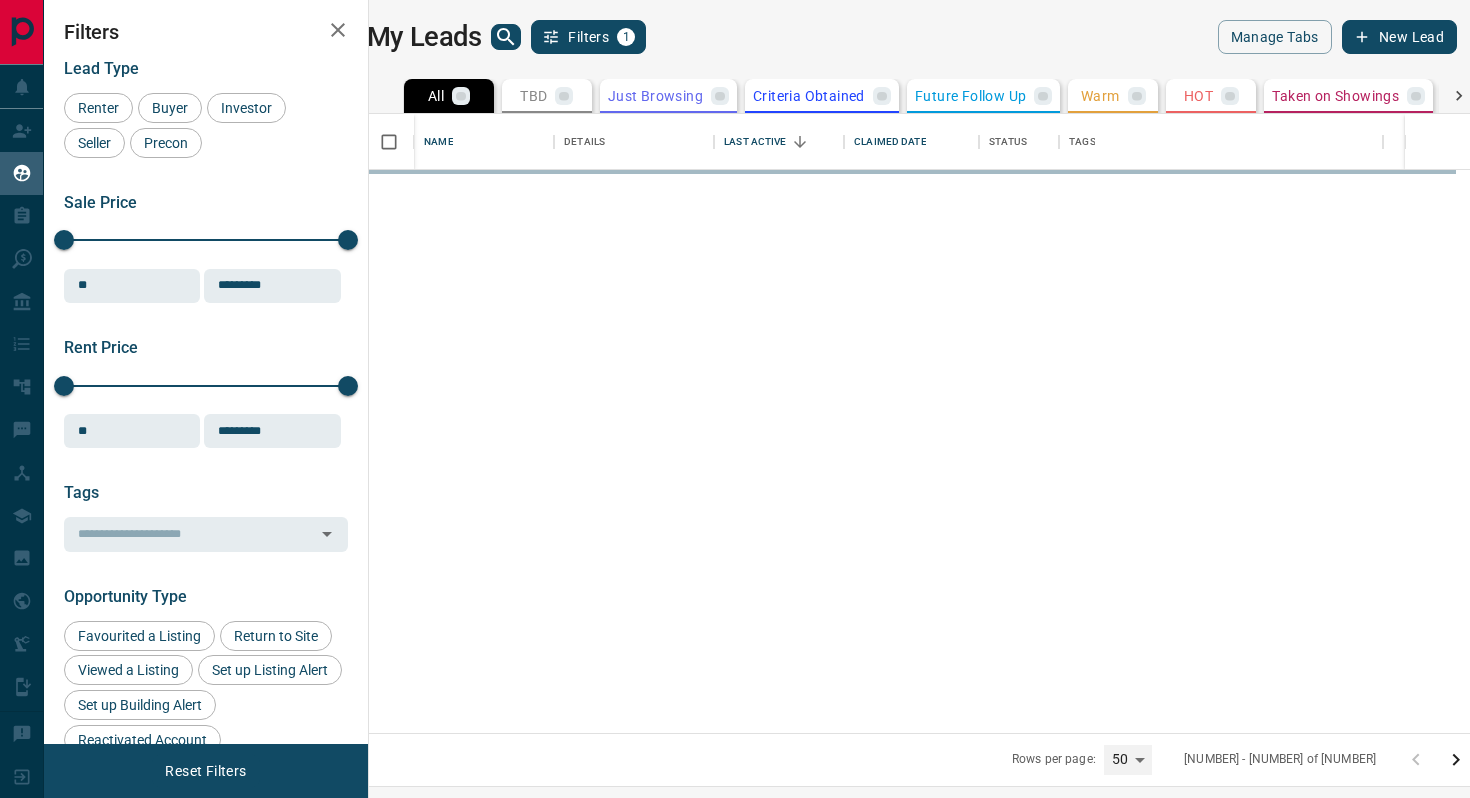 scroll, scrollTop: 0, scrollLeft: 0, axis: both 